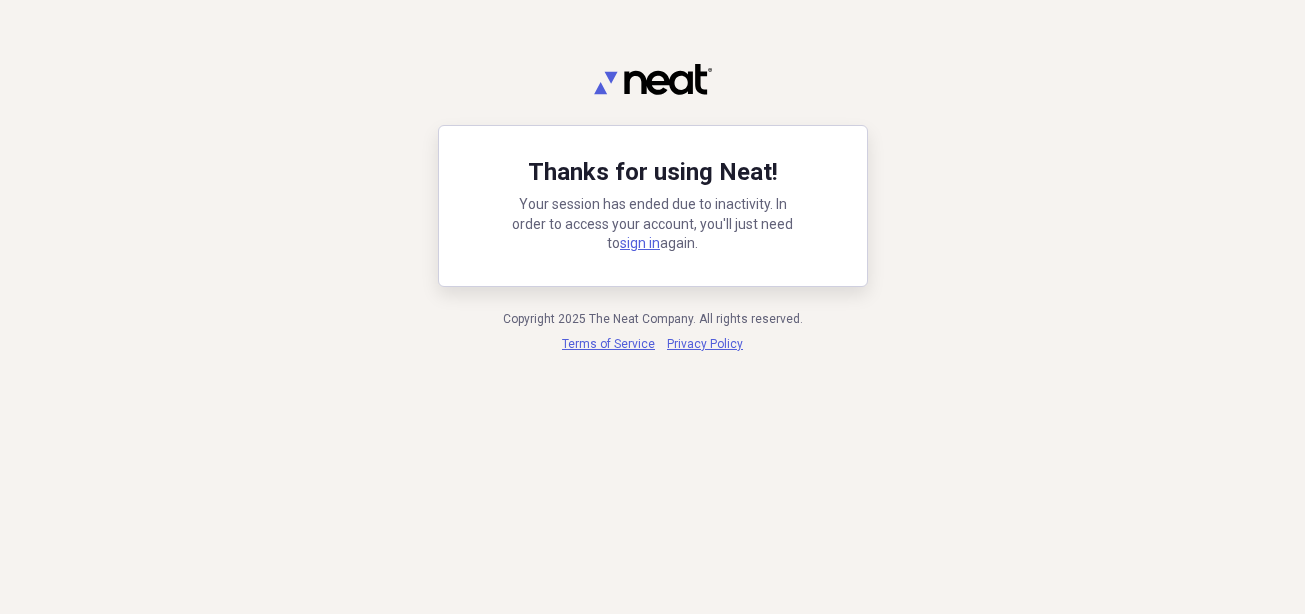 scroll, scrollTop: 0, scrollLeft: 0, axis: both 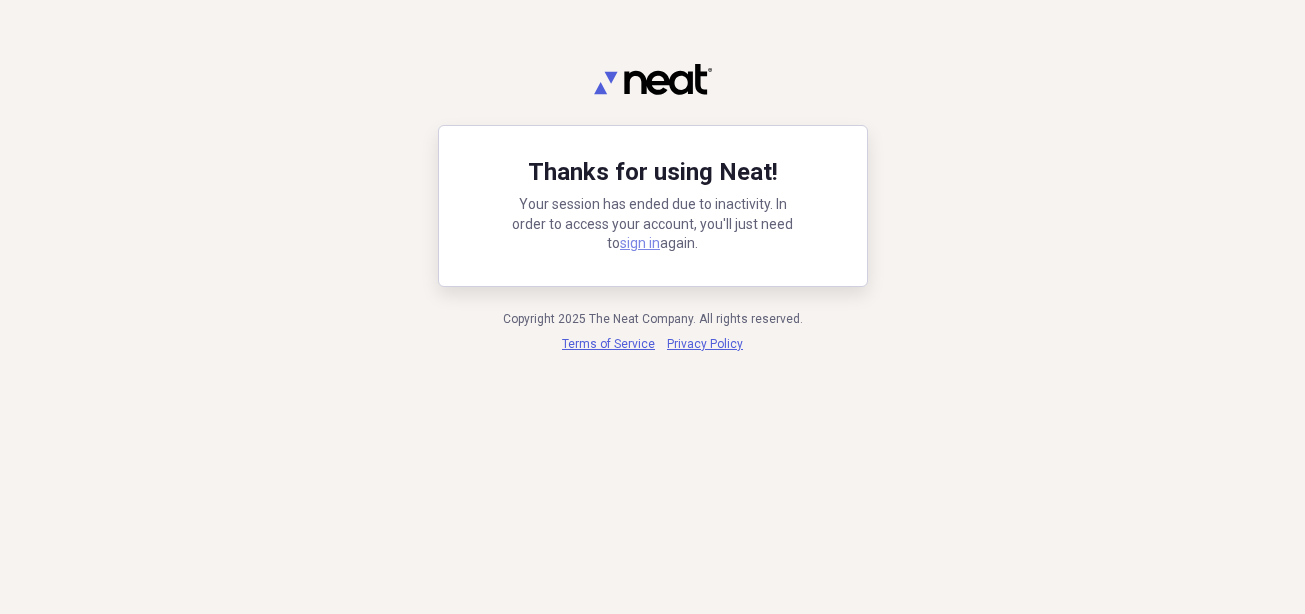 click on "sign in" at bounding box center (640, 243) 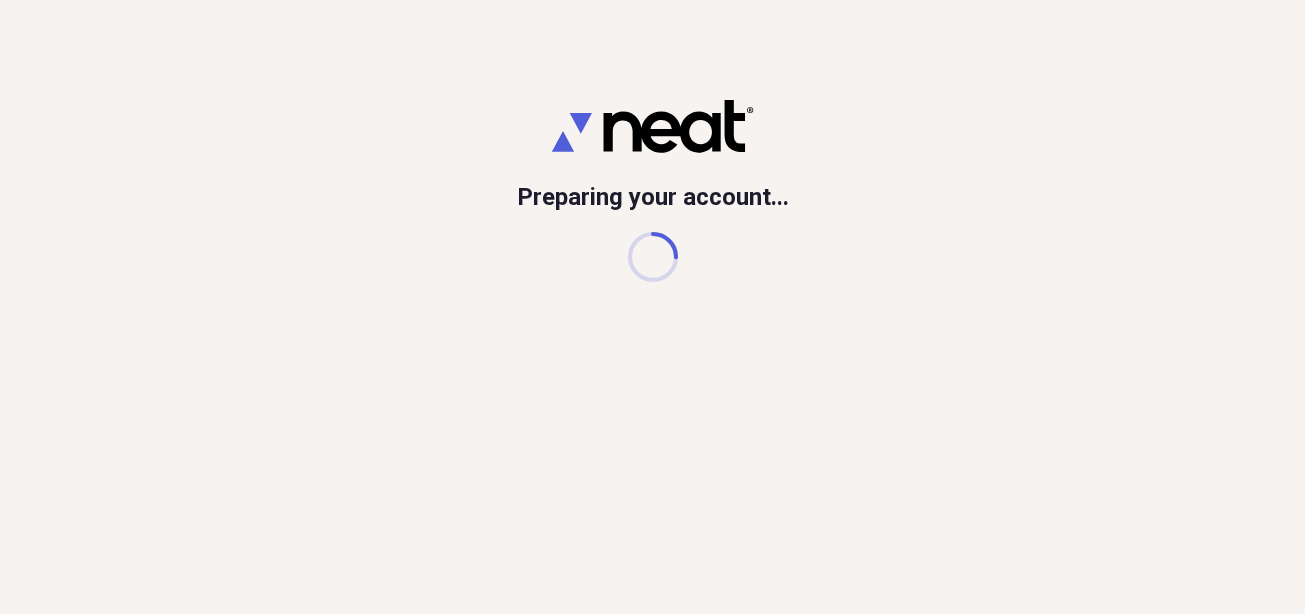 scroll, scrollTop: 0, scrollLeft: 0, axis: both 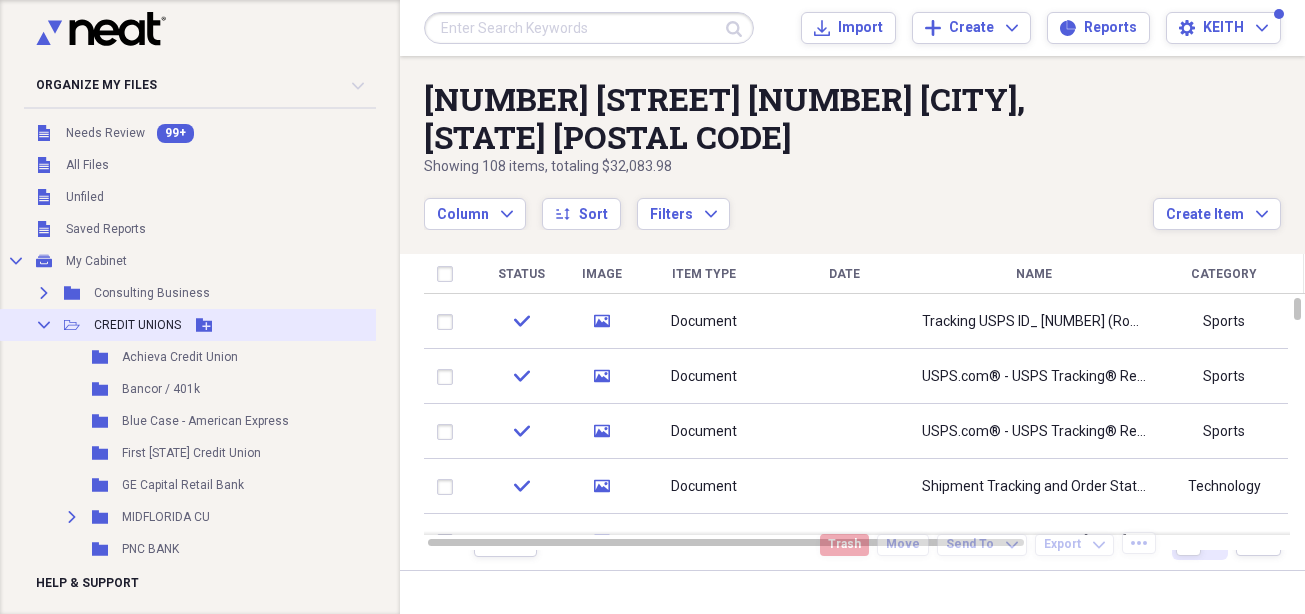 click on "Collapse" 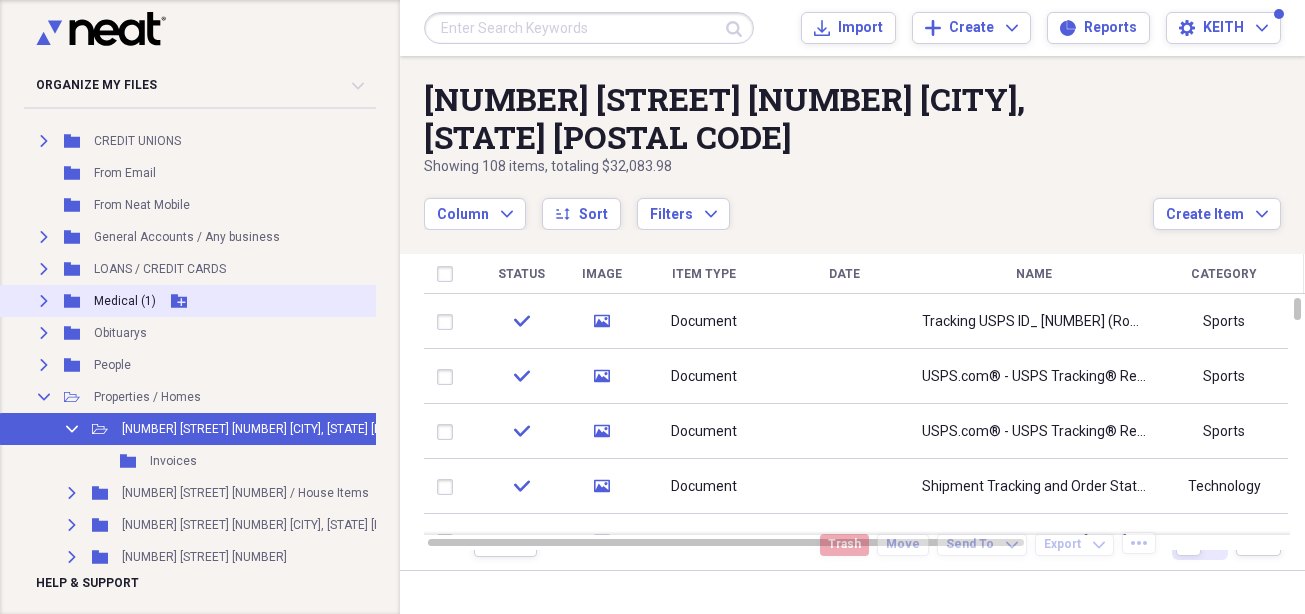 scroll, scrollTop: 200, scrollLeft: 0, axis: vertical 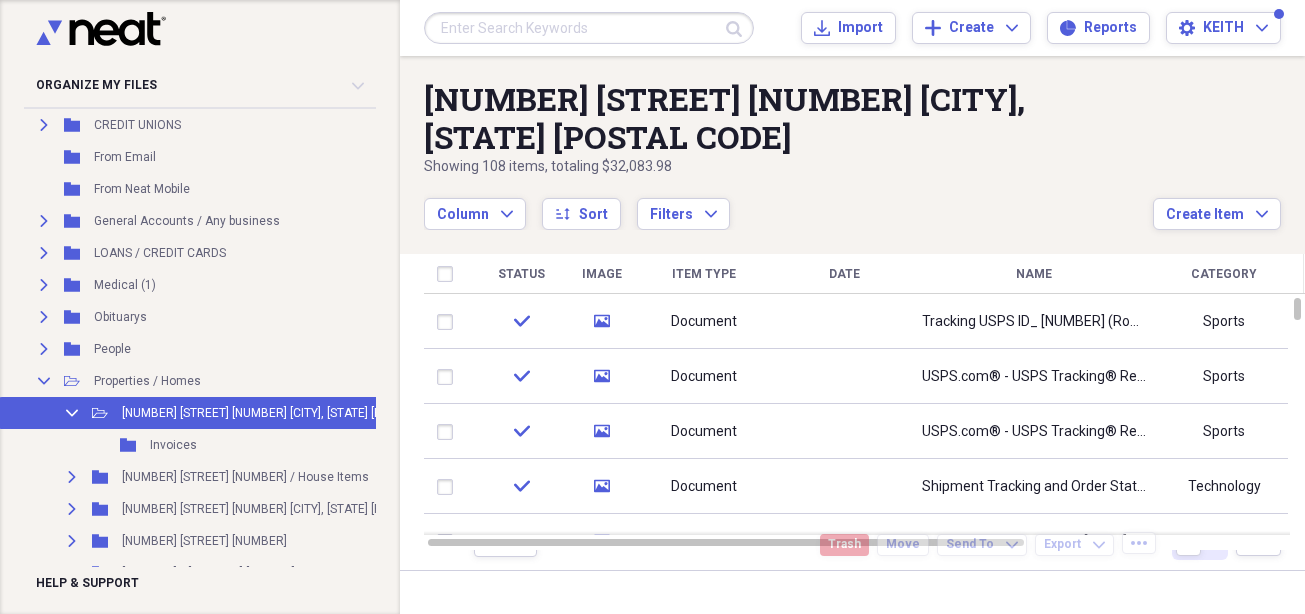 click on "[NUMBER] [STREET] [NUMBER] [CITY], [STATE] [POSTAL CODE]" at bounding box center (289, 413) 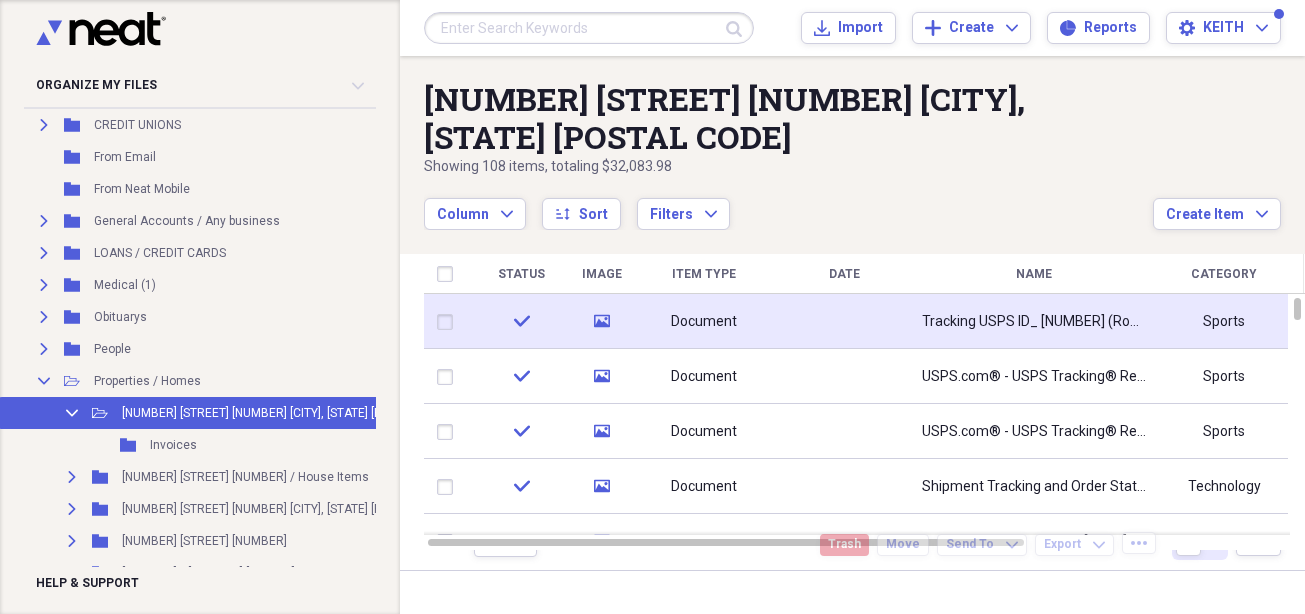 click at bounding box center (844, 321) 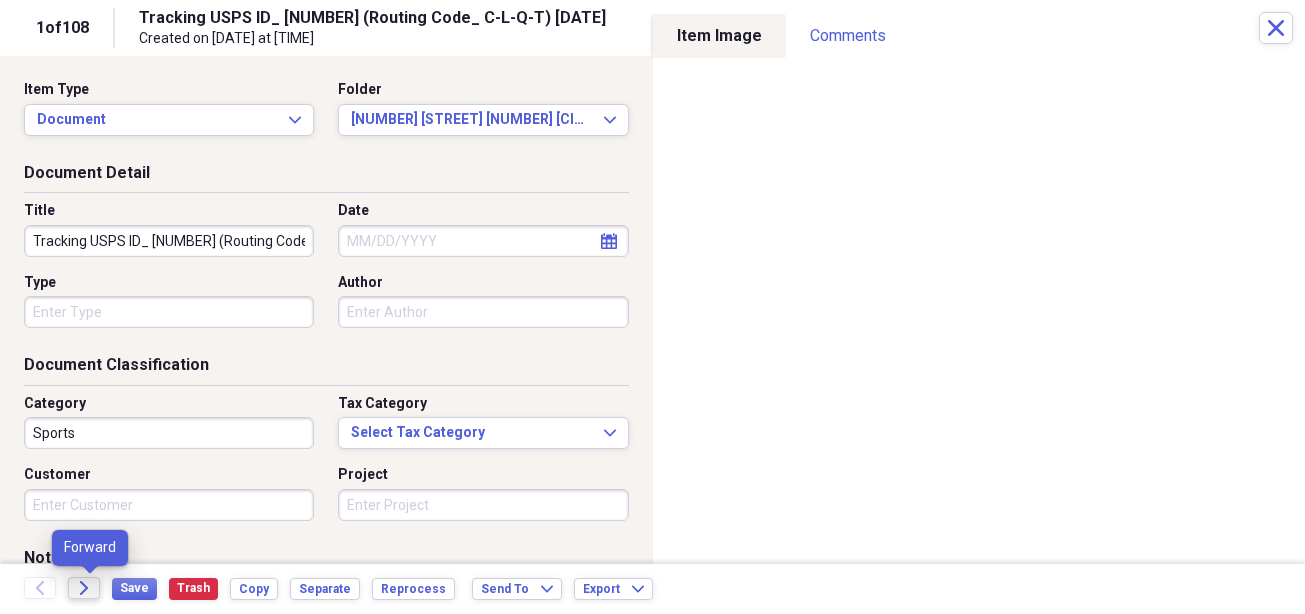 click on "Forward" at bounding box center (84, 588) 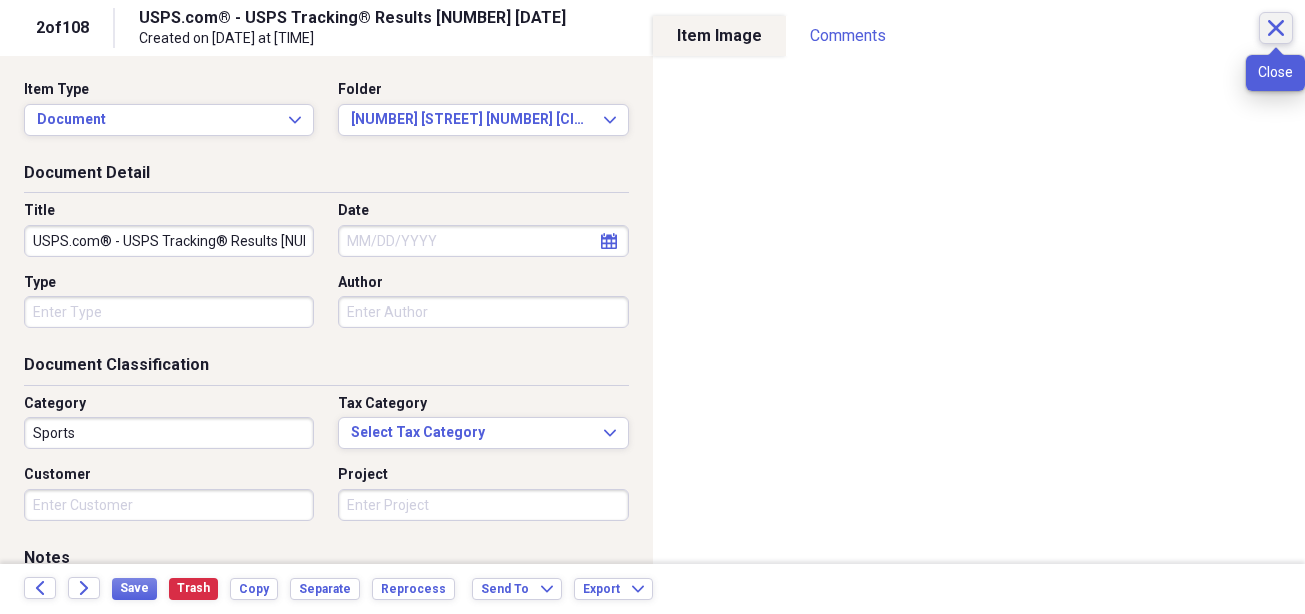 click on "Close" at bounding box center [1276, 28] 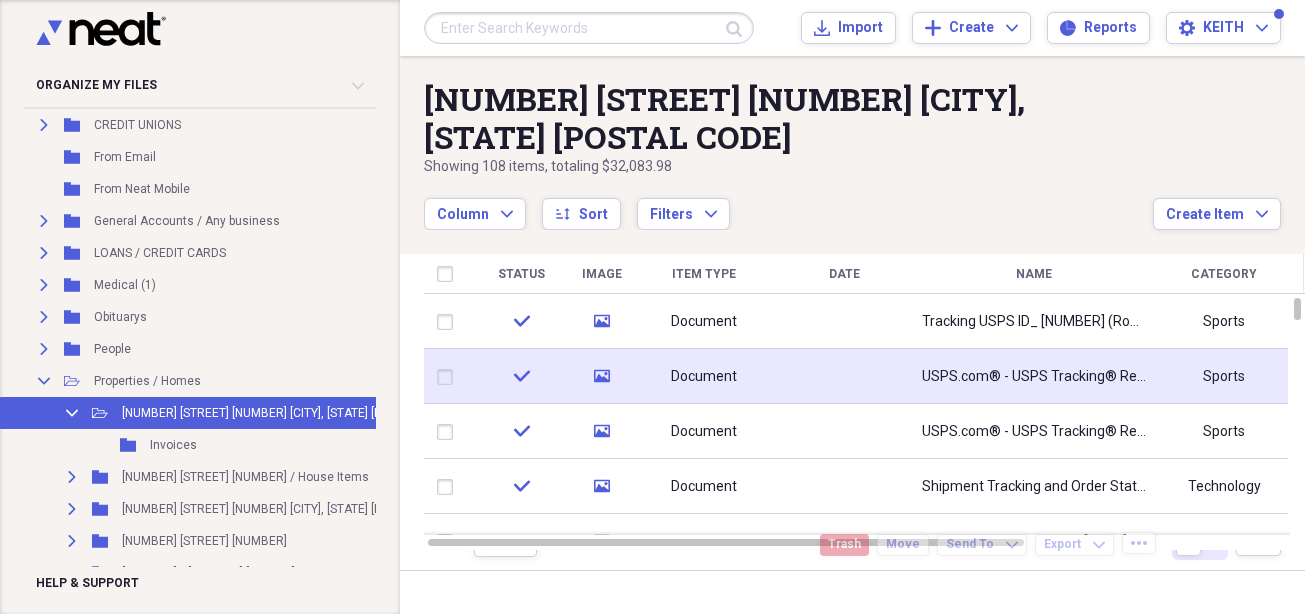 click on "USPS.com® - USPS Tracking® Results [NUMBER]  [DATE]" at bounding box center [1034, 377] 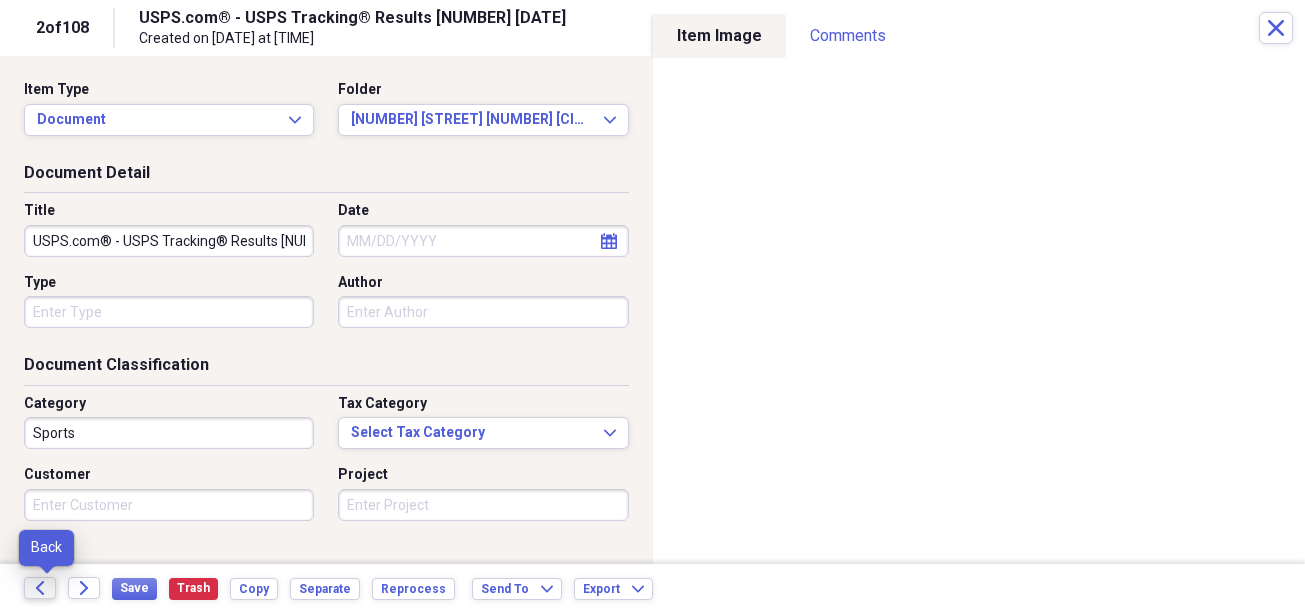 click on "Back" 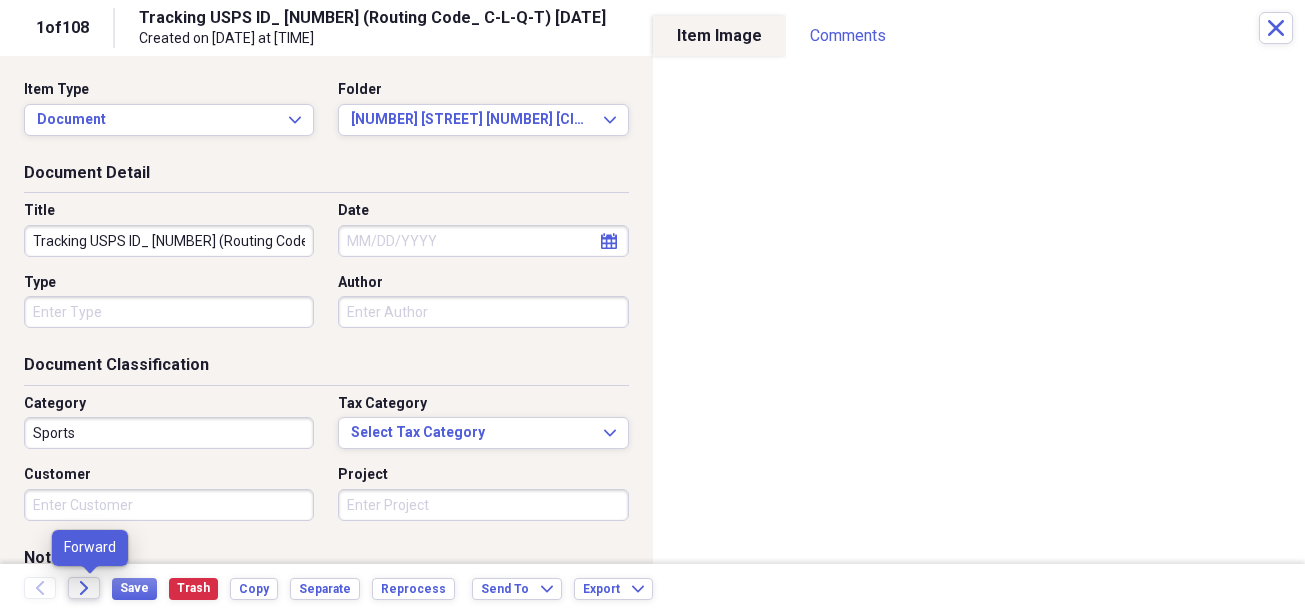click on "Forward" 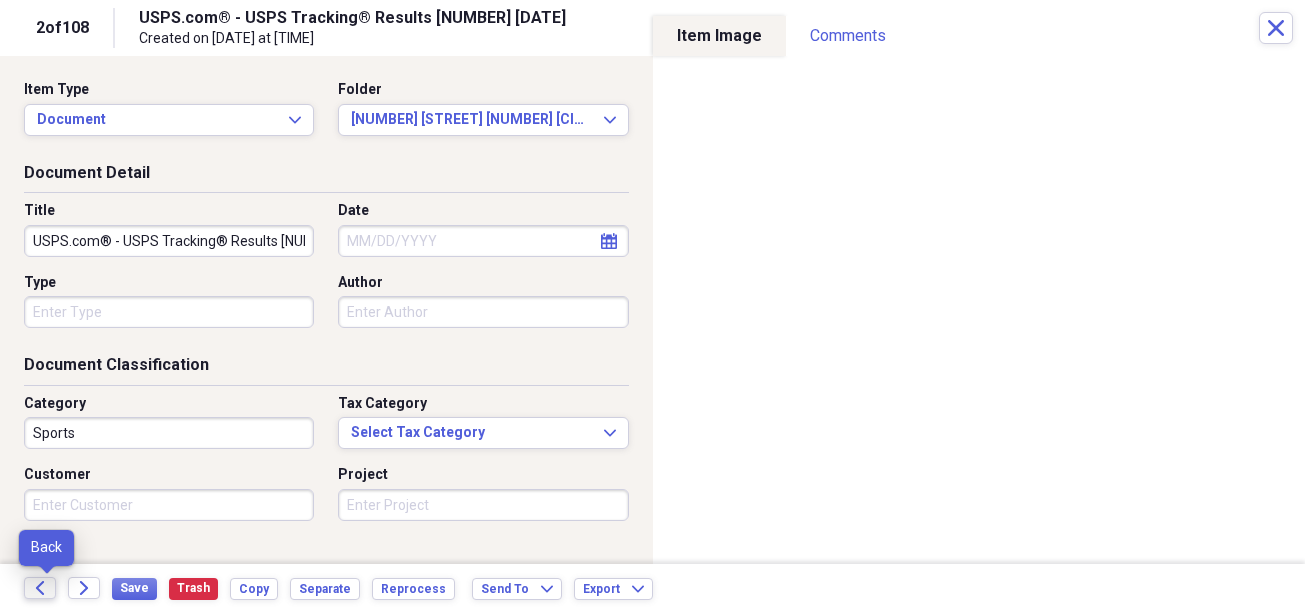 click on "Back" 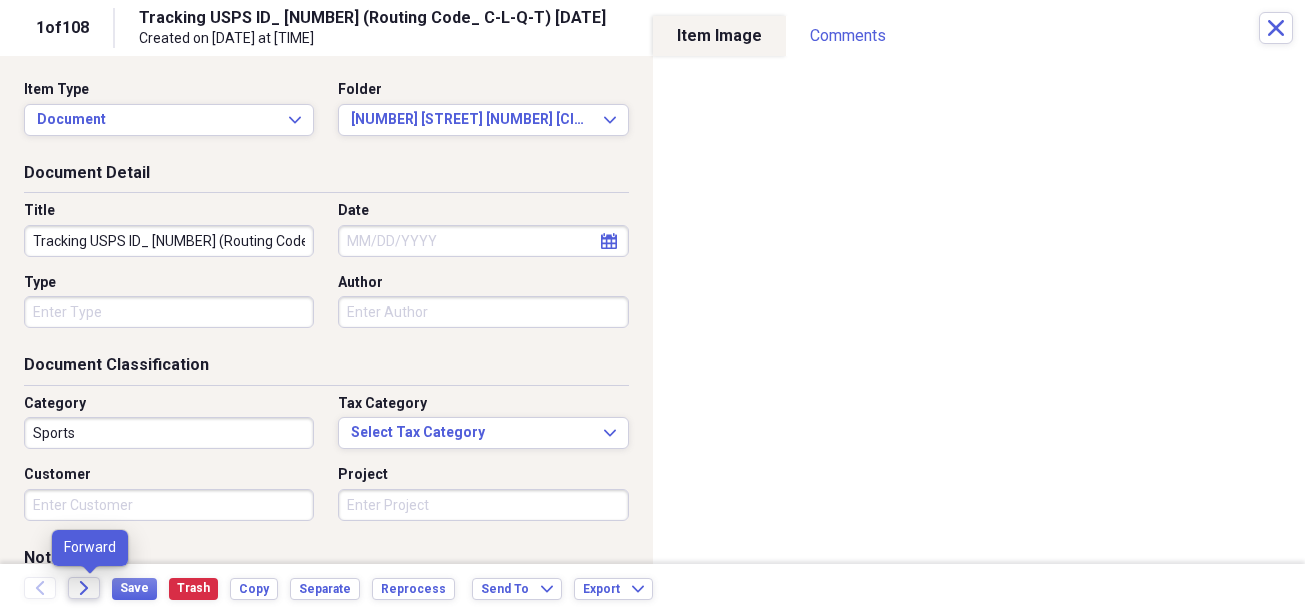 click on "Forward" 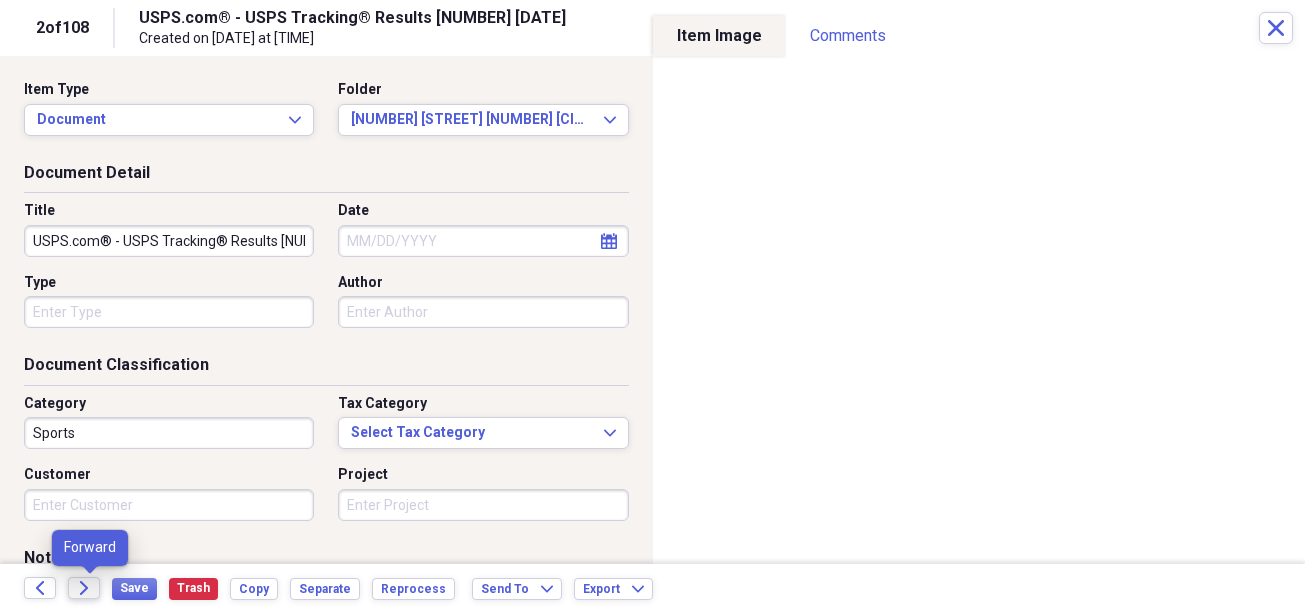 click on "Forward" 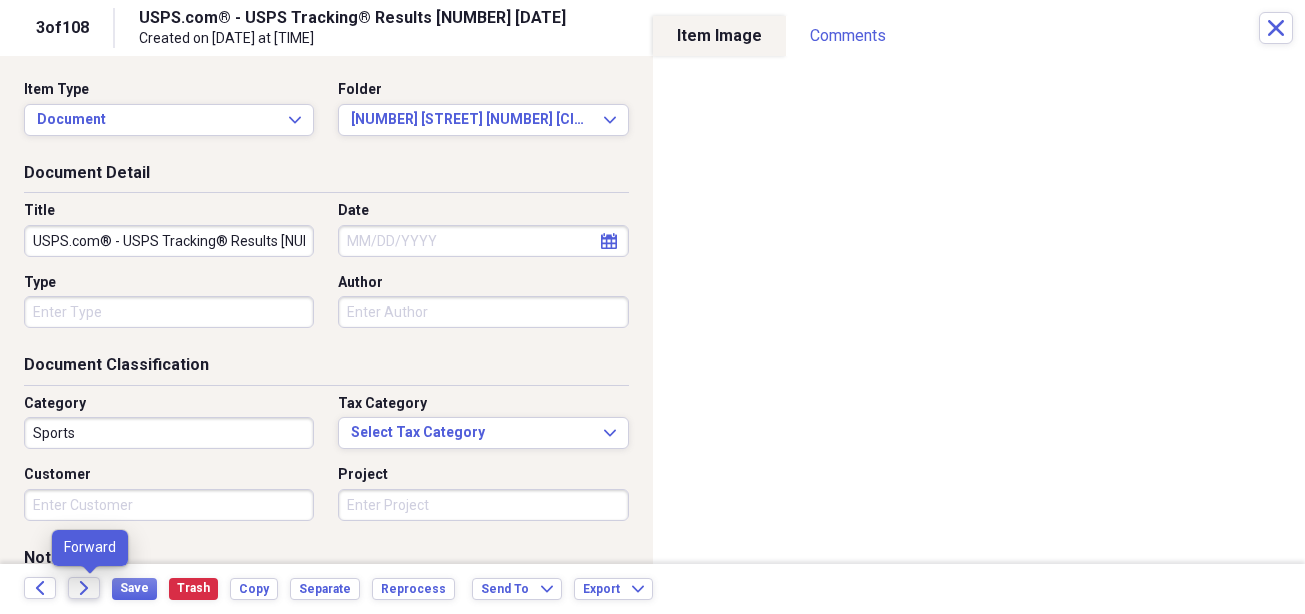 click on "Forward" 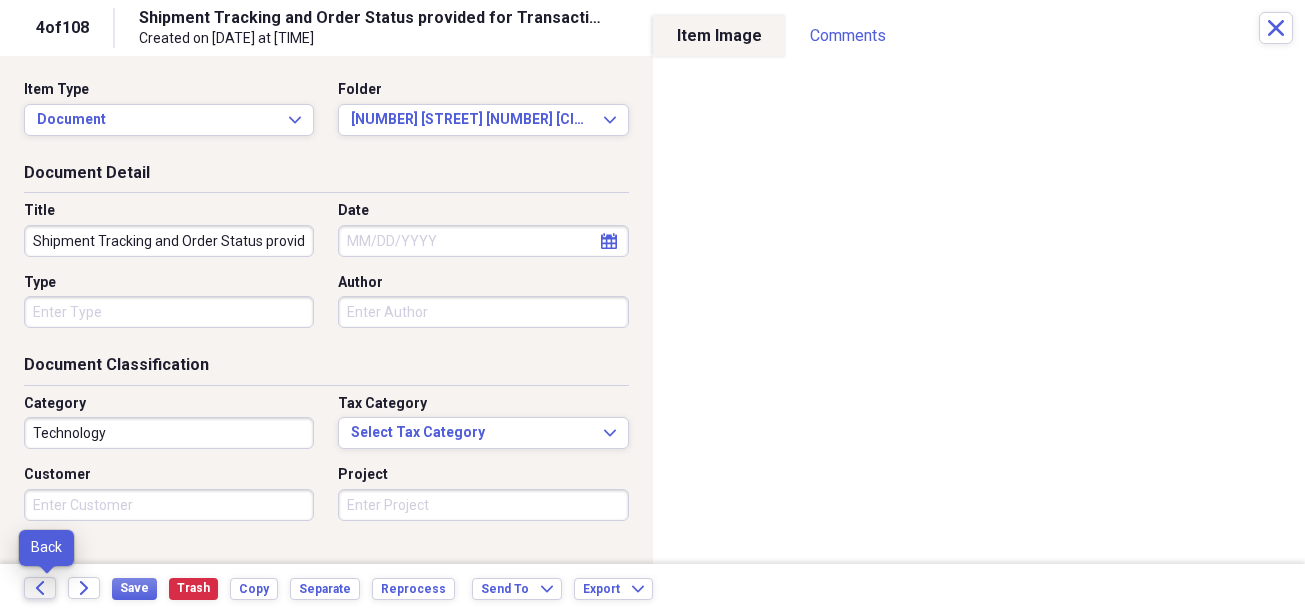 click 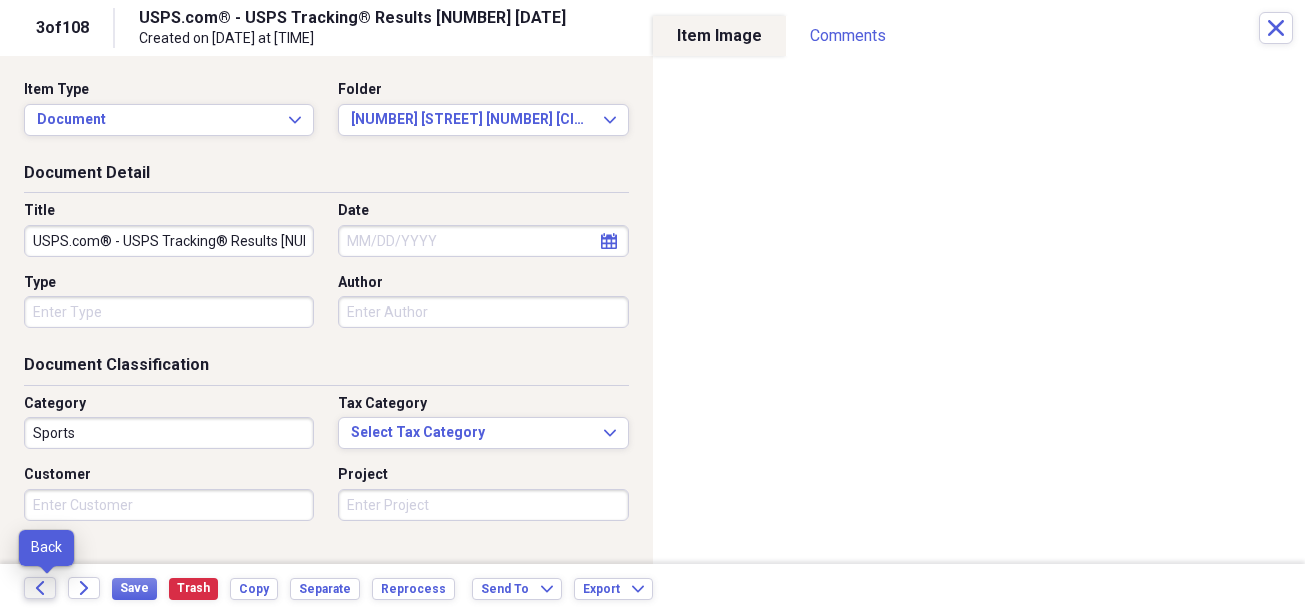 click on "Back" 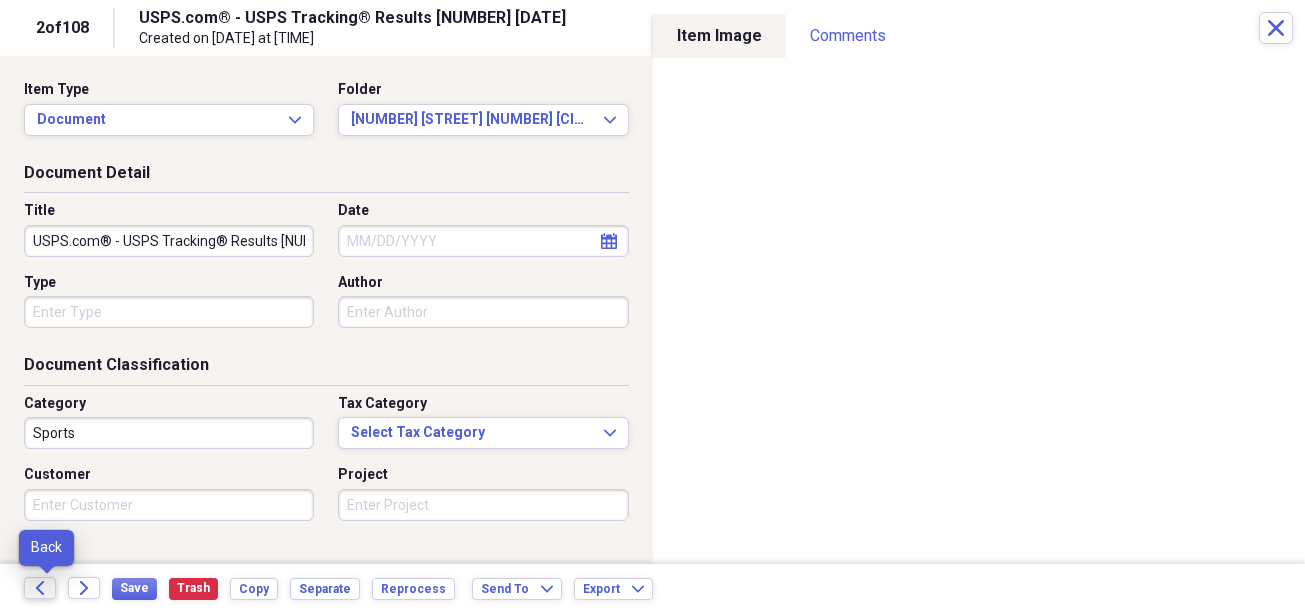 click on "Back" 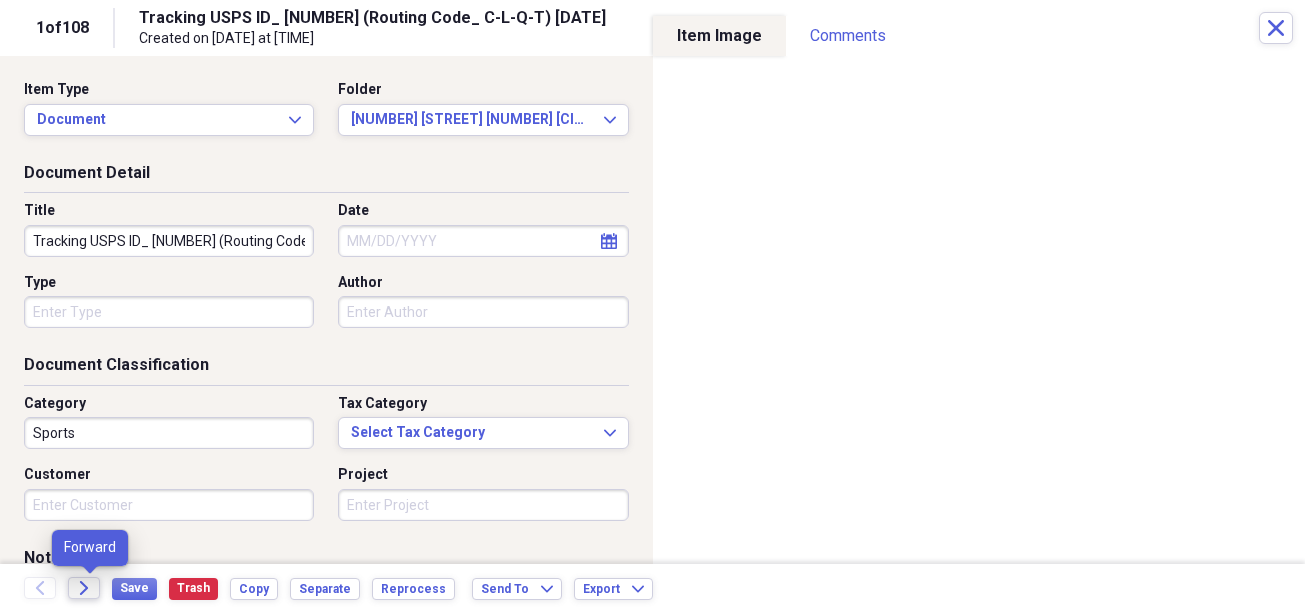 click on "Forward" 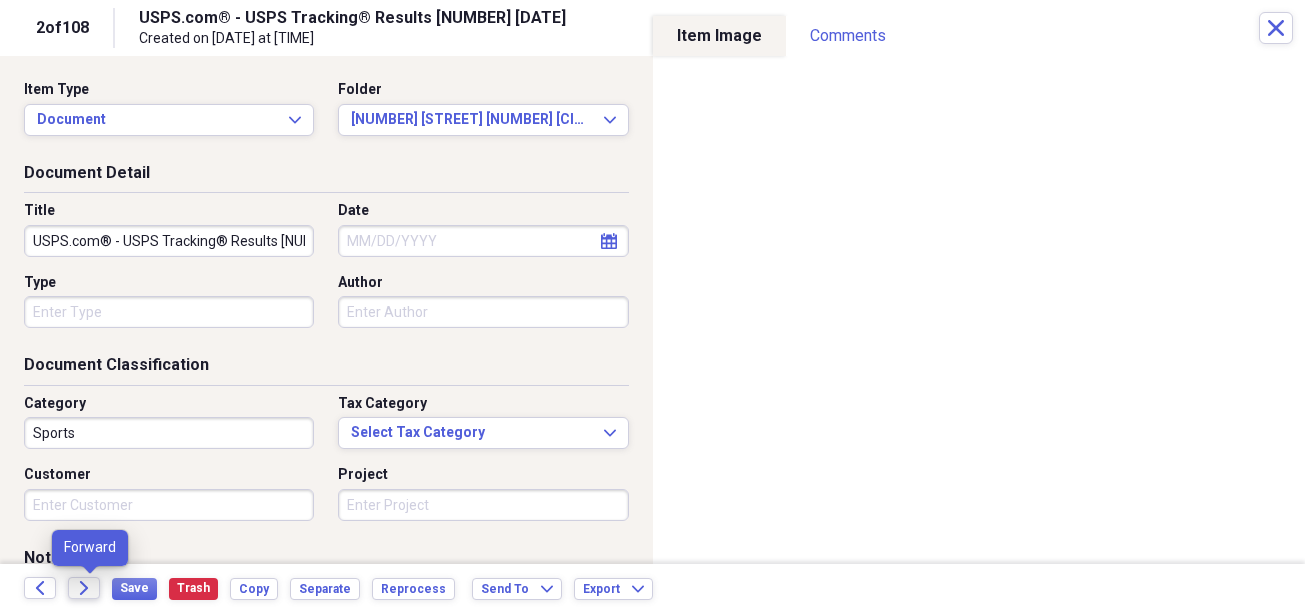 click on "Forward" 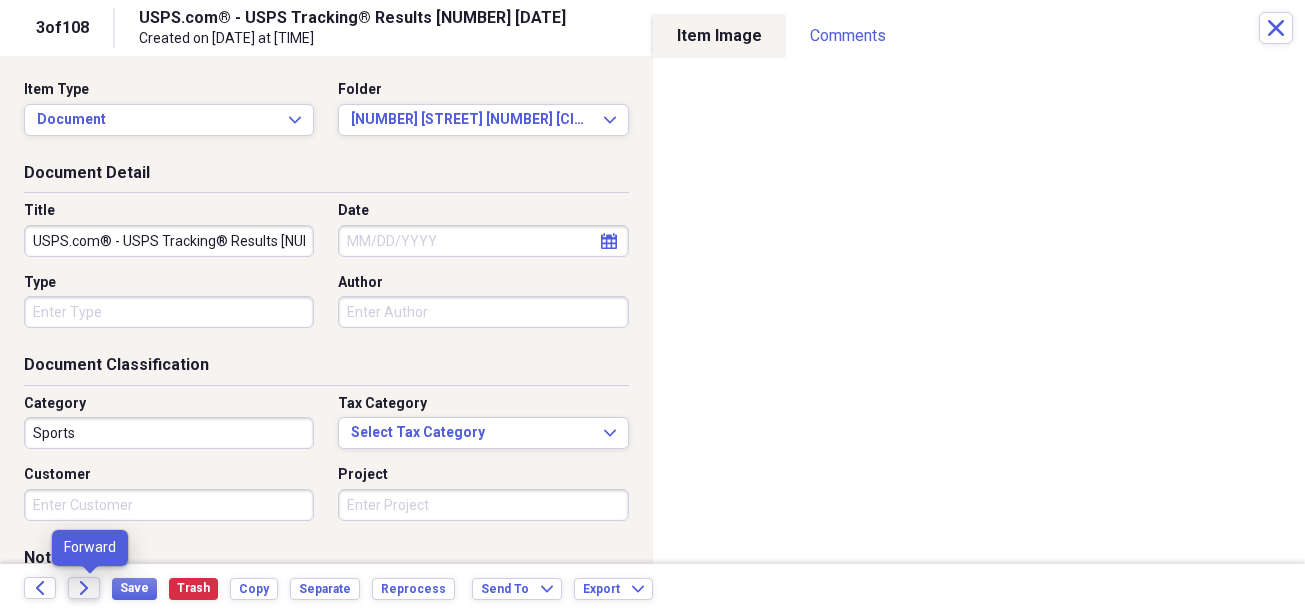 click on "Forward" at bounding box center (84, 588) 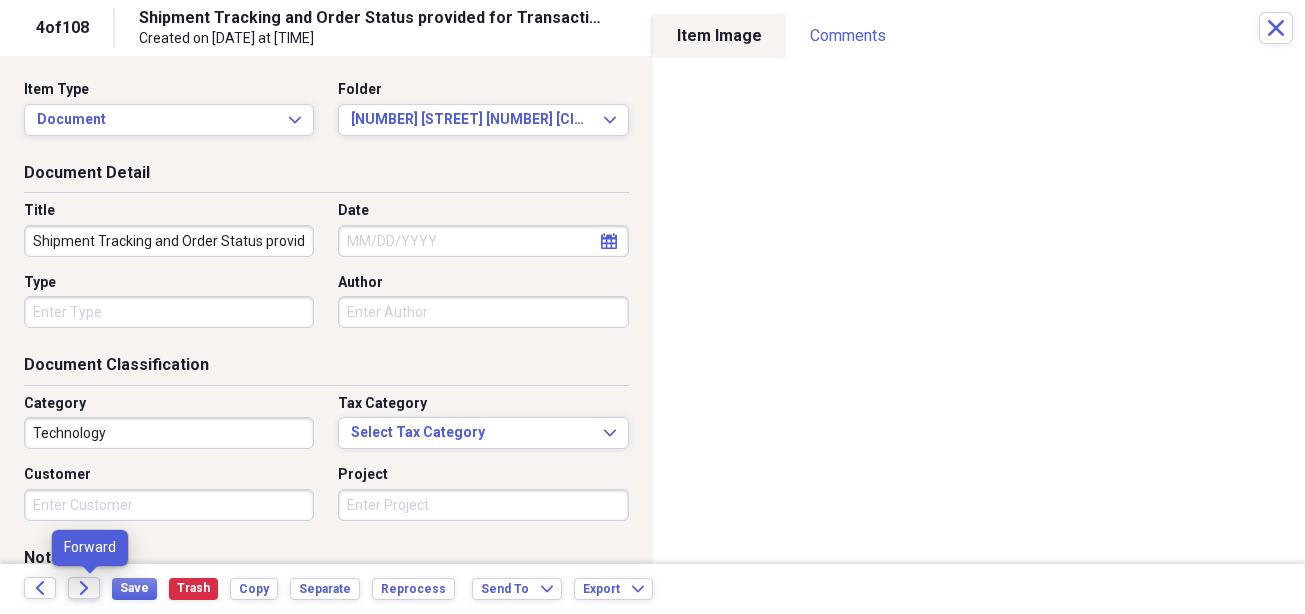 click on "Forward" at bounding box center [84, 588] 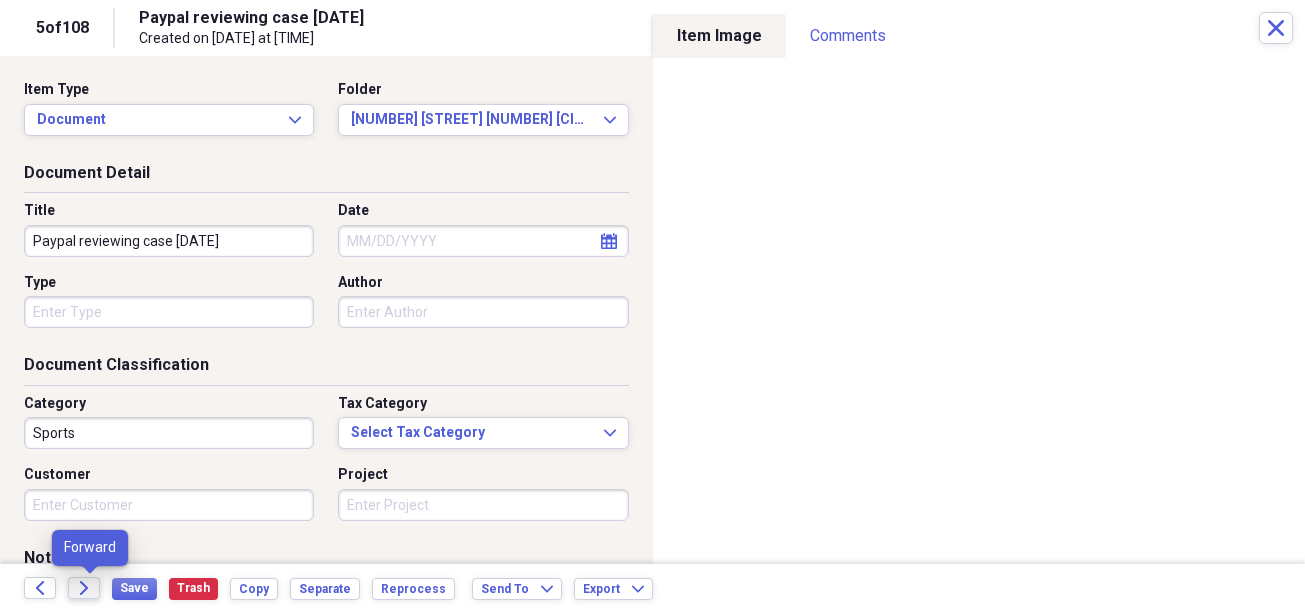 click on "Forward" 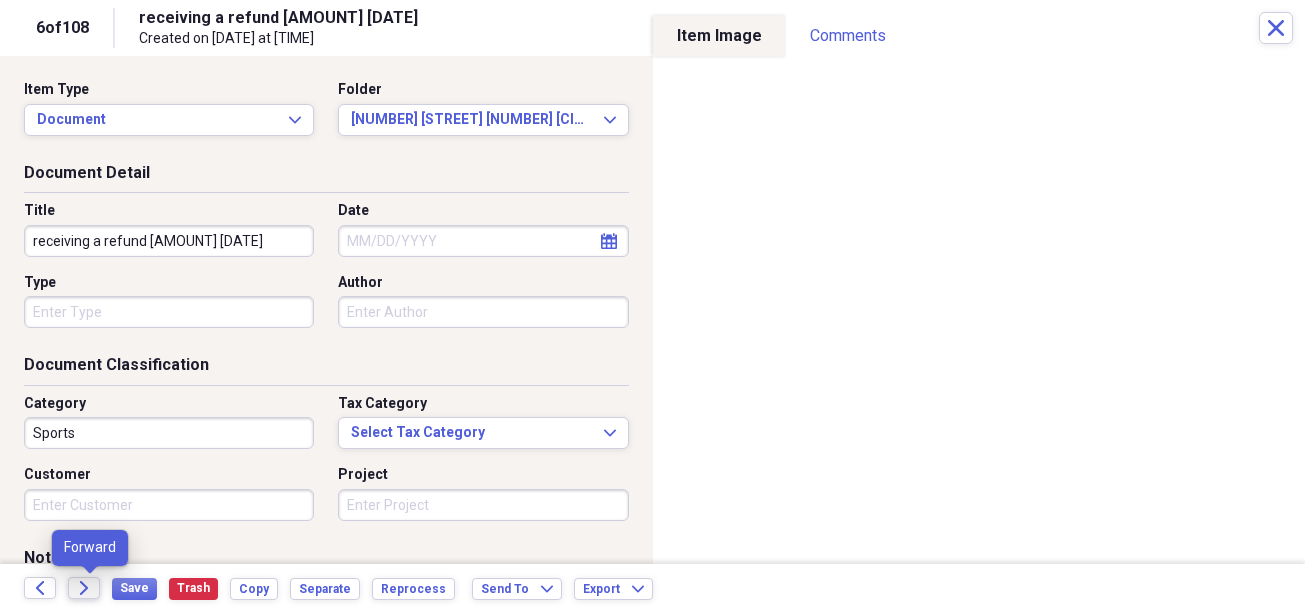 drag, startPoint x: 90, startPoint y: 581, endPoint x: 88, endPoint y: 596, distance: 15.132746 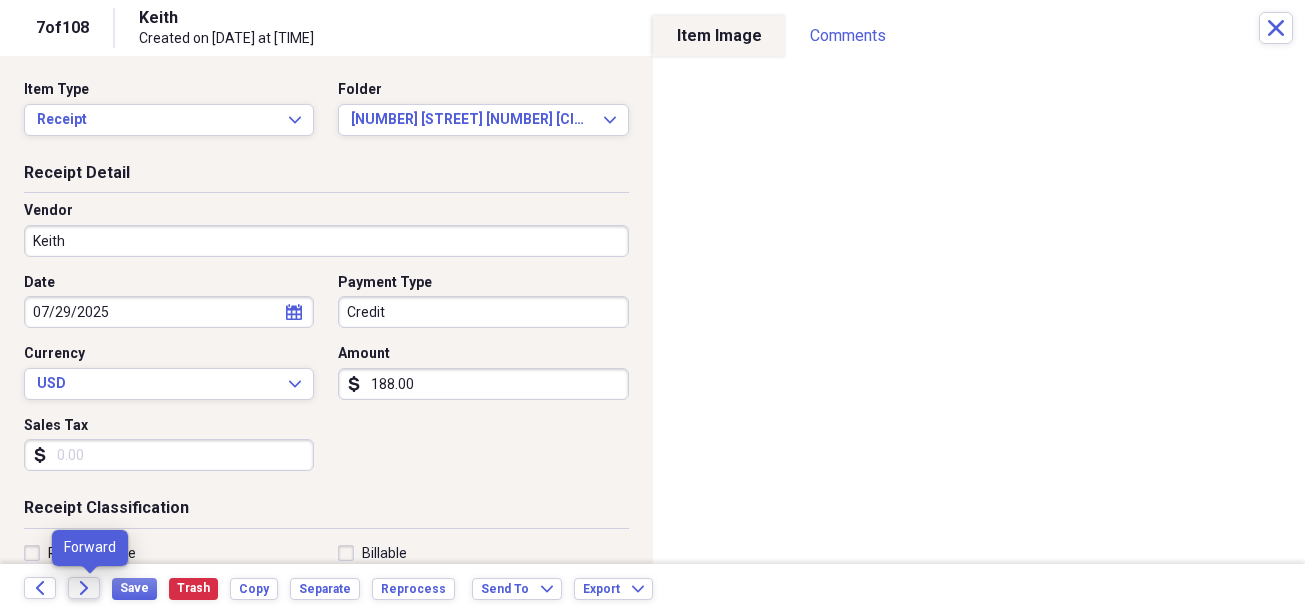 click on "Forward" 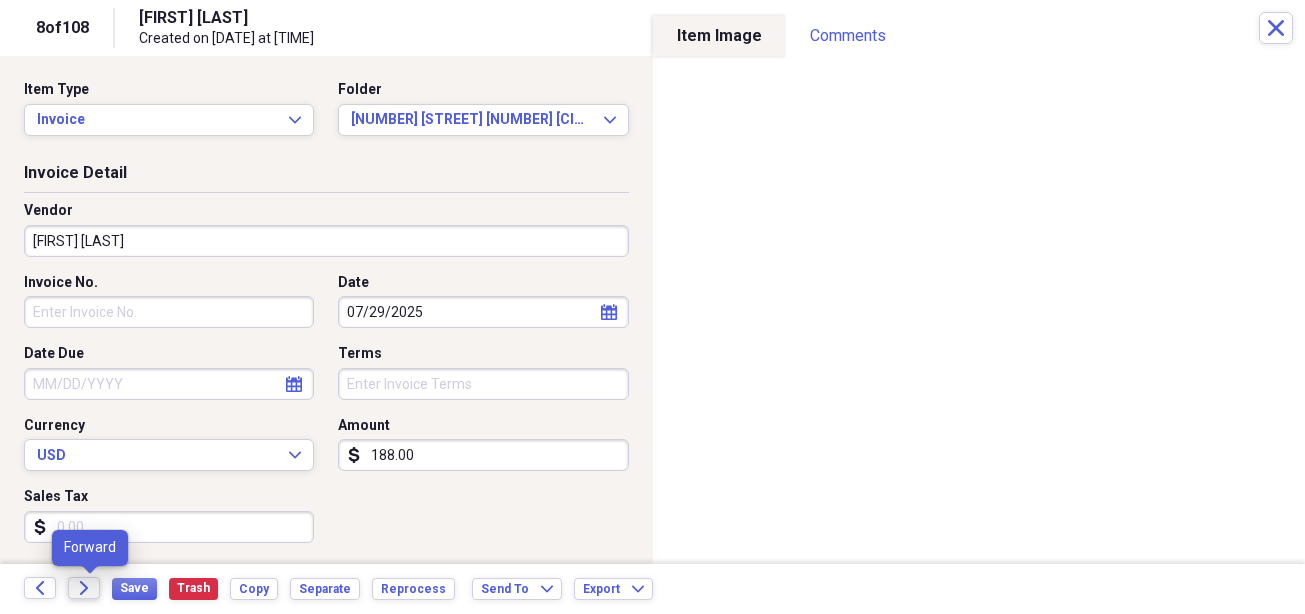 click on "Forward" 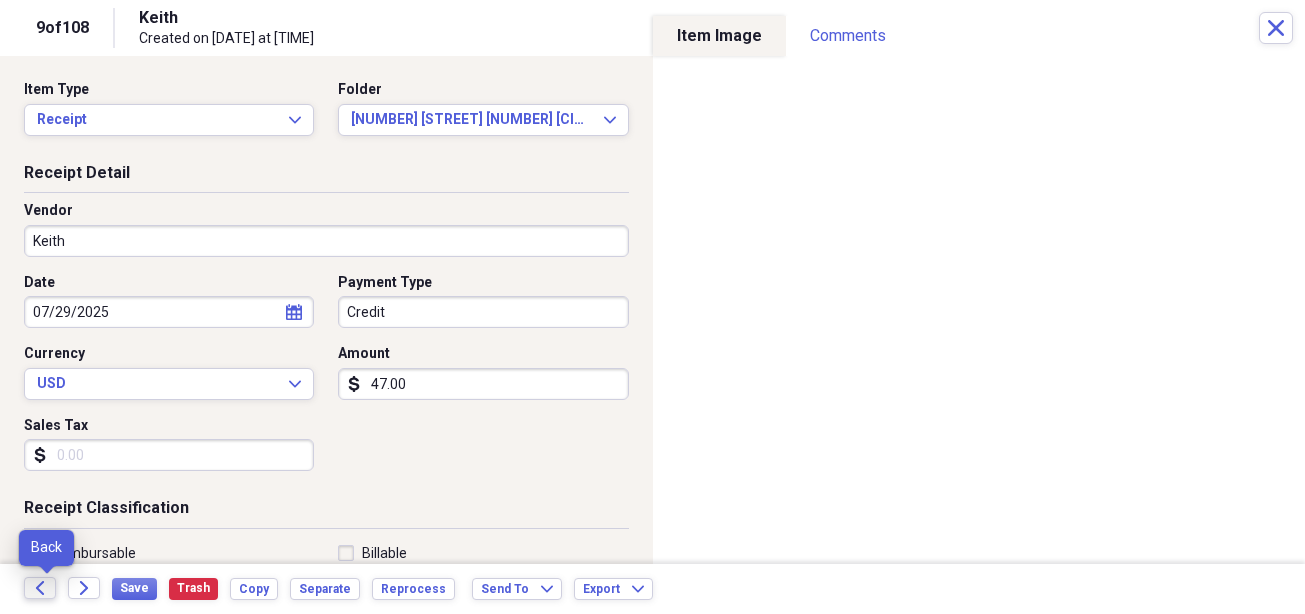 click on "Back" 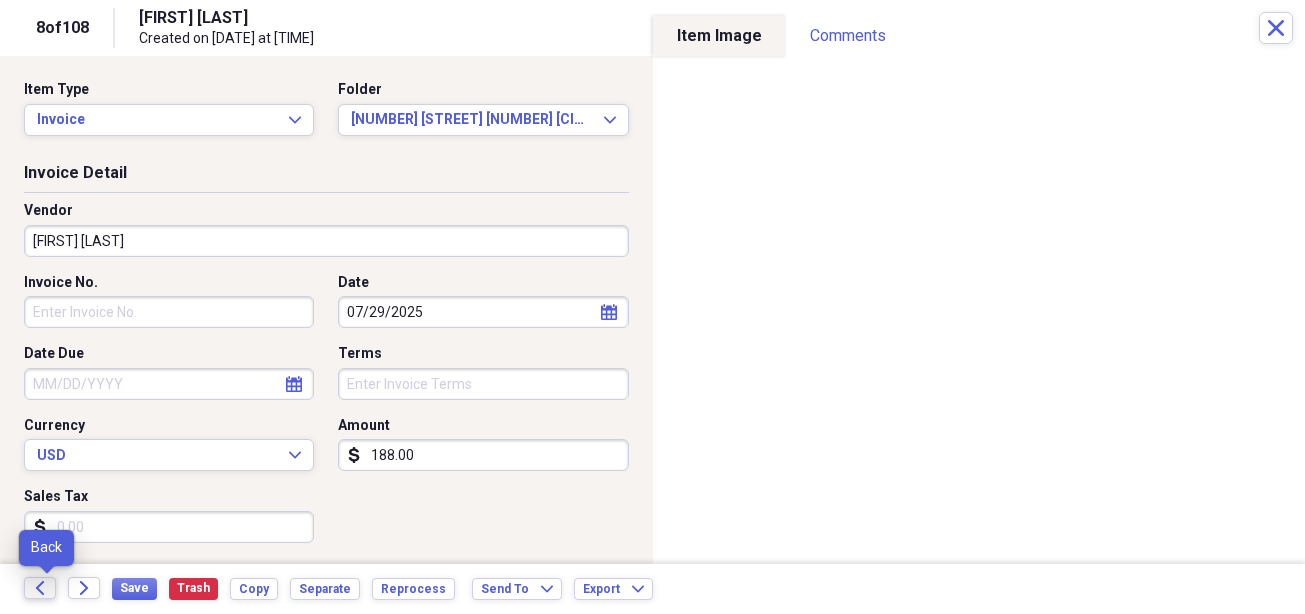click on "Back" 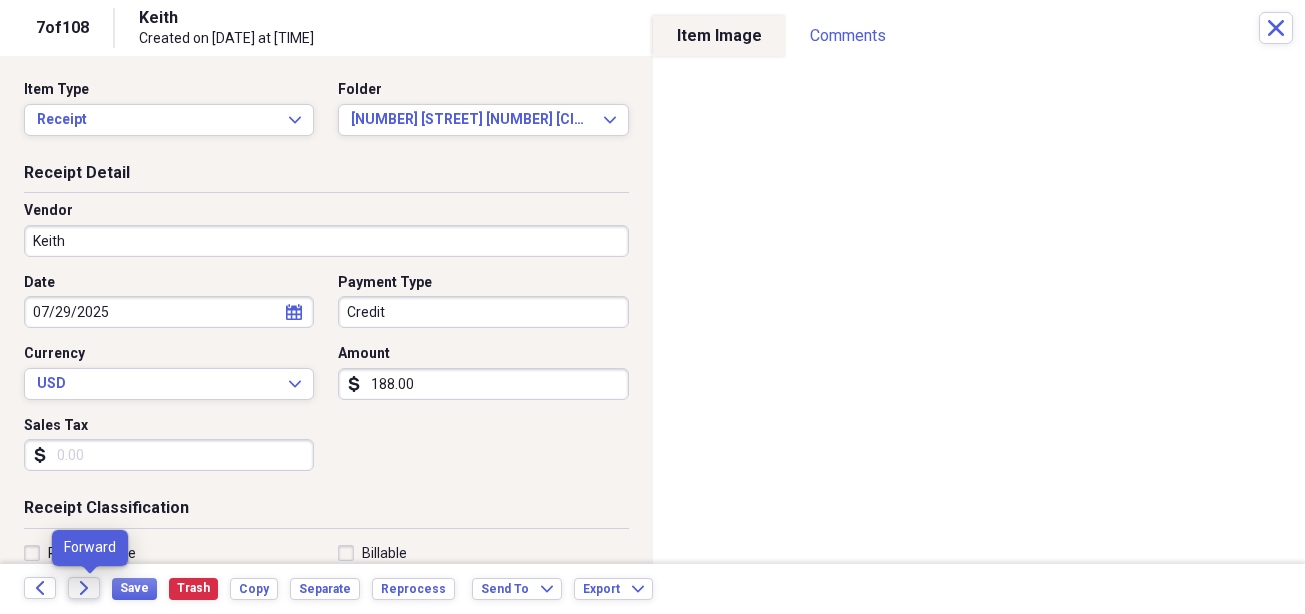 click on "Forward" 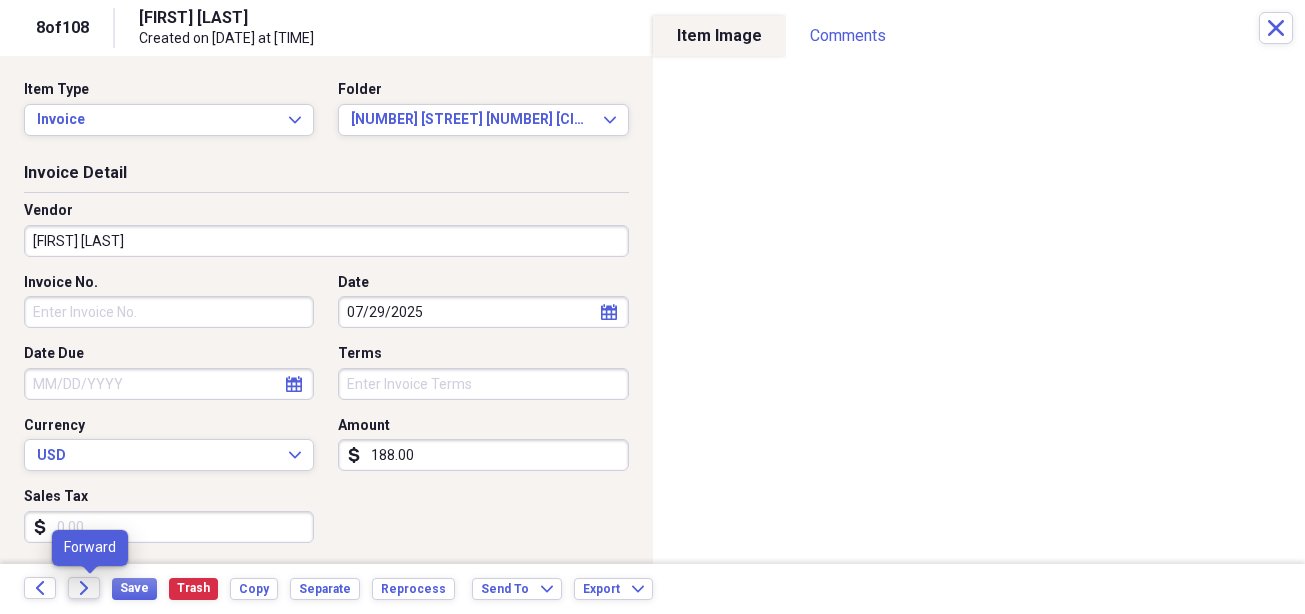 click on "Forward" 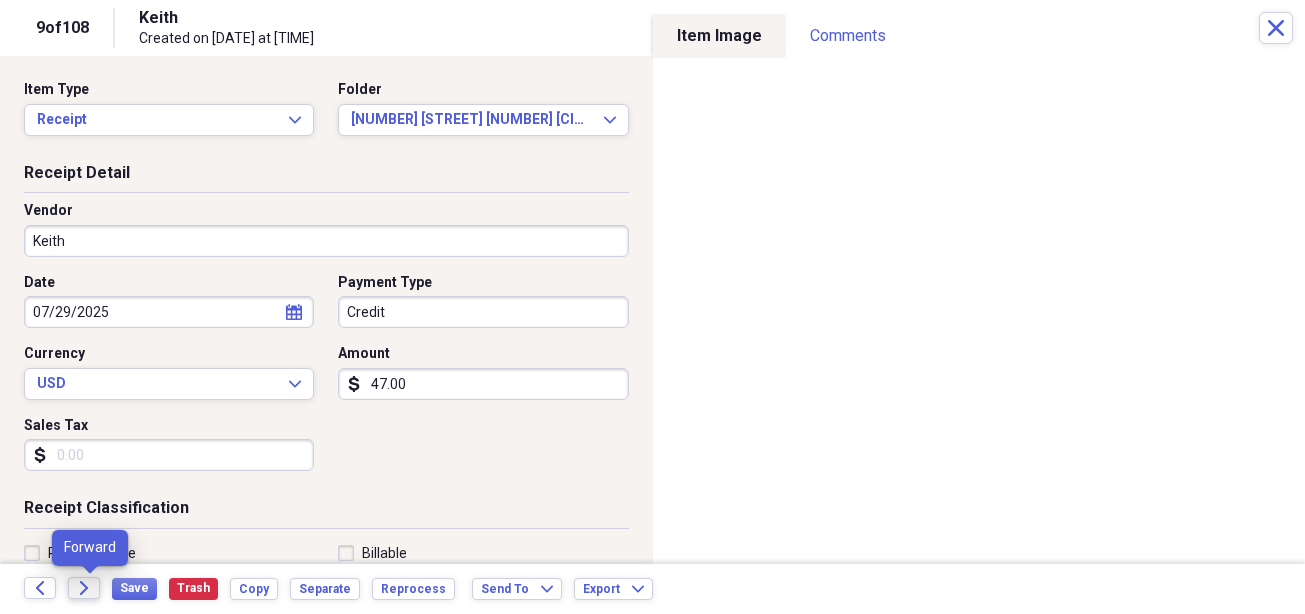 click on "Forward" 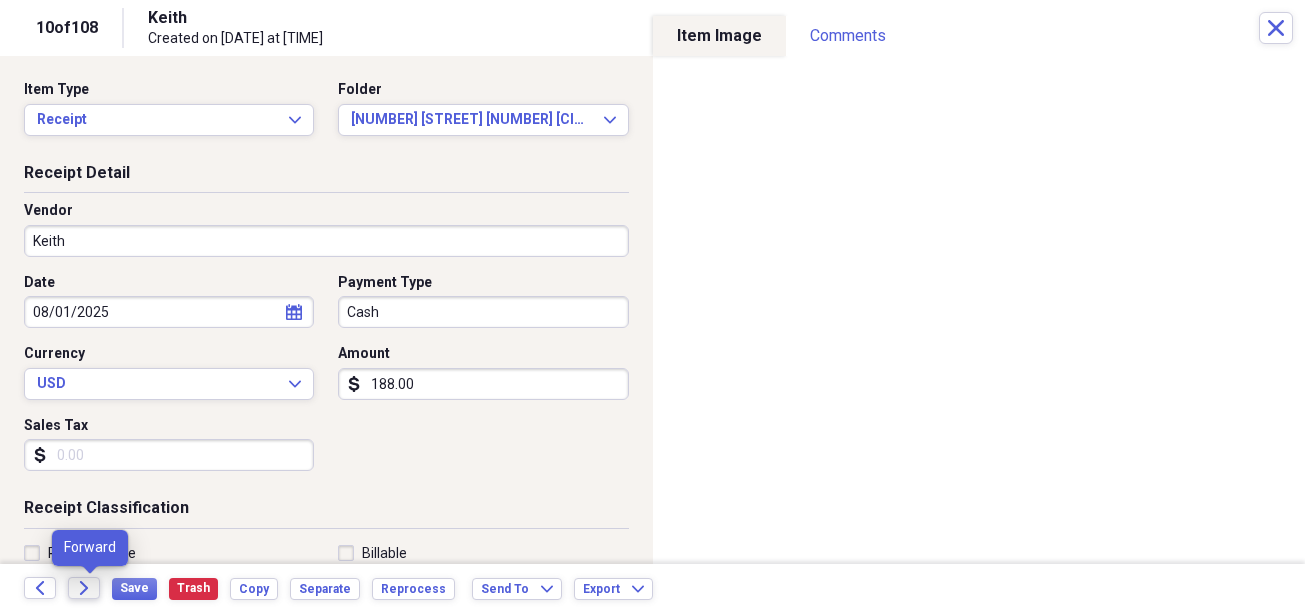 click on "Forward" 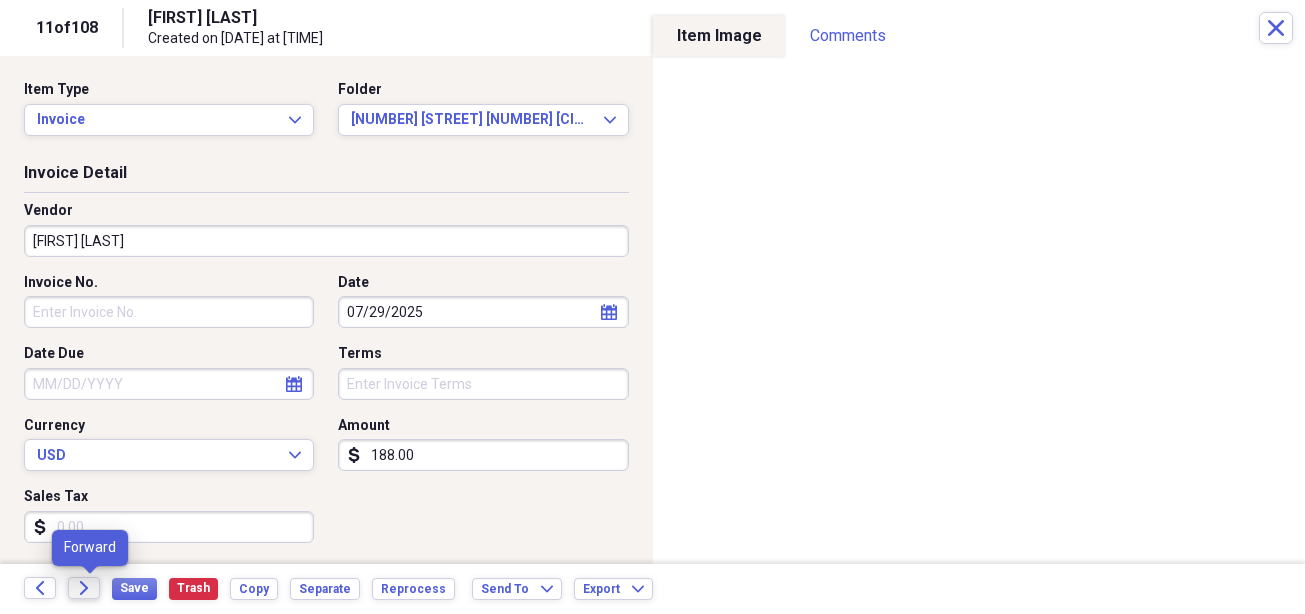 click 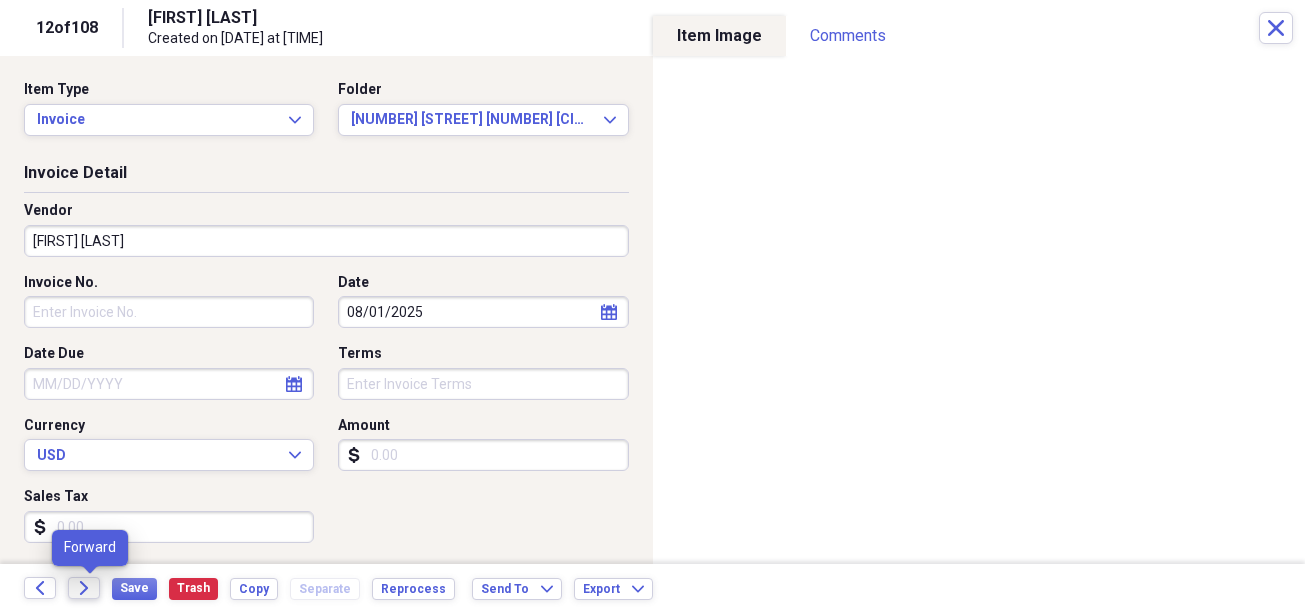 click on "Forward" at bounding box center [84, 588] 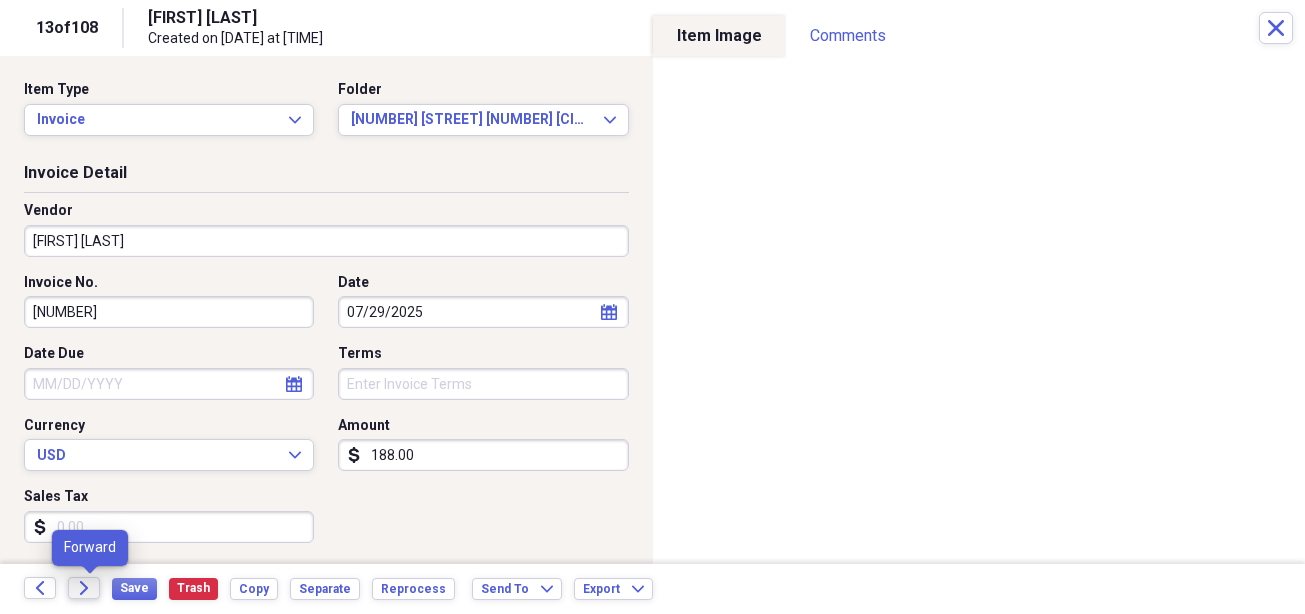 click on "Forward" at bounding box center [84, 588] 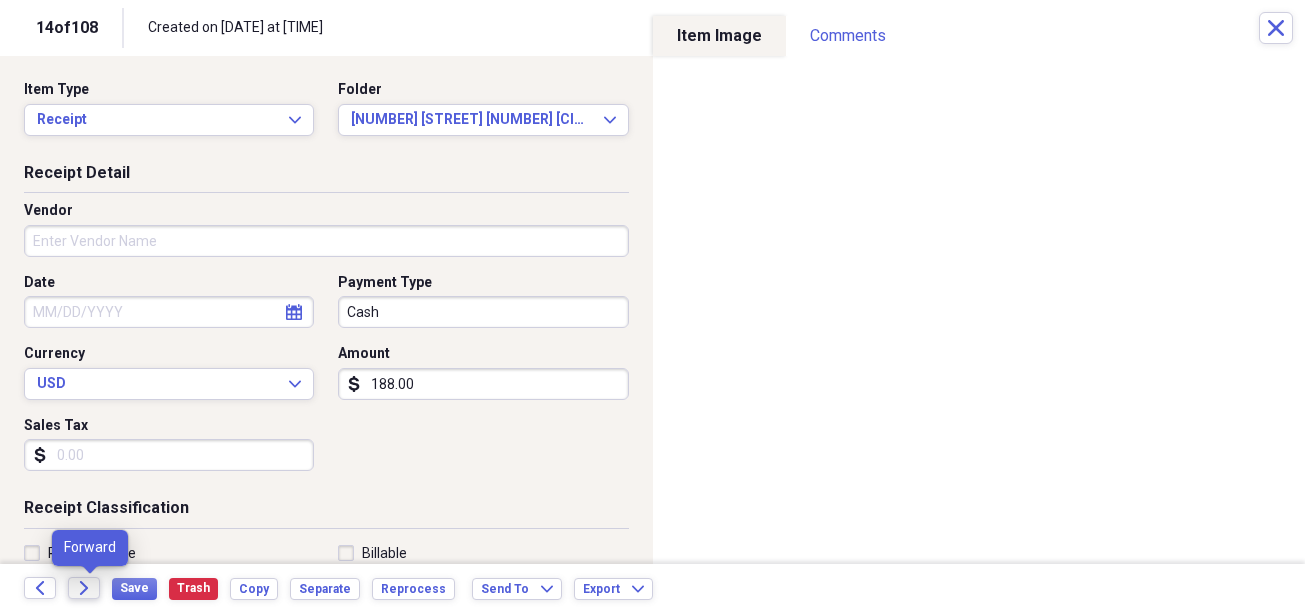 click on "Forward" at bounding box center [84, 588] 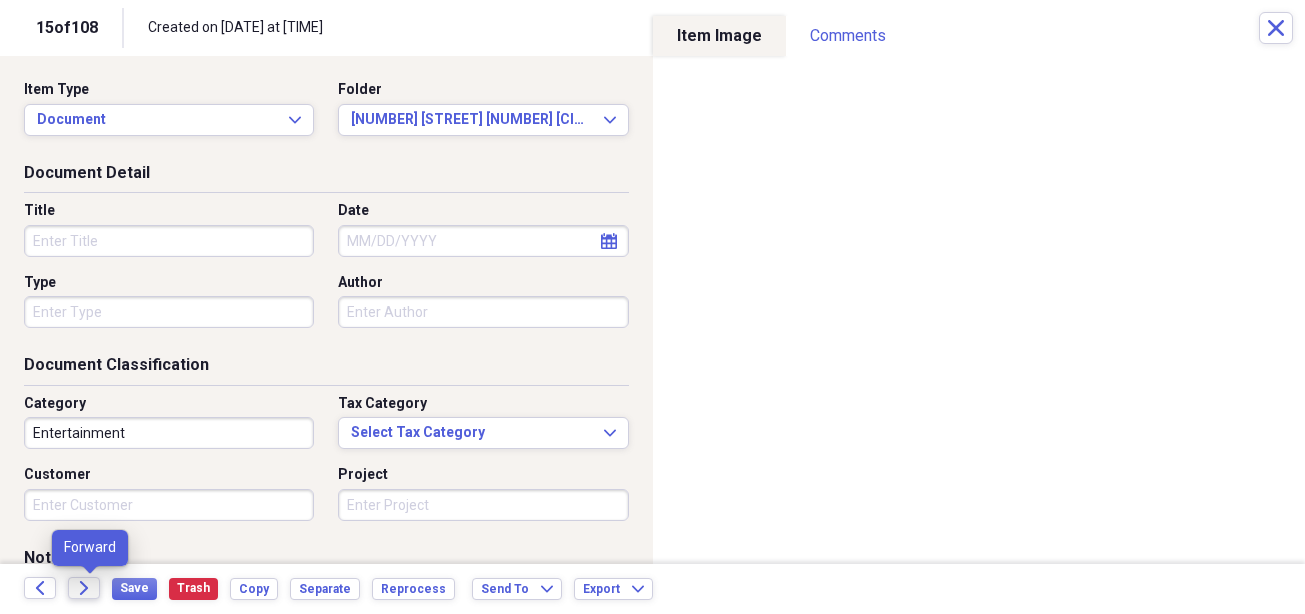 click on "Forward" 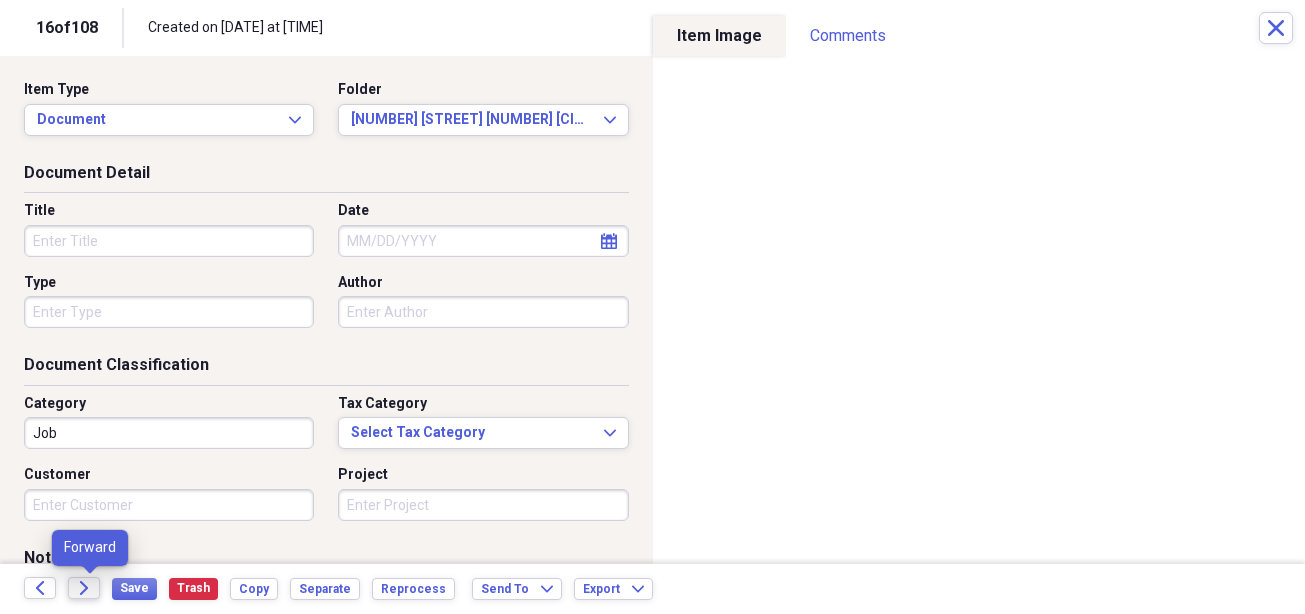 click on "Forward" 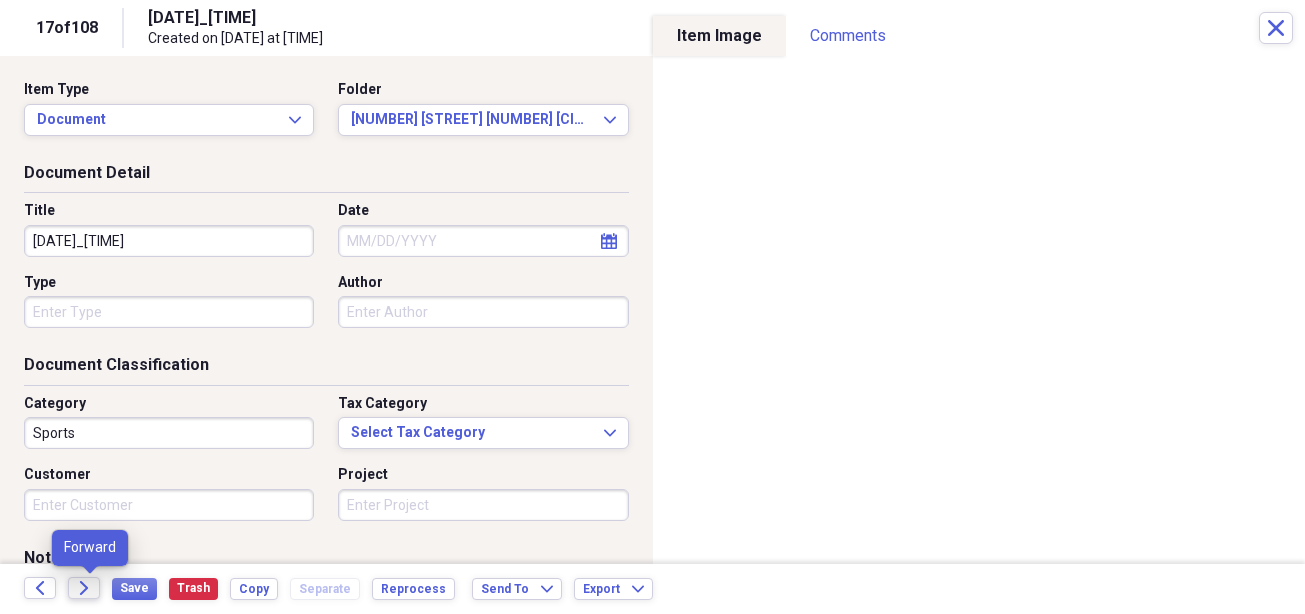 click on "Forward" 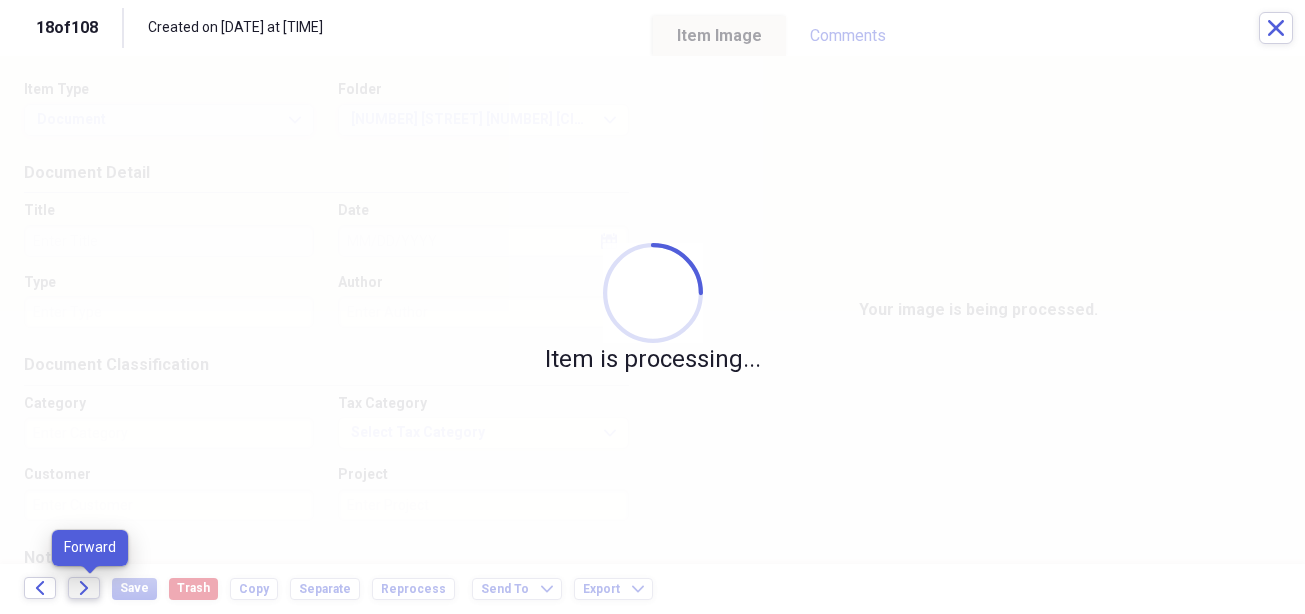 click on "Forward" 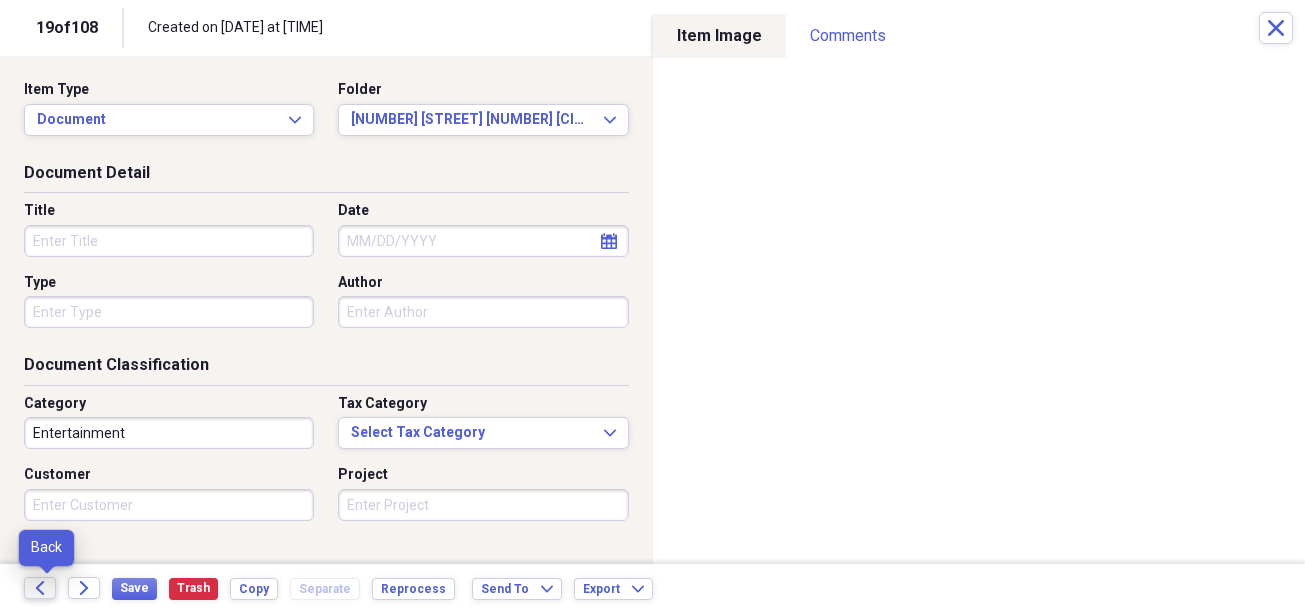 click 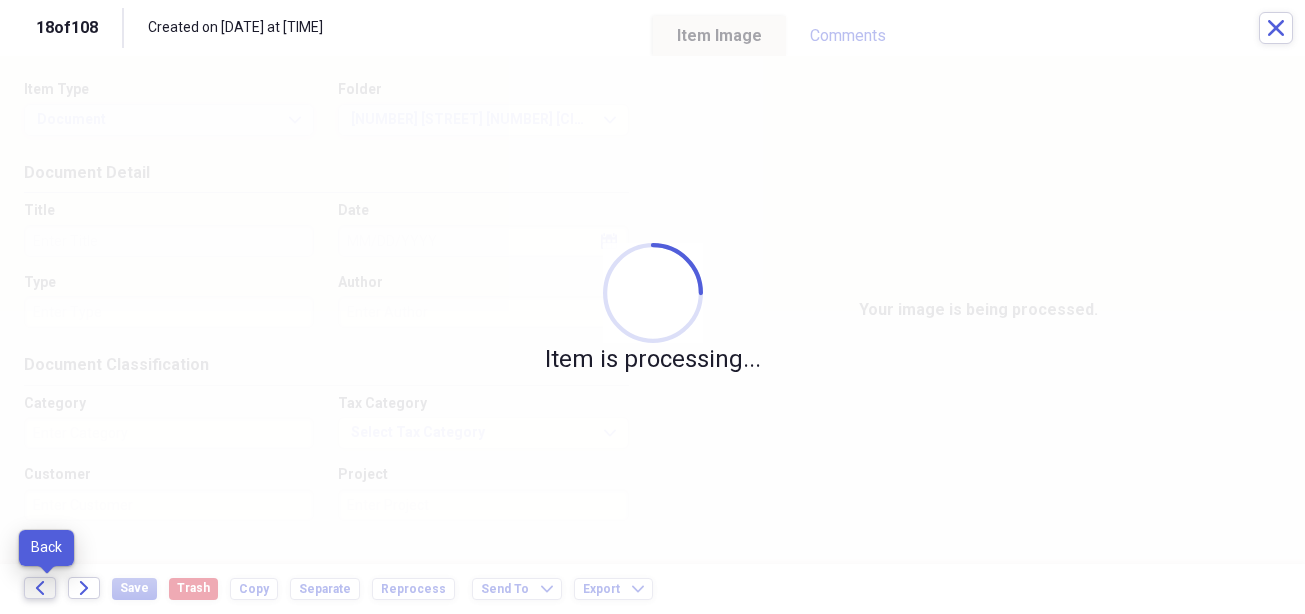 click 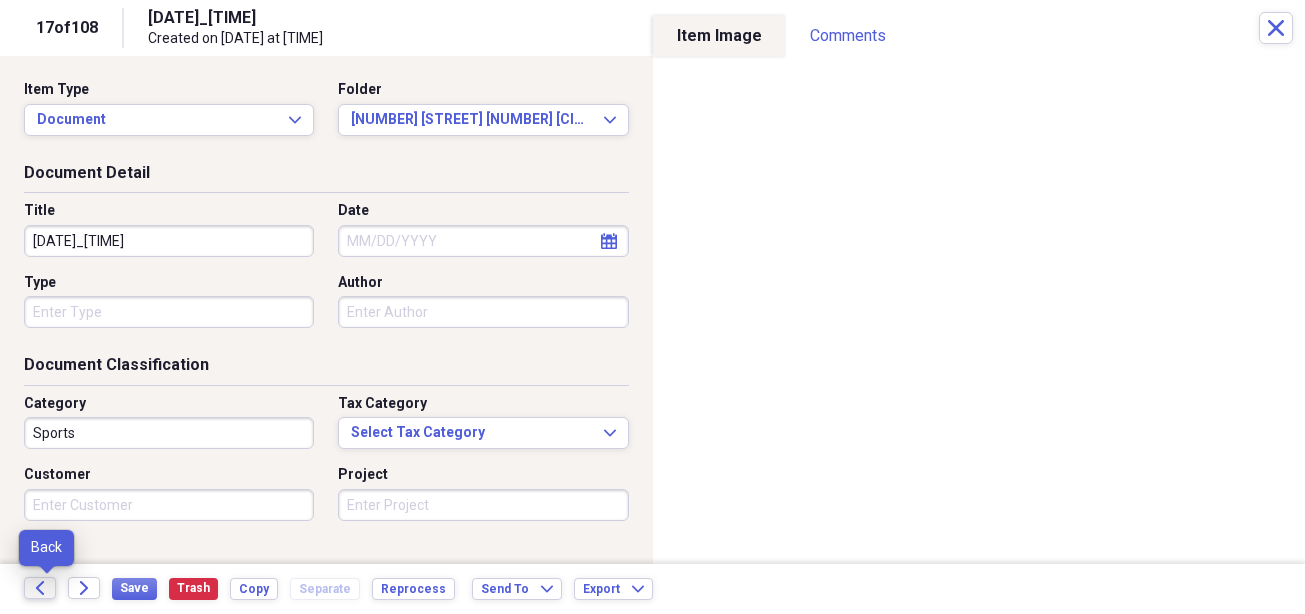 click 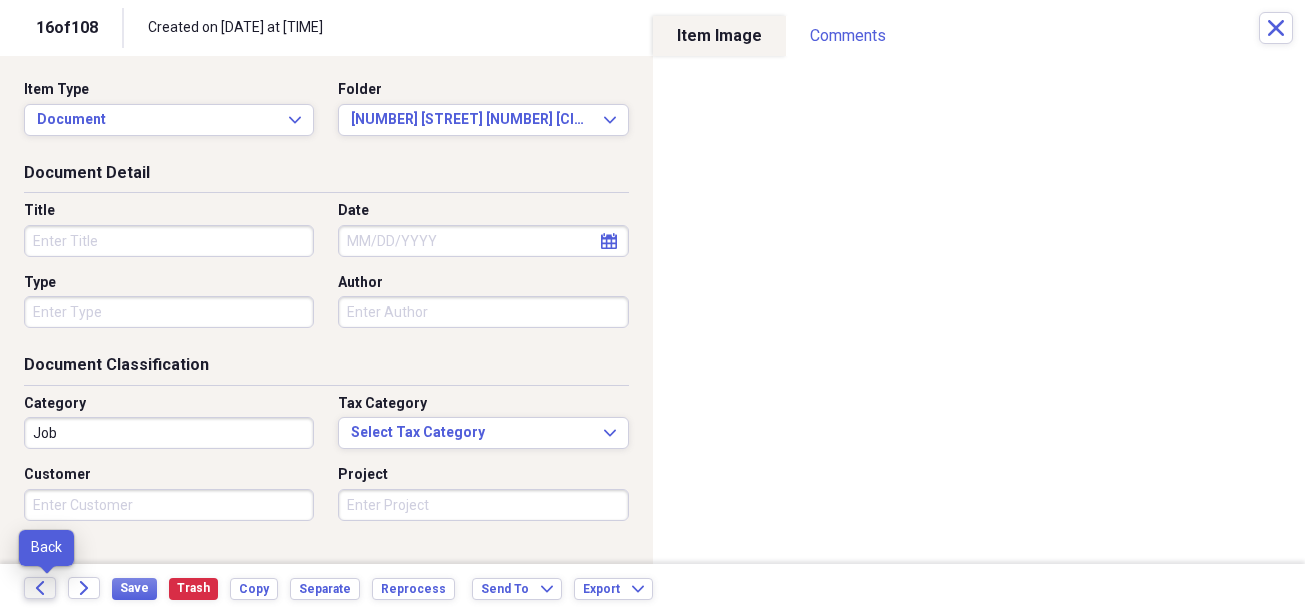click on "Back" 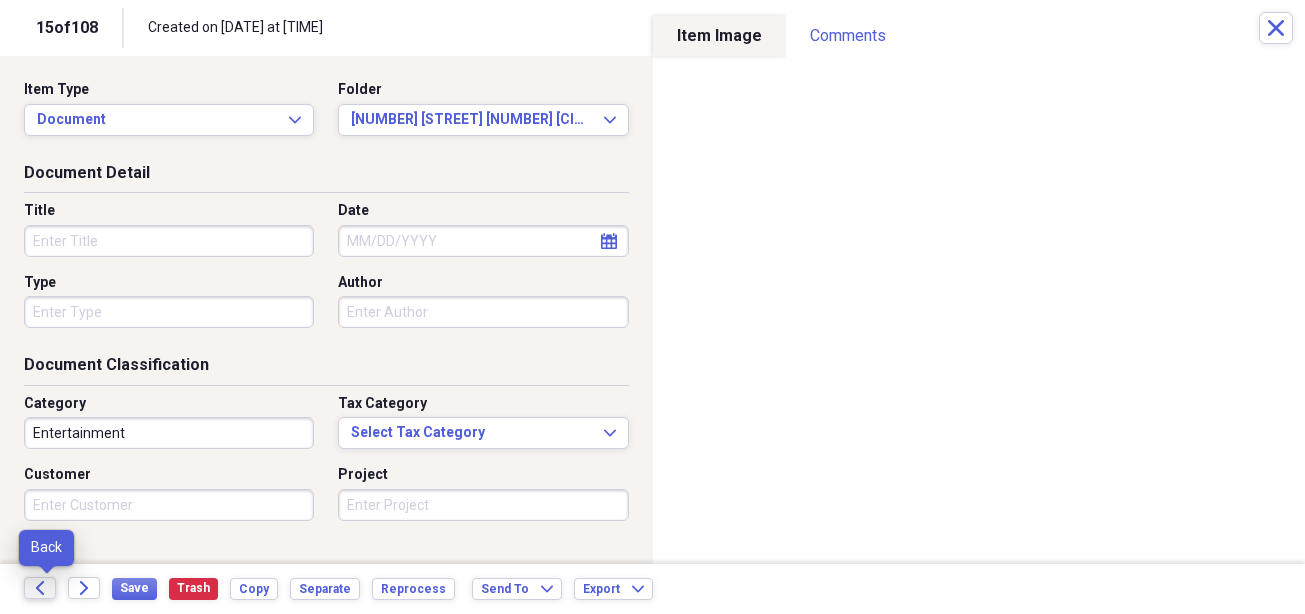 click on "Back" 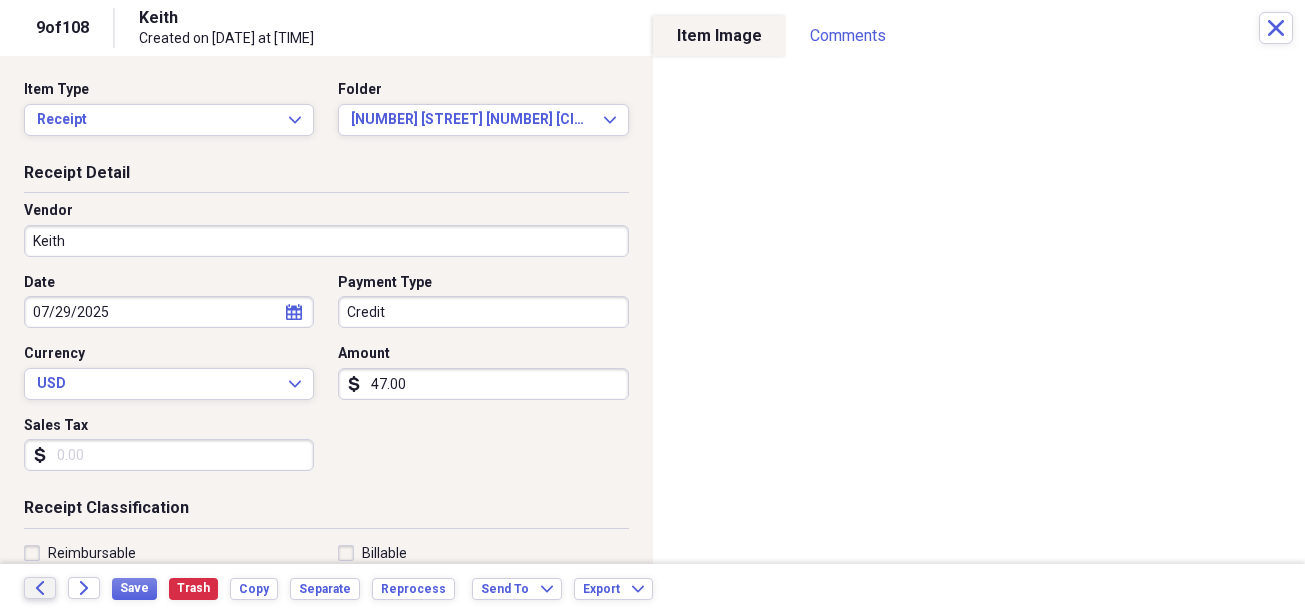 click on "Back" 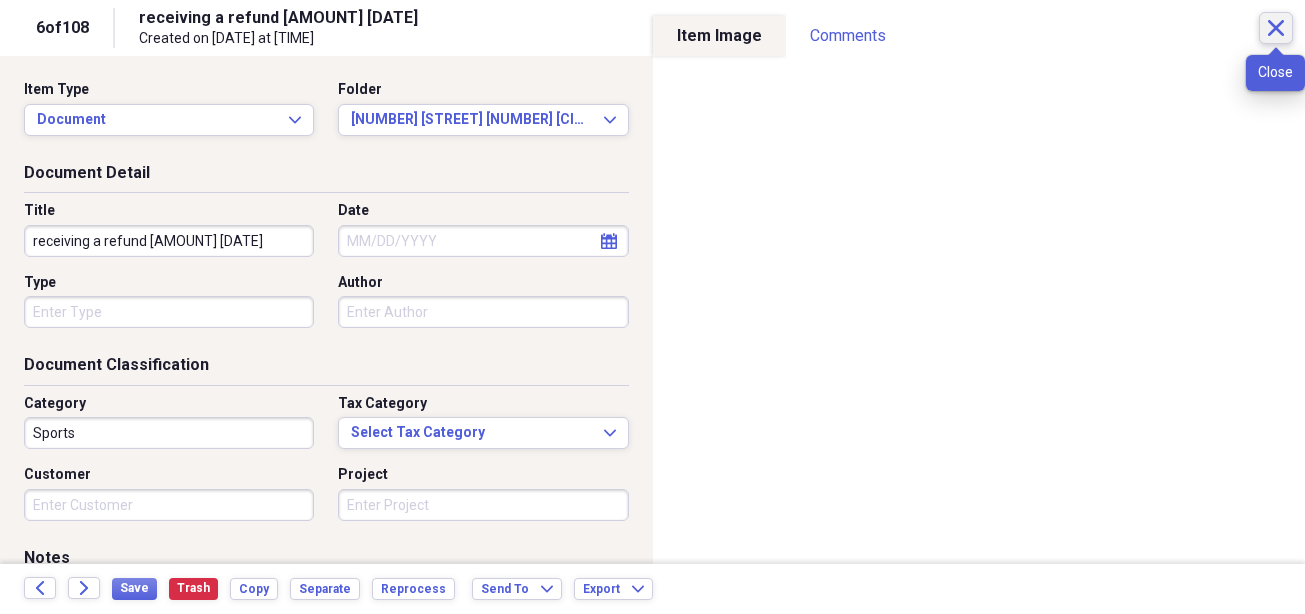 click on "Close" 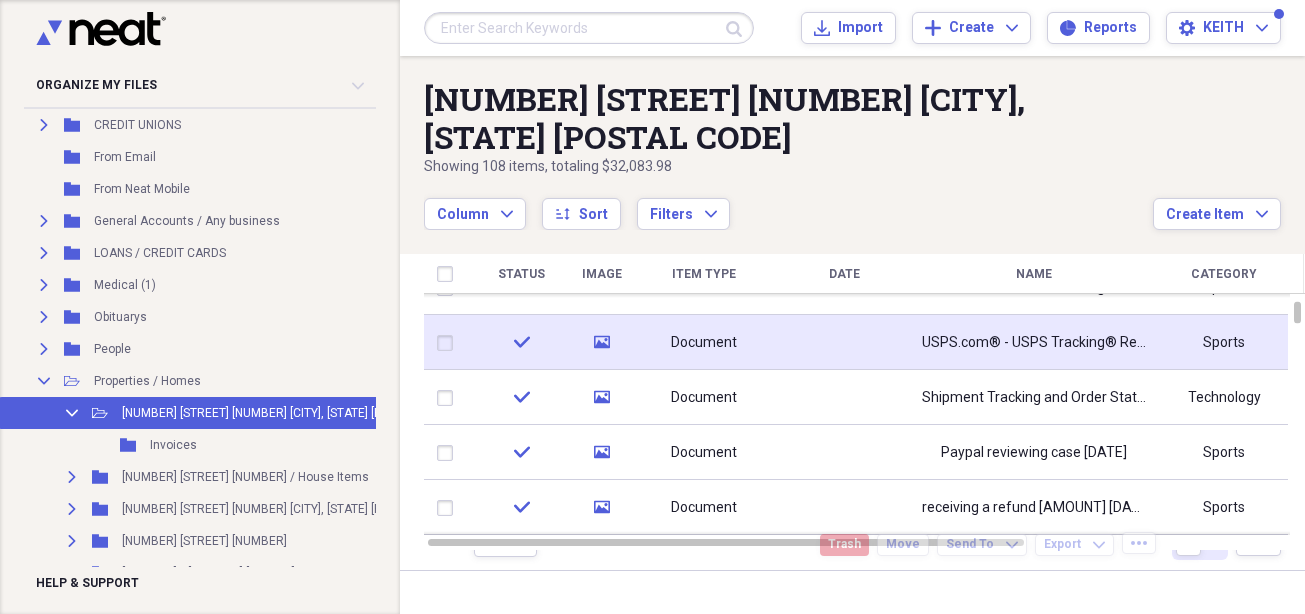 click on "USPS.com® - USPS Tracking® Results [NUMBER] [DATE]" at bounding box center (1034, 343) 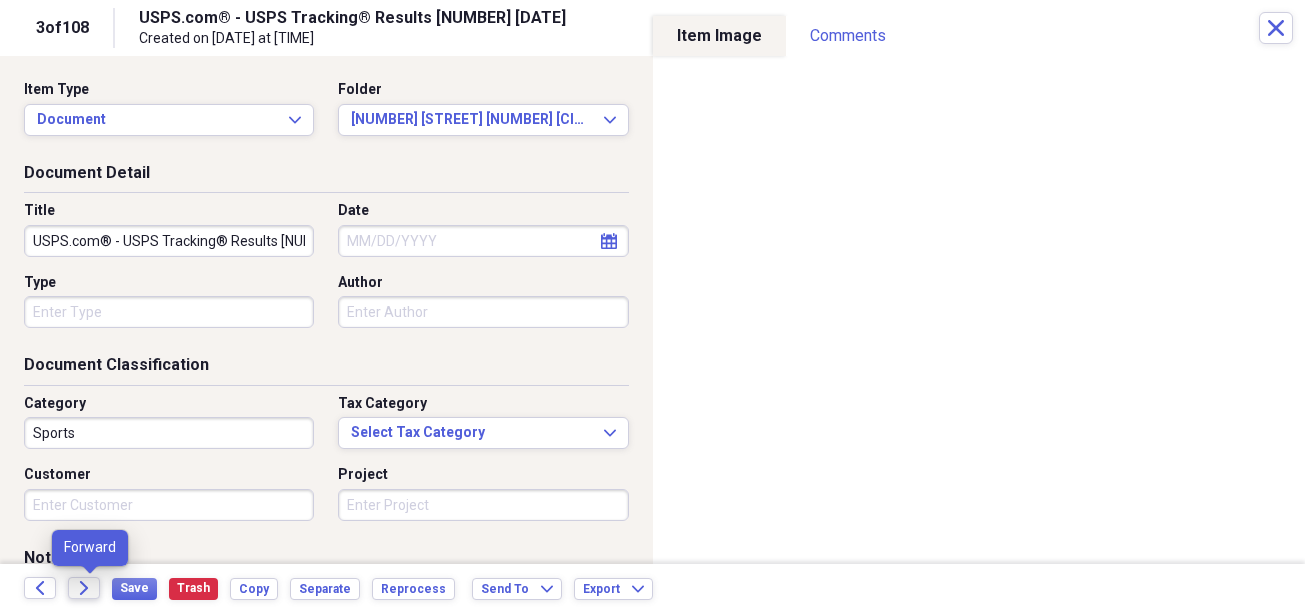 click on "Forward" at bounding box center (84, 588) 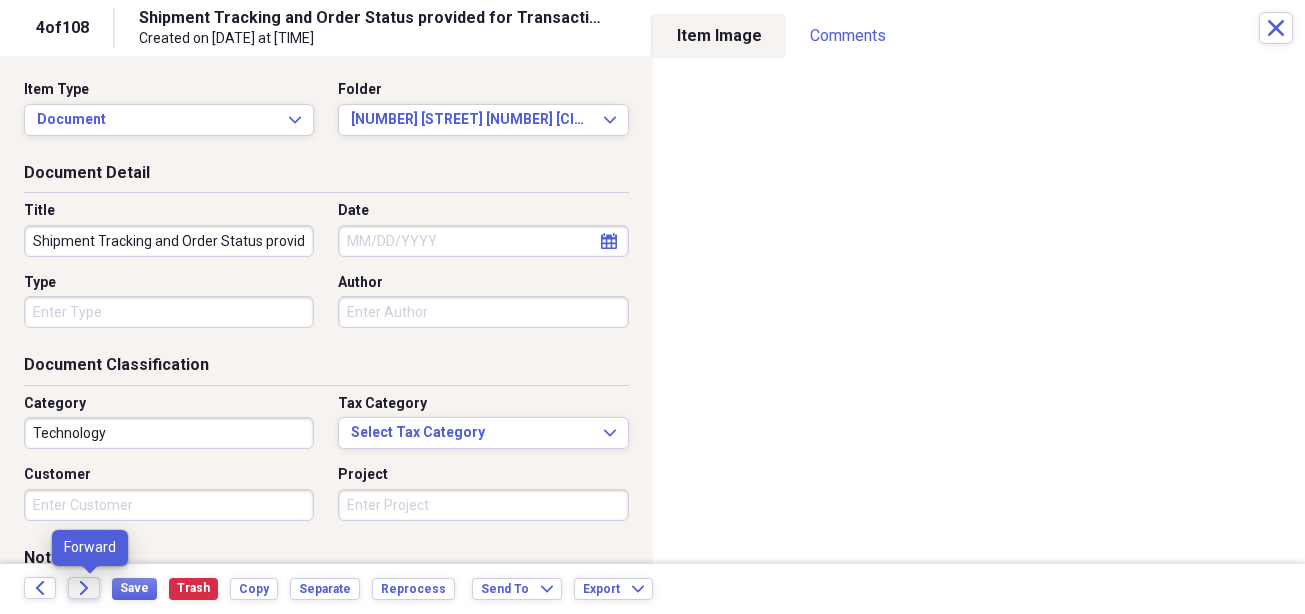 click on "Forward" 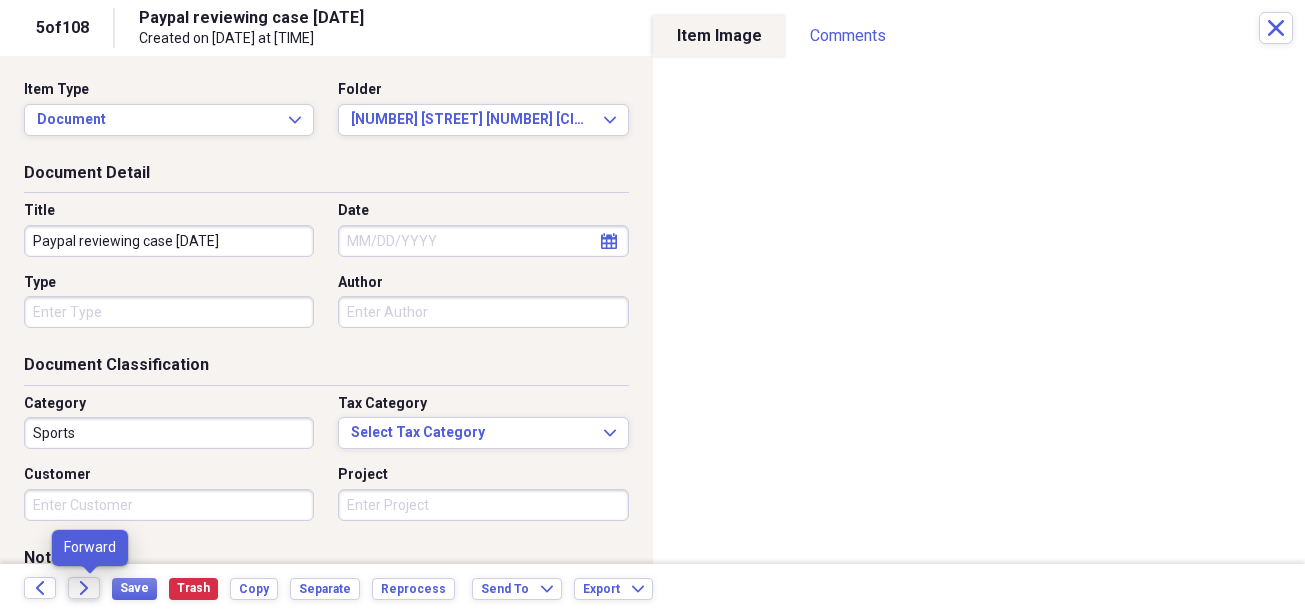 click on "Forward" 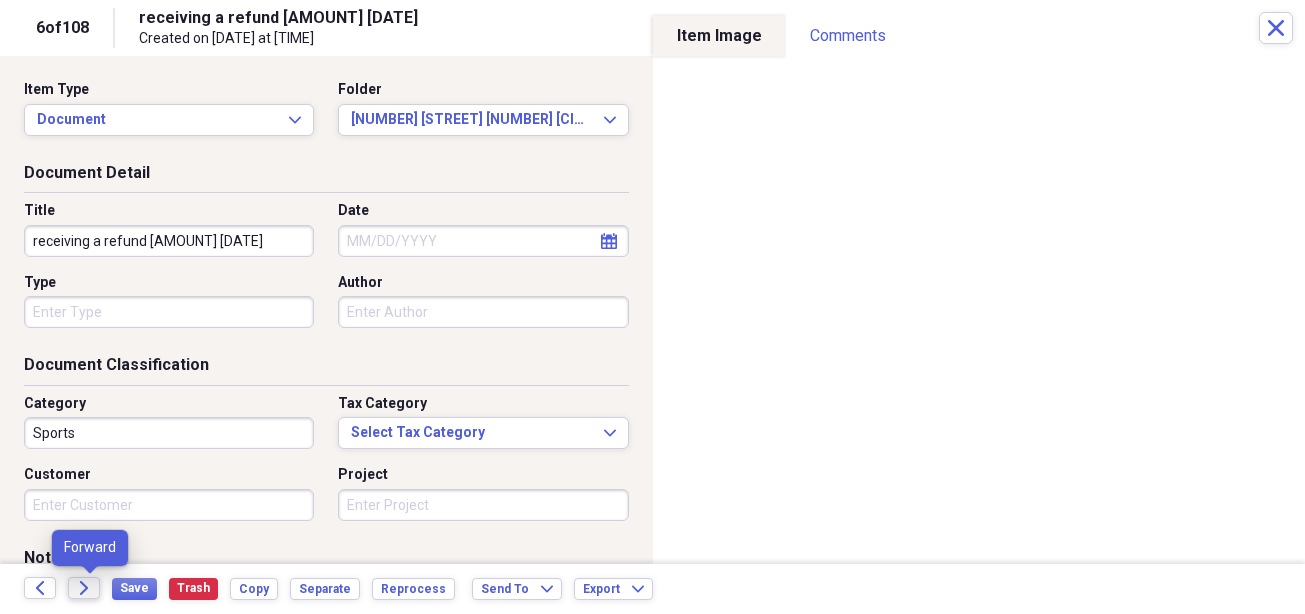 click on "Forward" 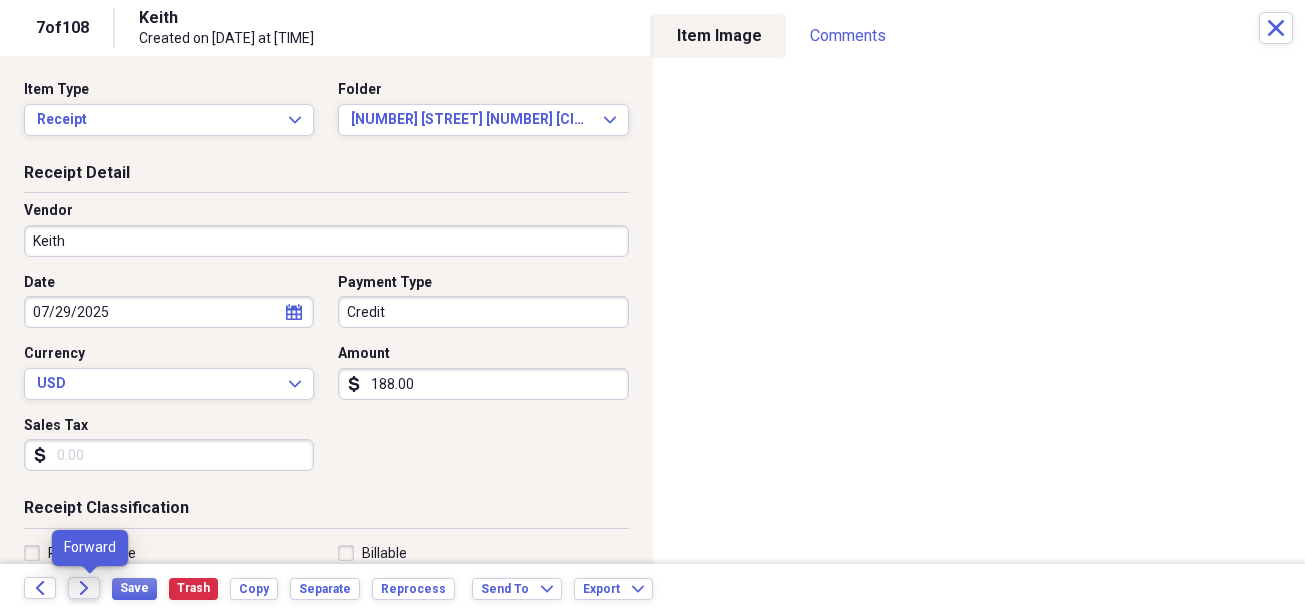 click on "Forward" 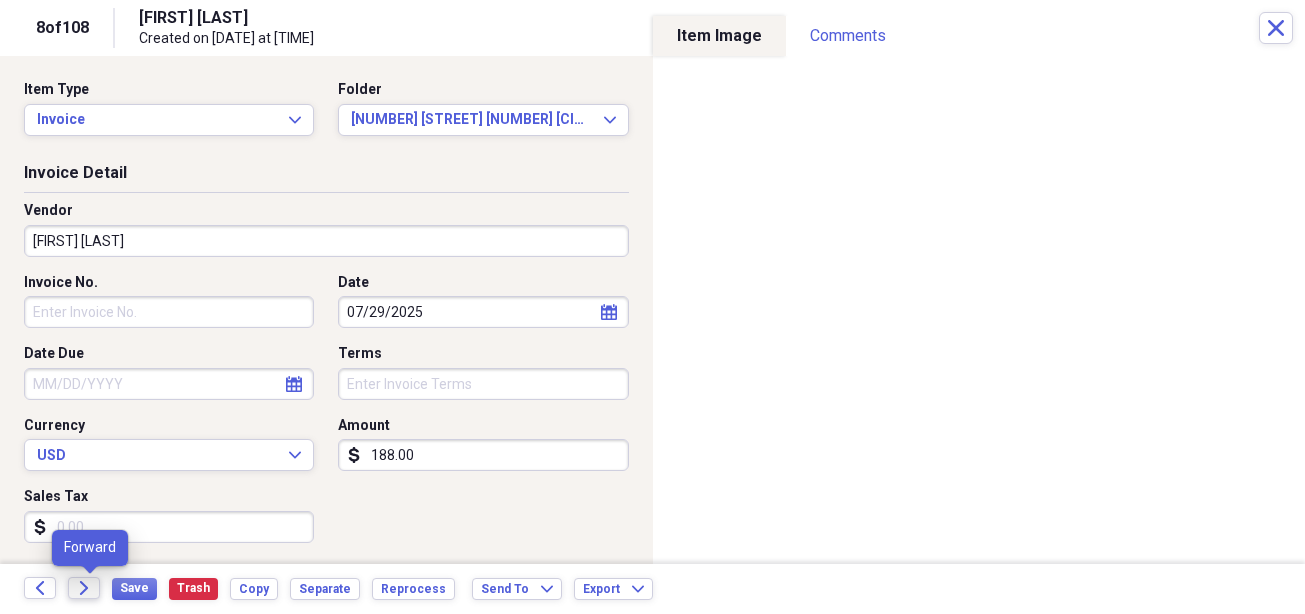 click on "Forward" 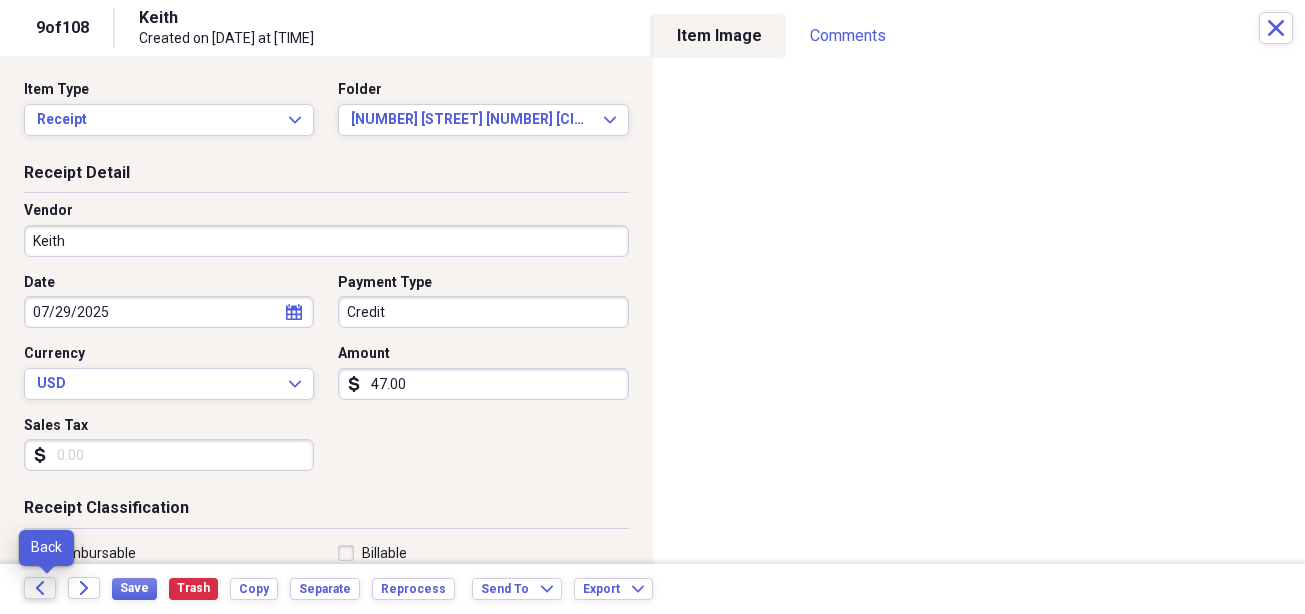 click on "Back" 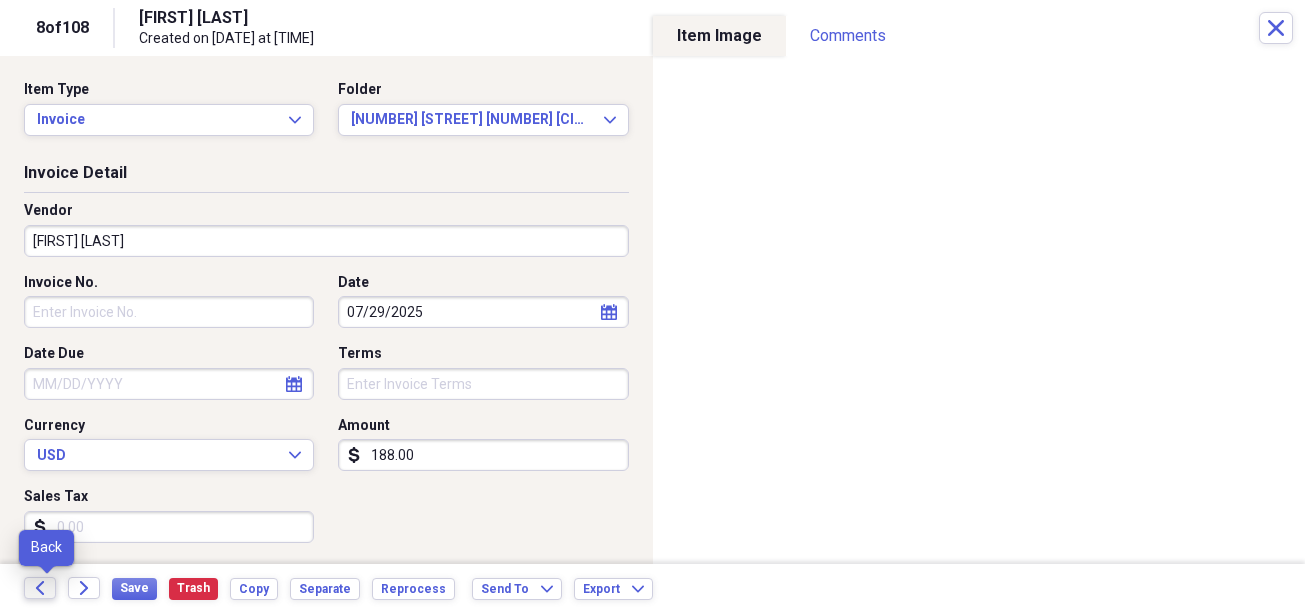 click on "Back" 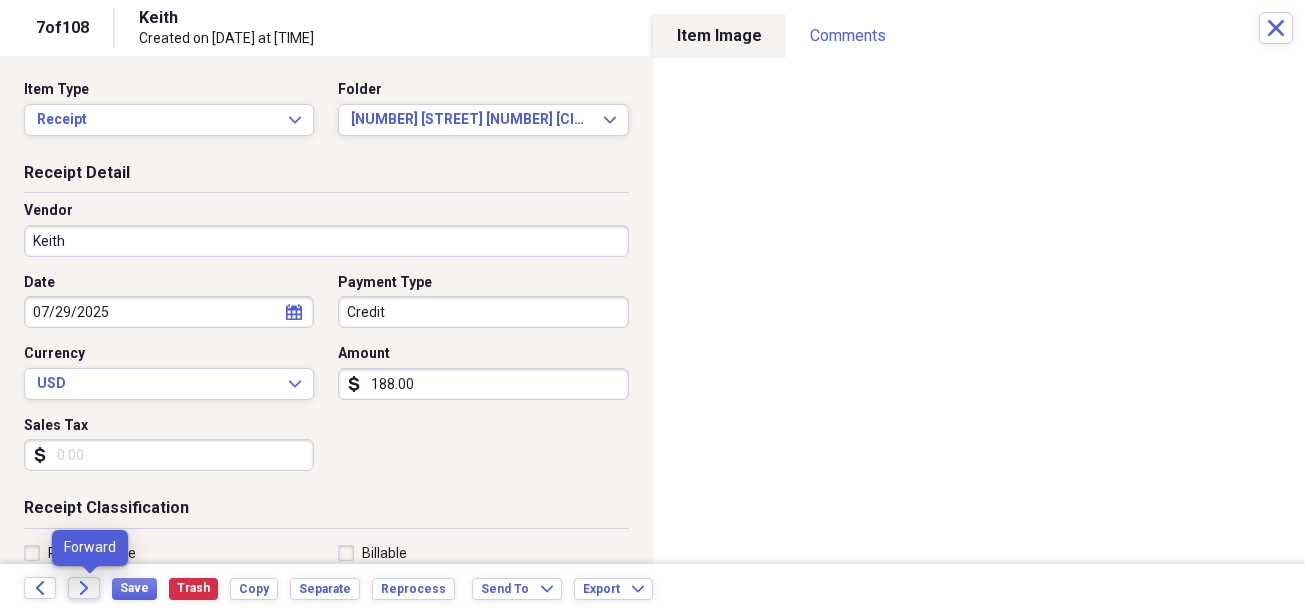 click 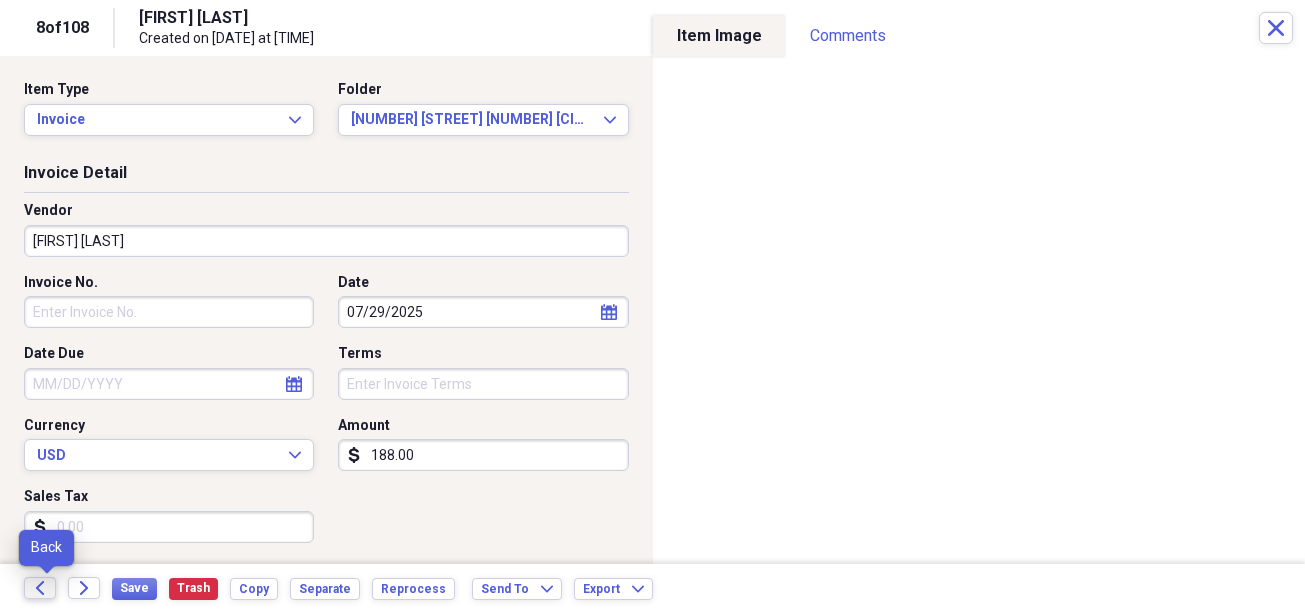 click on "Back" 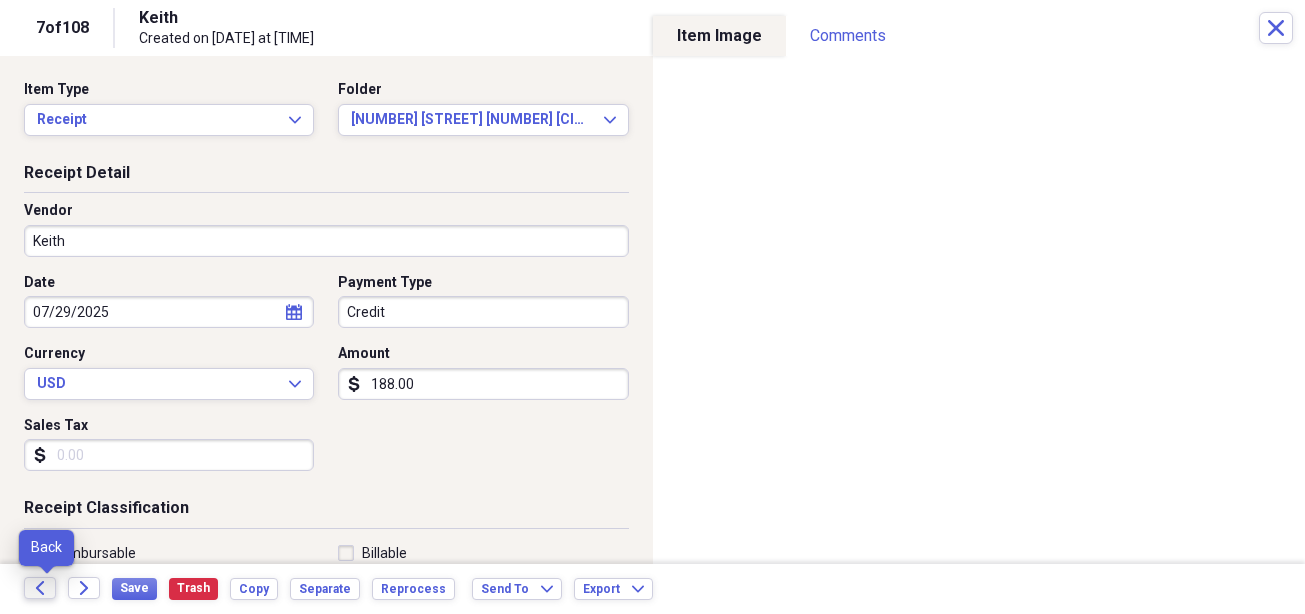 click on "Back" 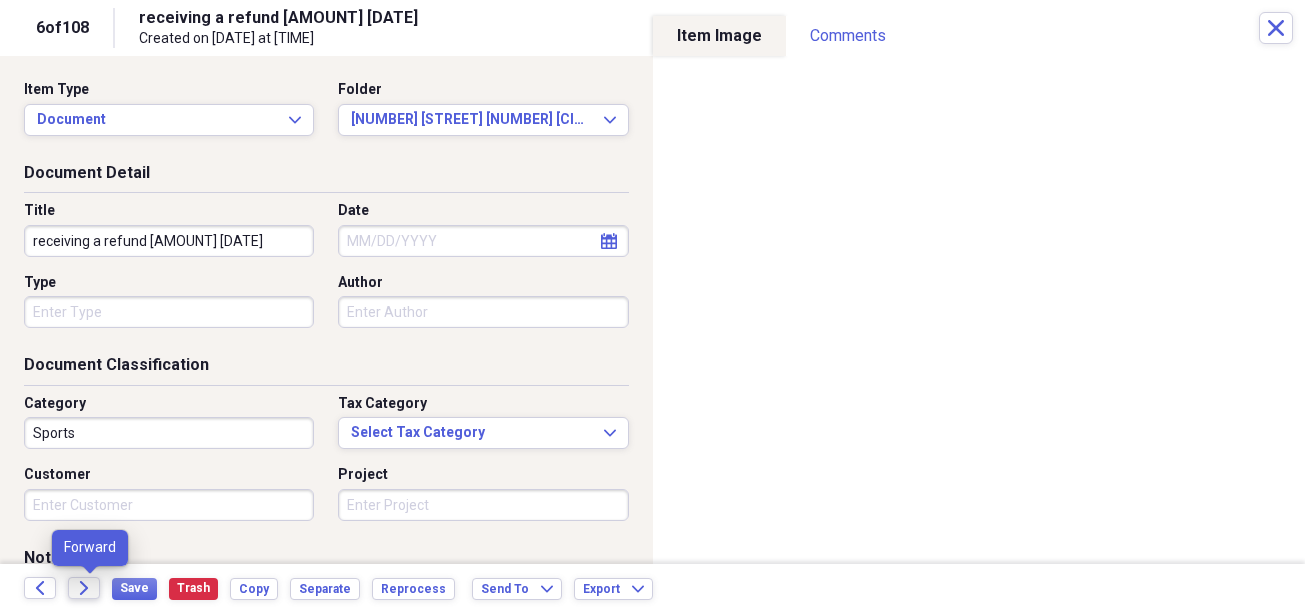 click on "Forward" 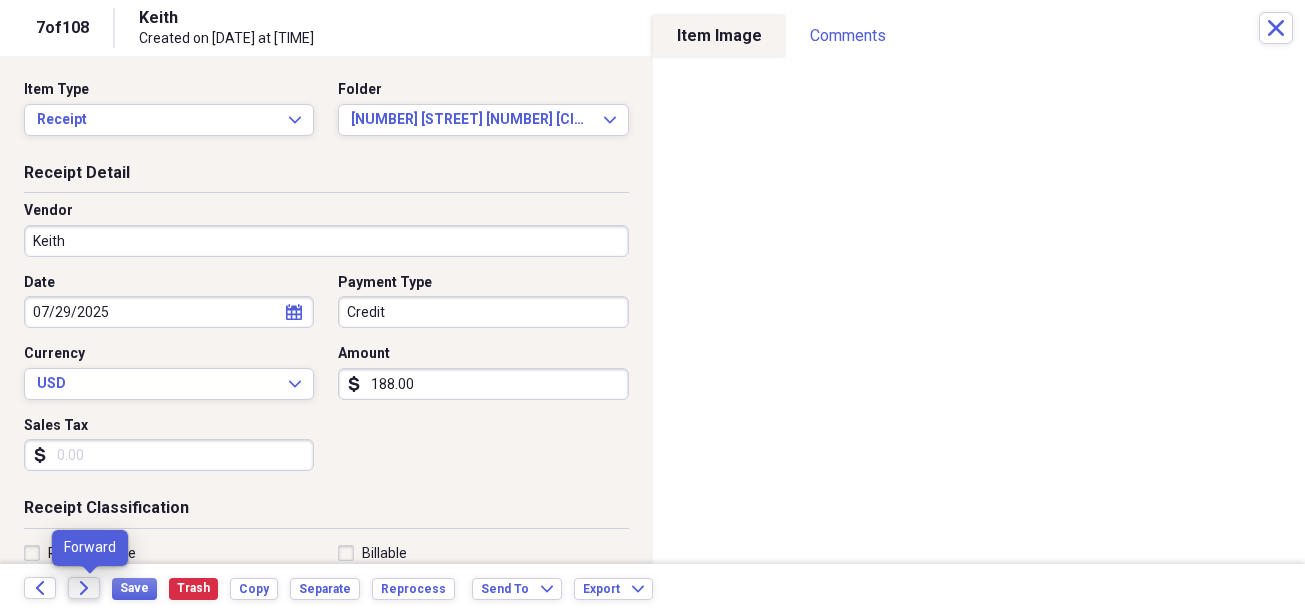 click on "Forward" at bounding box center [84, 588] 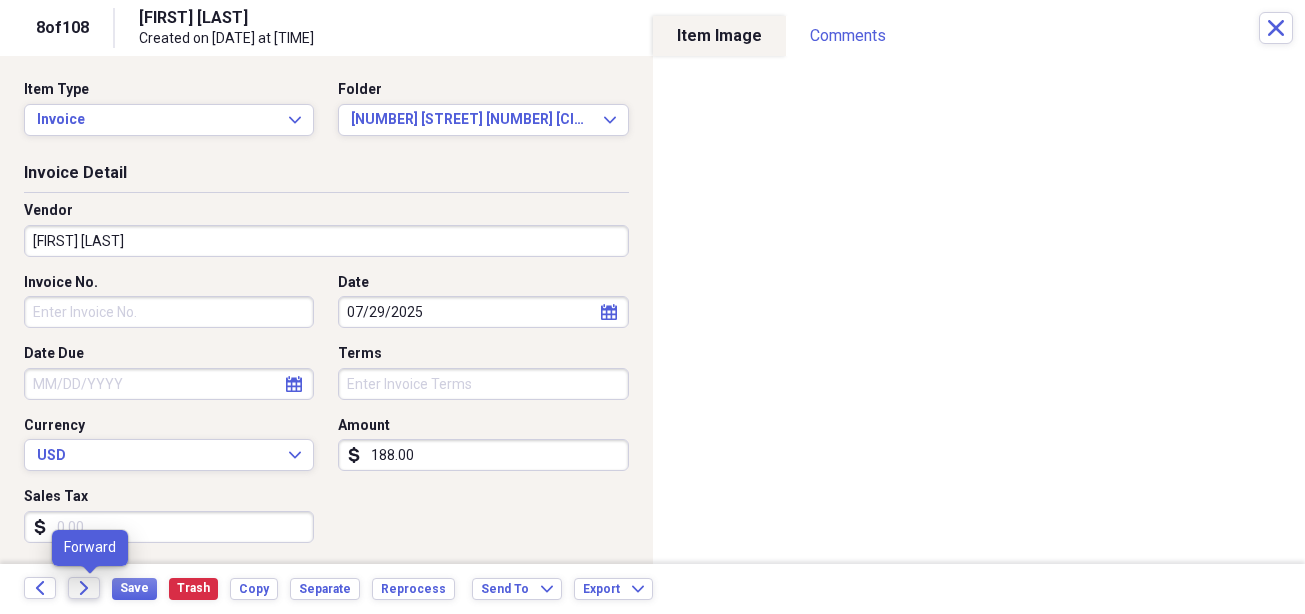 click on "Forward" at bounding box center [84, 588] 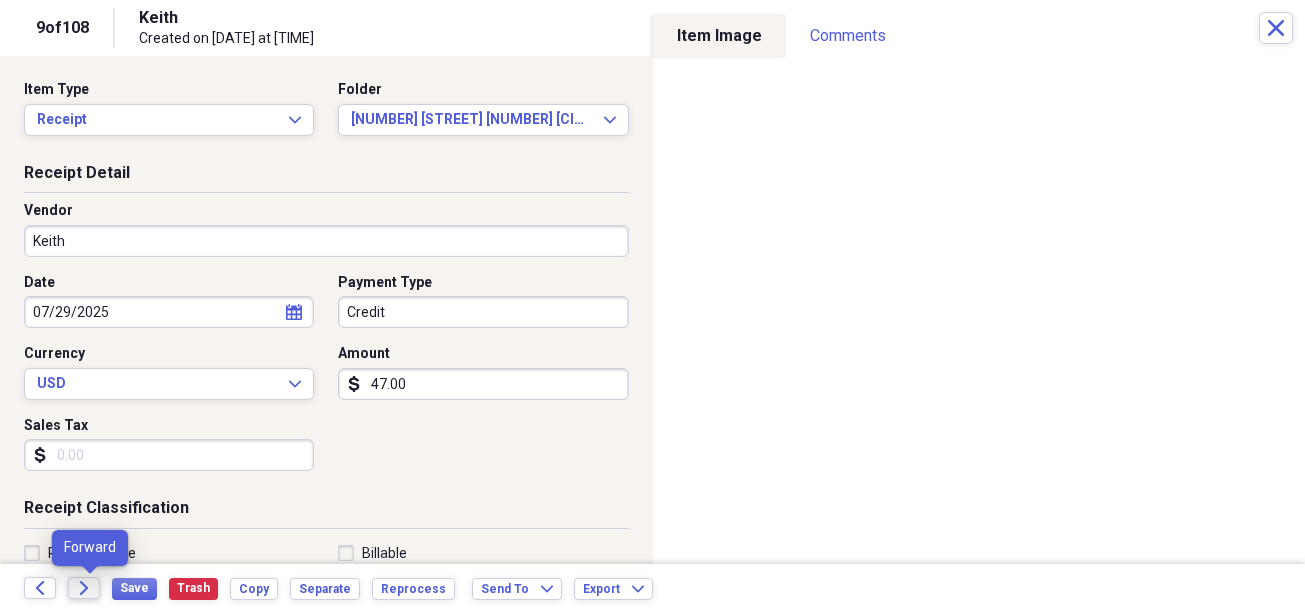 click on "Forward" at bounding box center (84, 588) 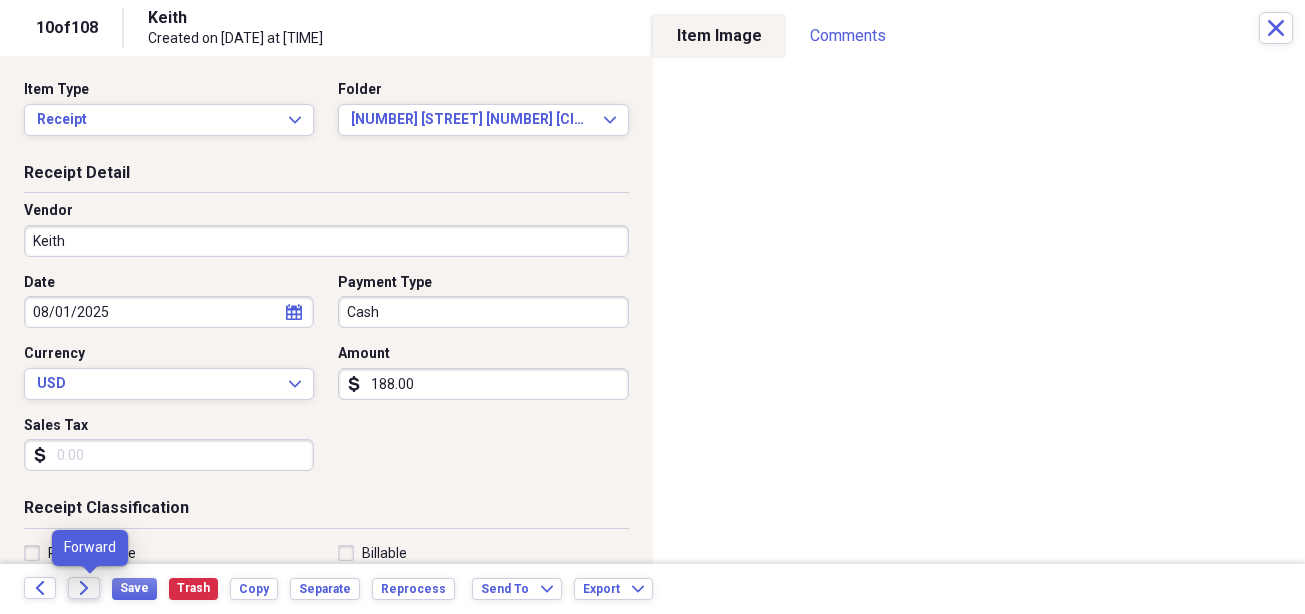click on "Forward" at bounding box center [84, 588] 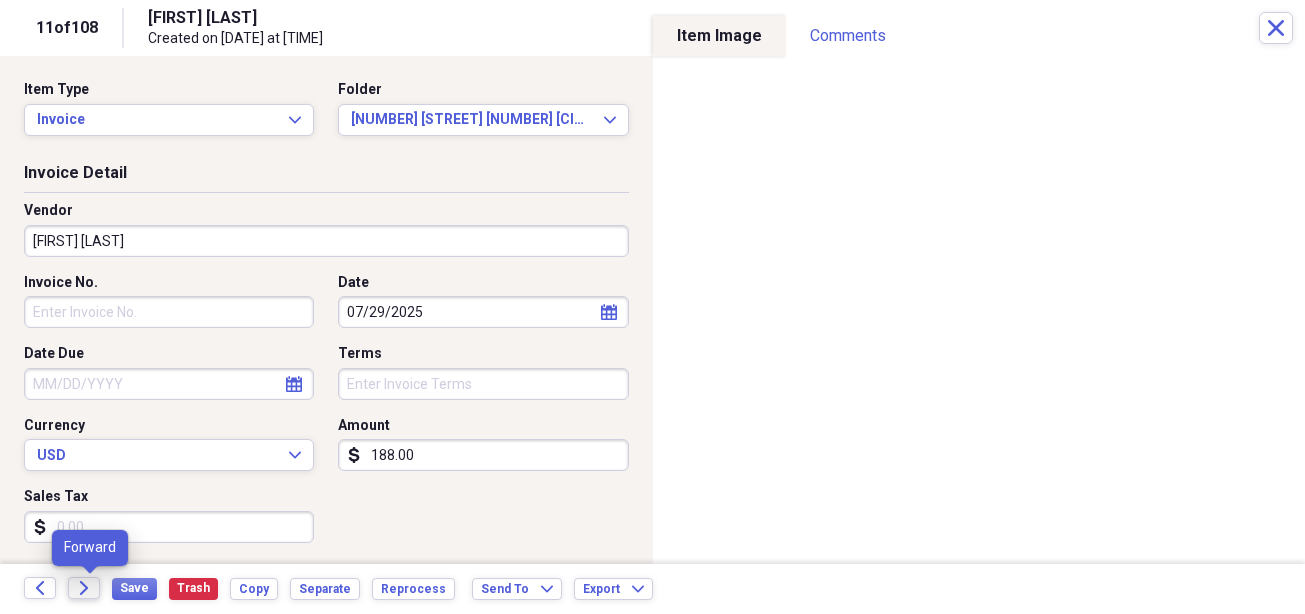 click on "Forward" at bounding box center (84, 588) 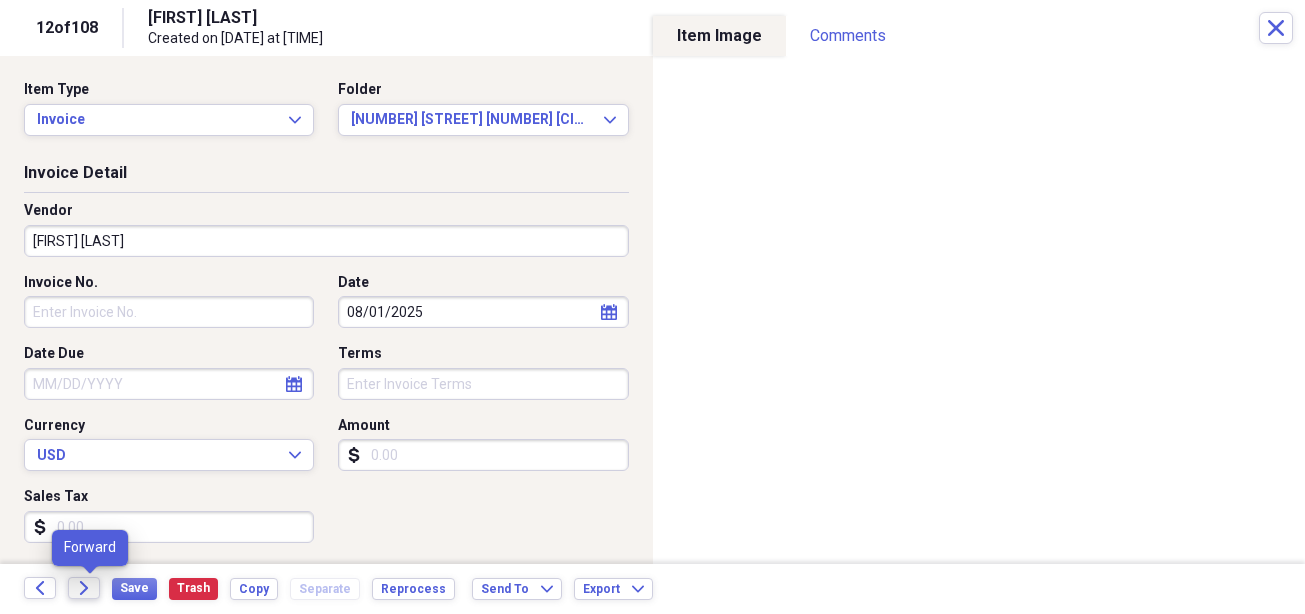 click on "Forward" at bounding box center (84, 588) 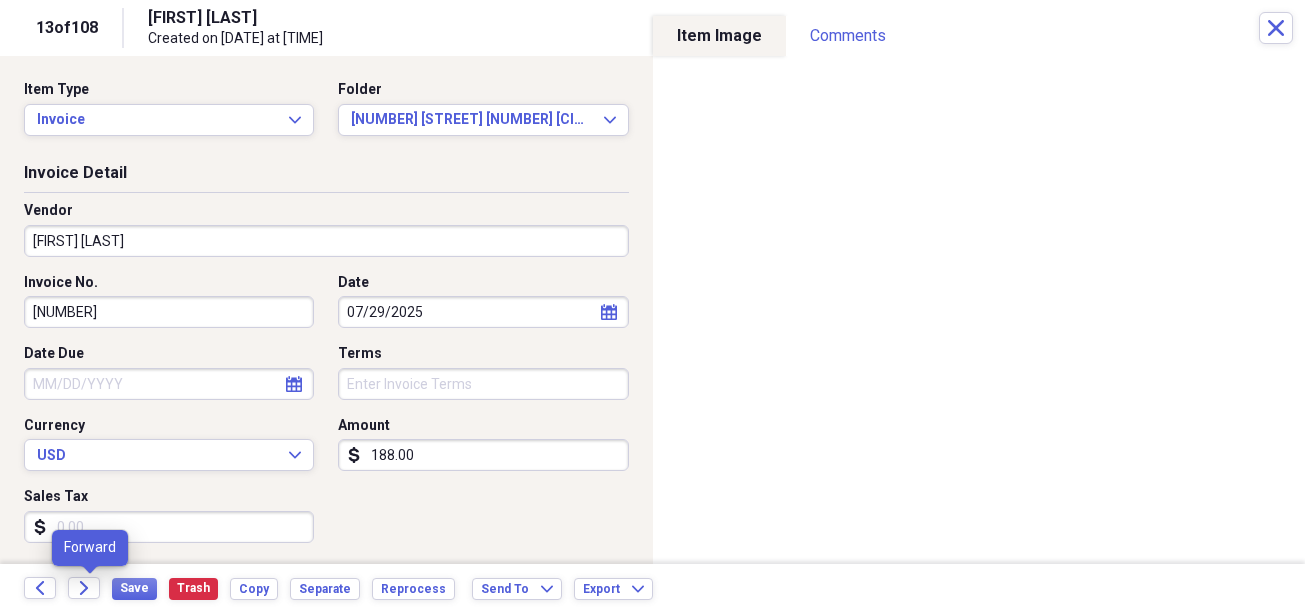 click on "Forward" at bounding box center [90, 589] 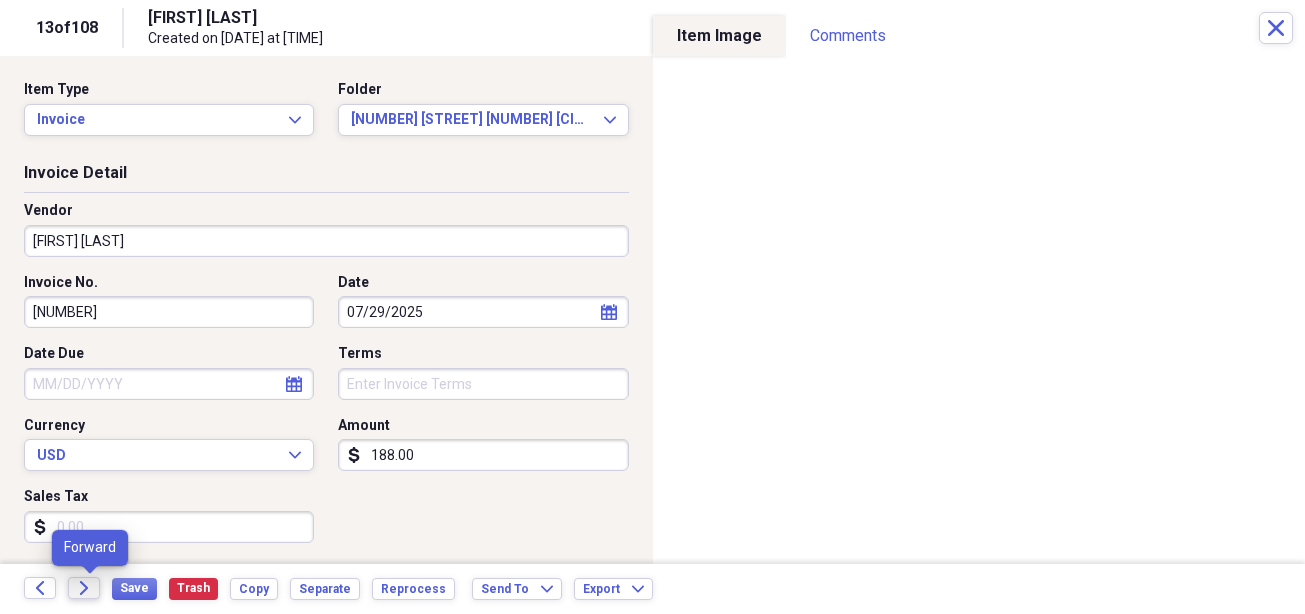 click on "Forward" 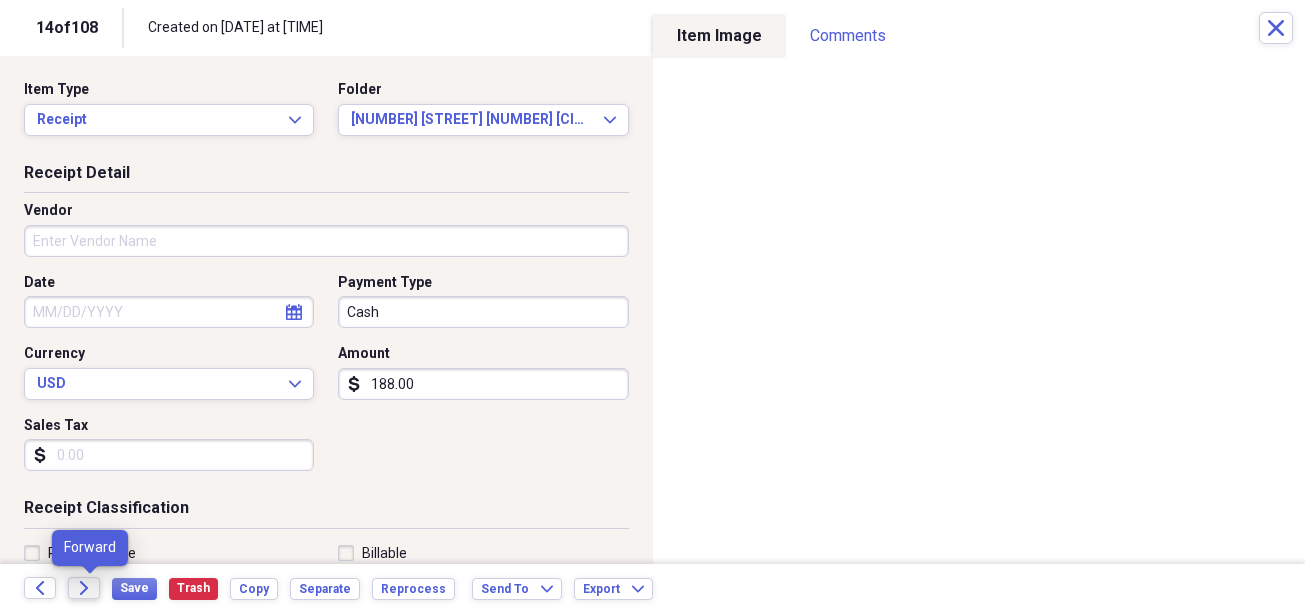 click on "Forward" 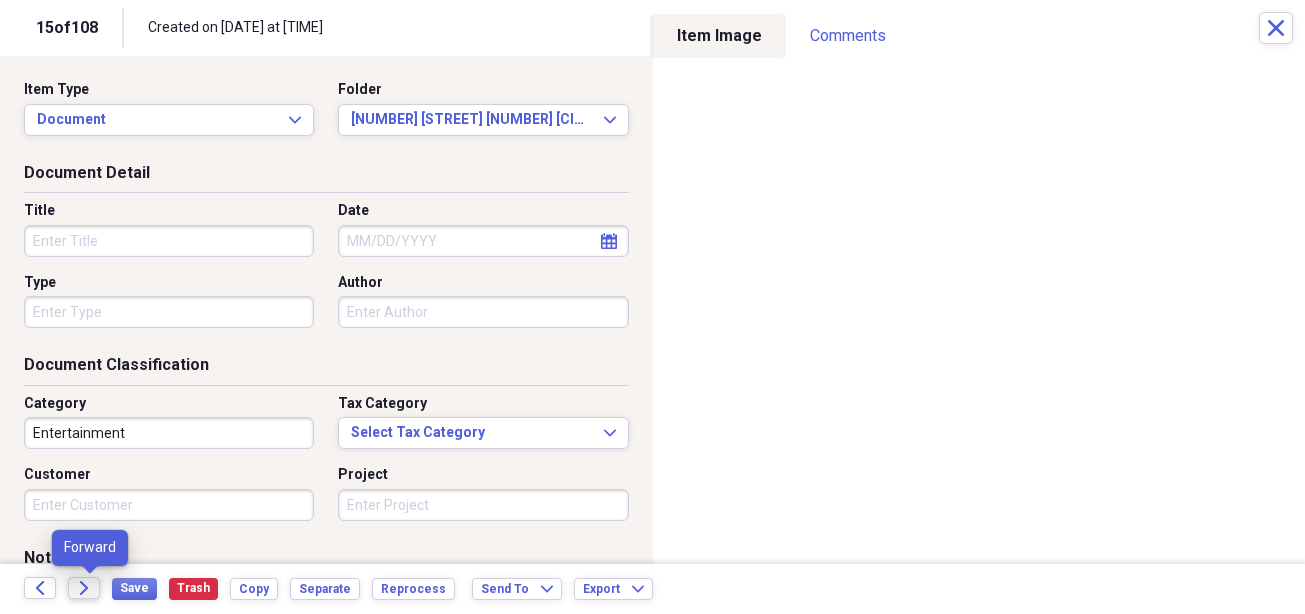 click 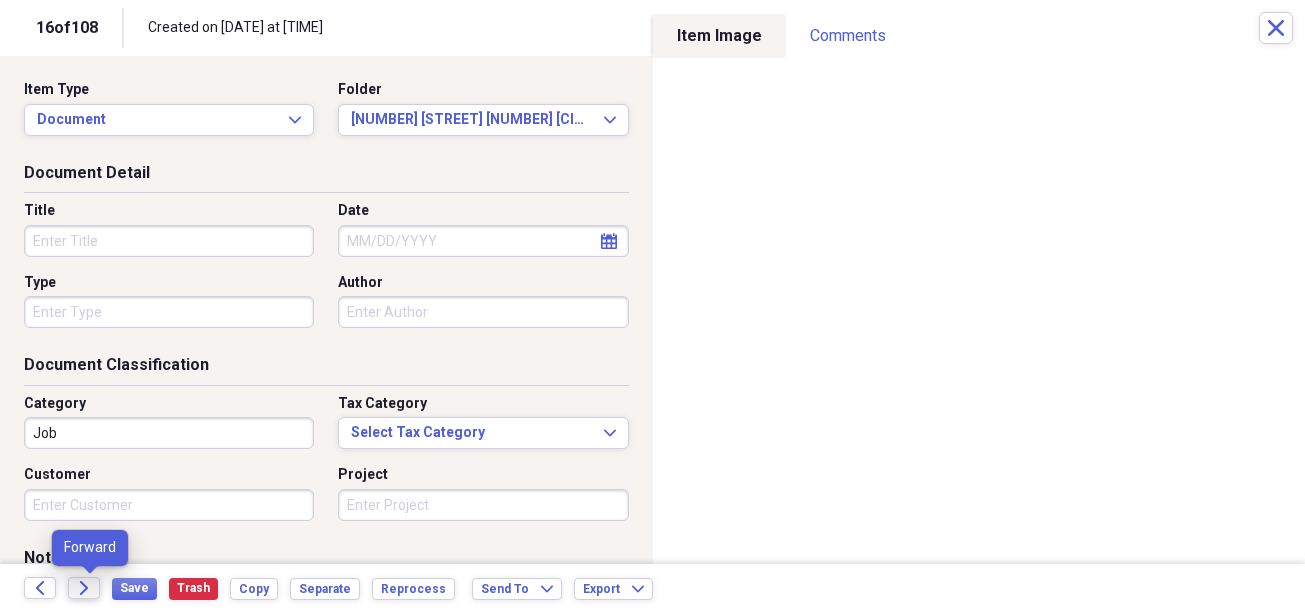 click 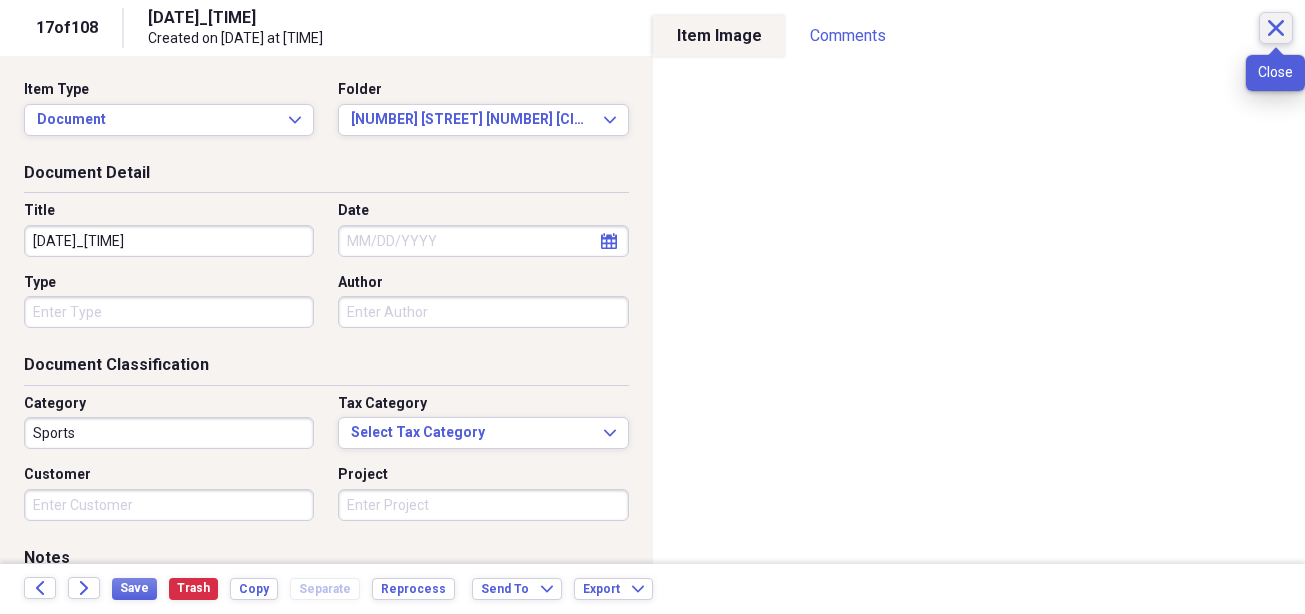 click on "Close" at bounding box center (1276, 28) 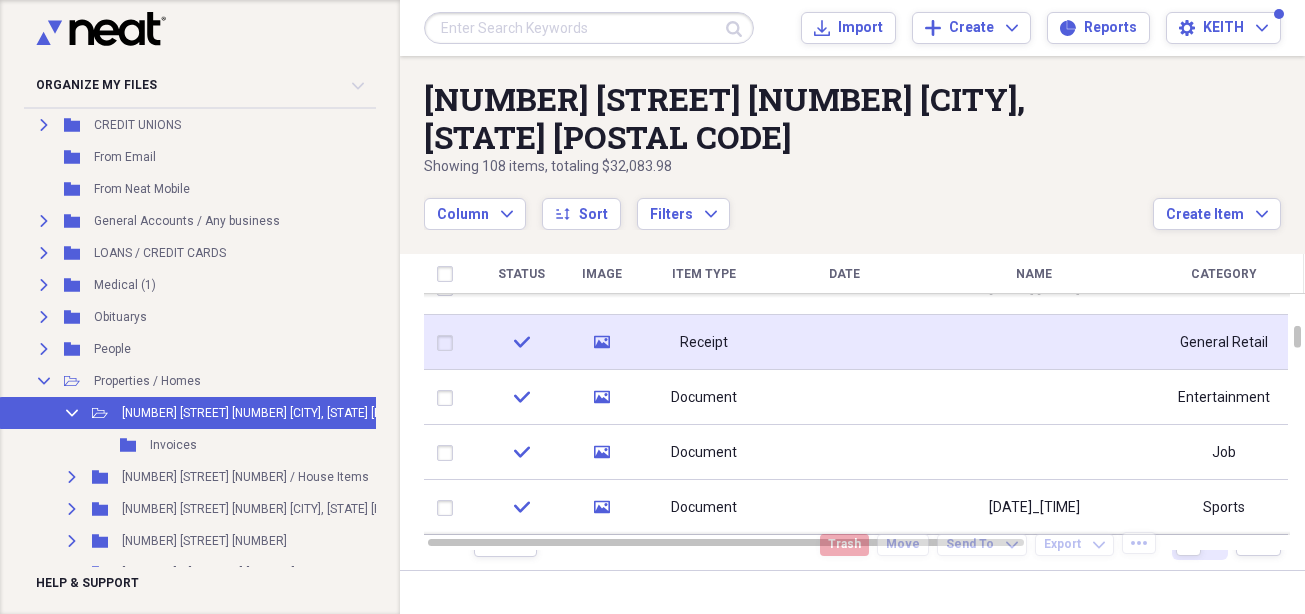 click on "Receipt" at bounding box center [704, 342] 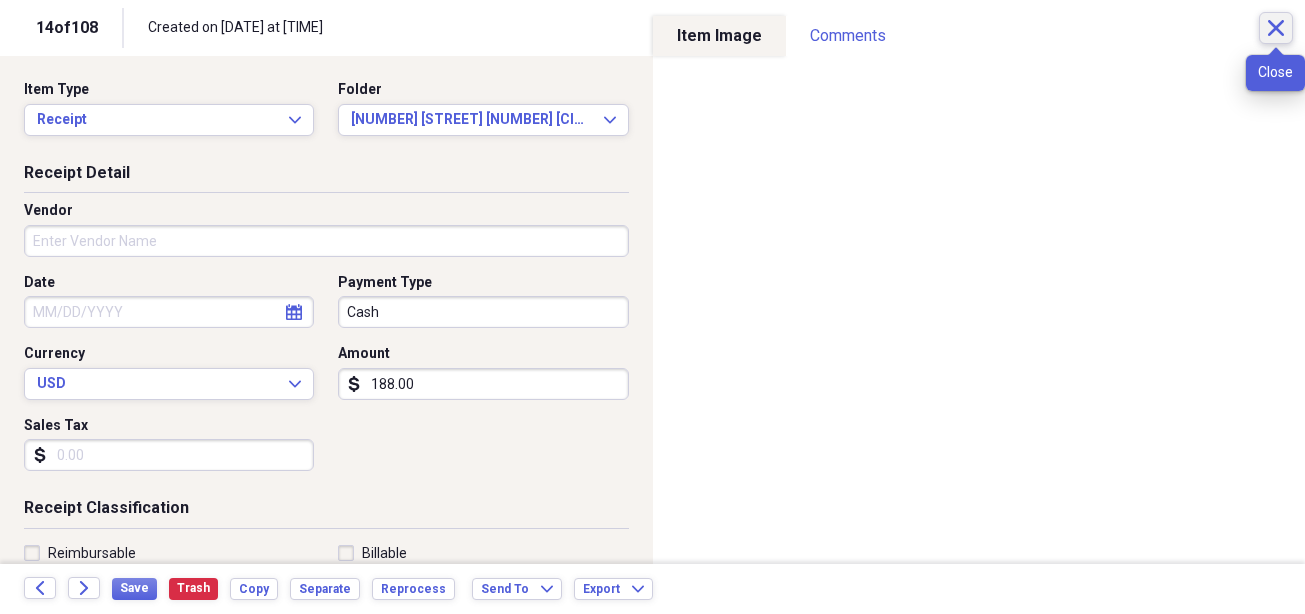 click on "Close" 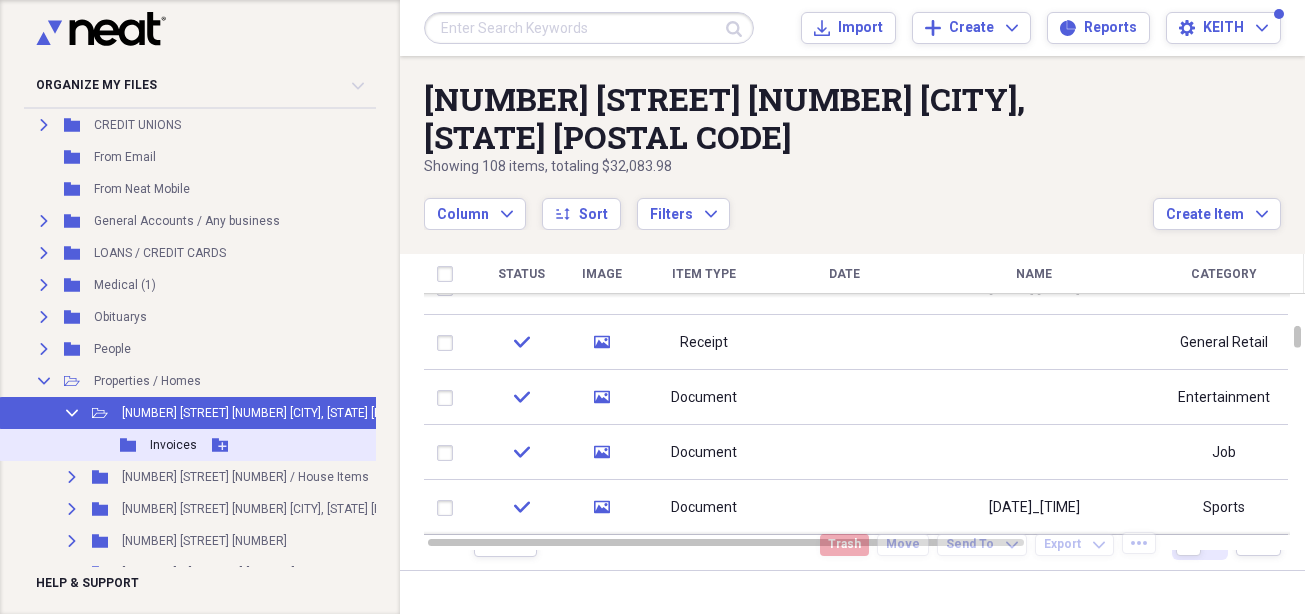 click 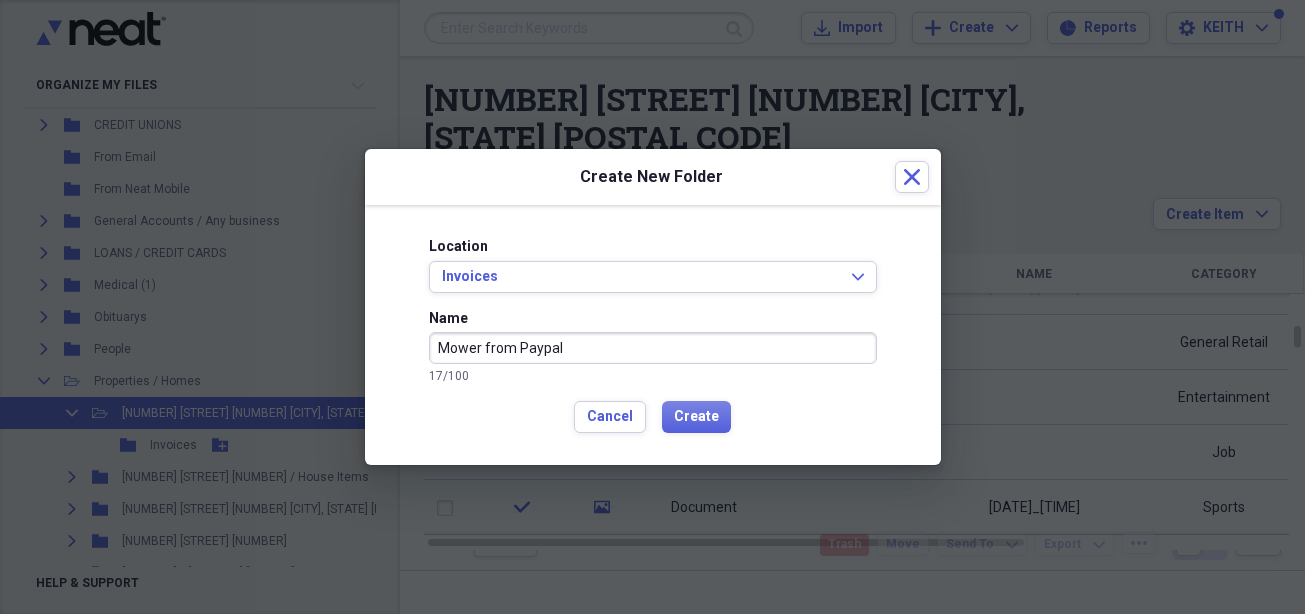 type on "Mower from Paypal" 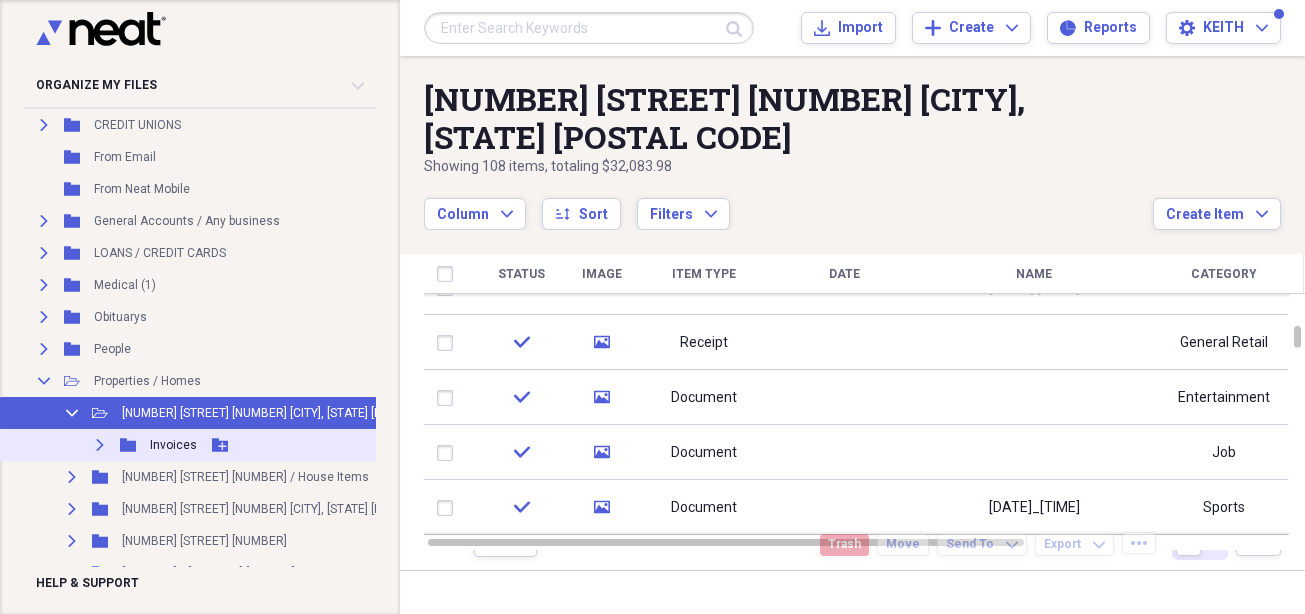 click on "Expand" at bounding box center [100, 445] 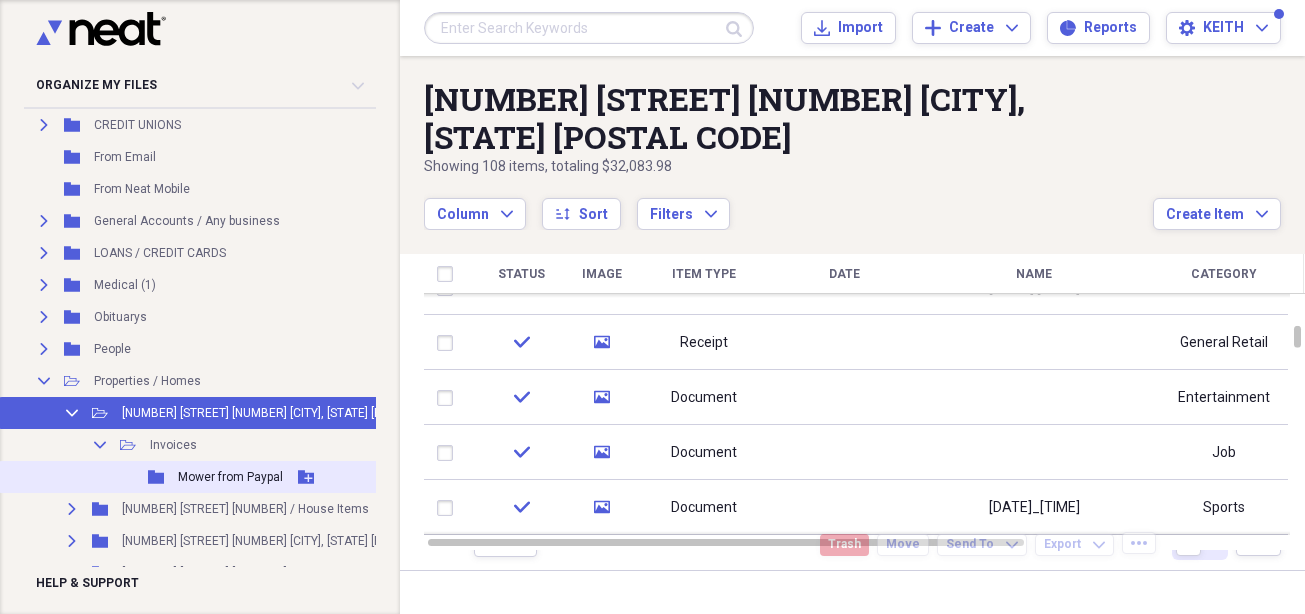 click on "Folder" 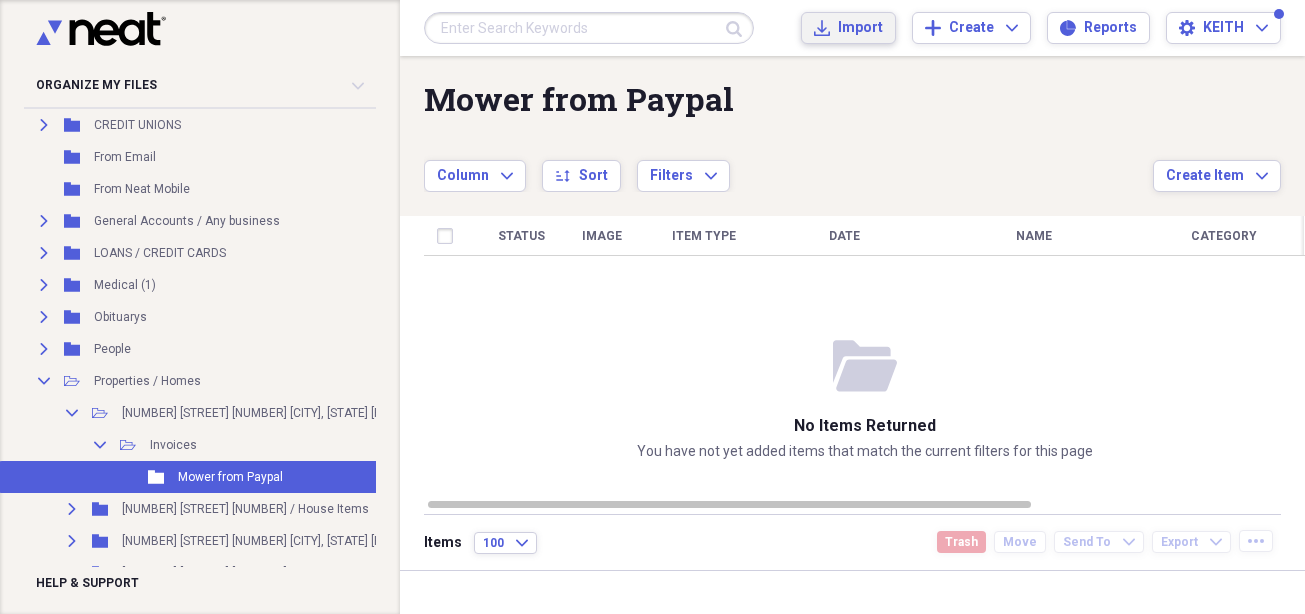 click on "Import" at bounding box center (860, 28) 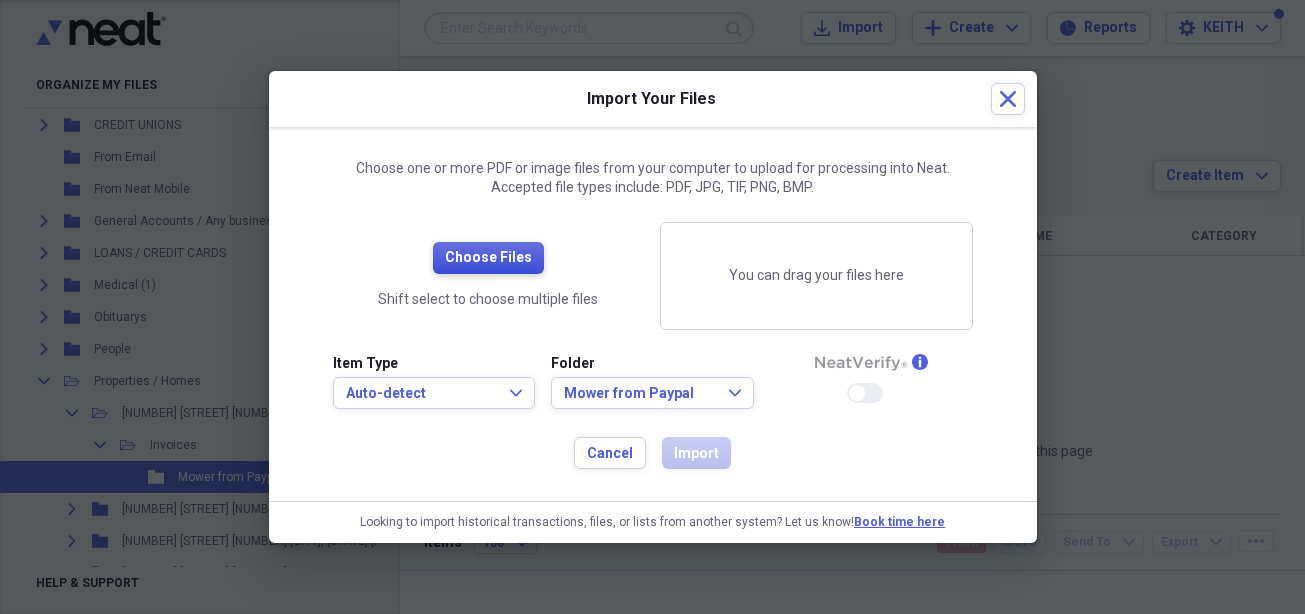 click on "Choose Files" at bounding box center [488, 258] 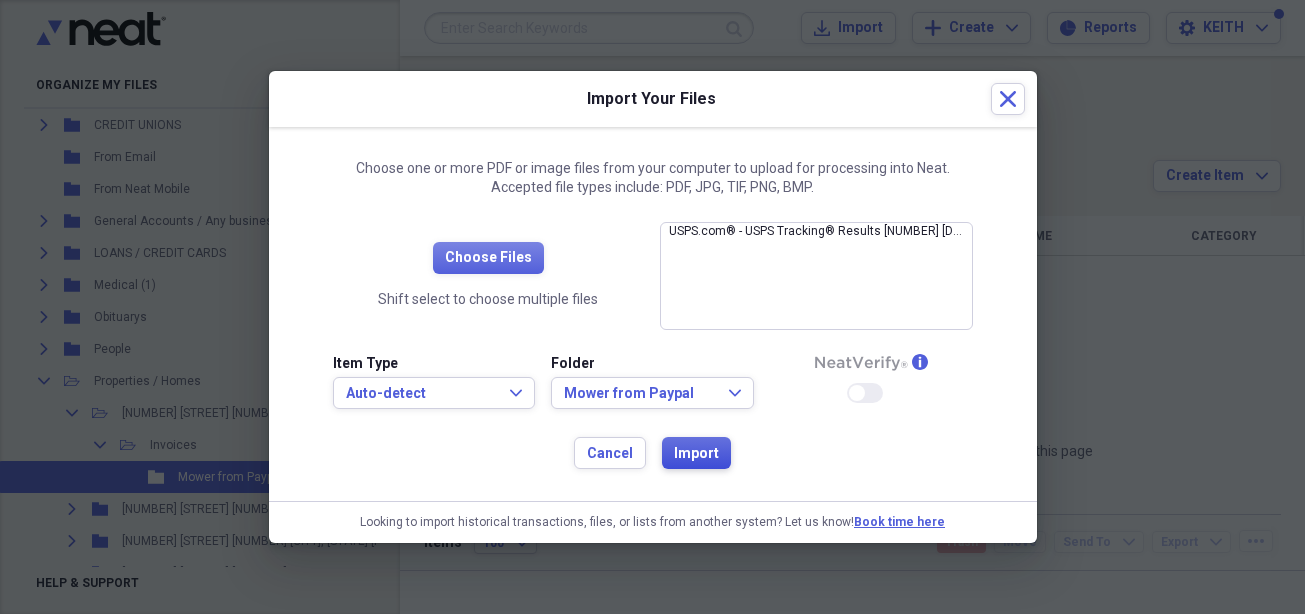 click on "Import" at bounding box center [696, 454] 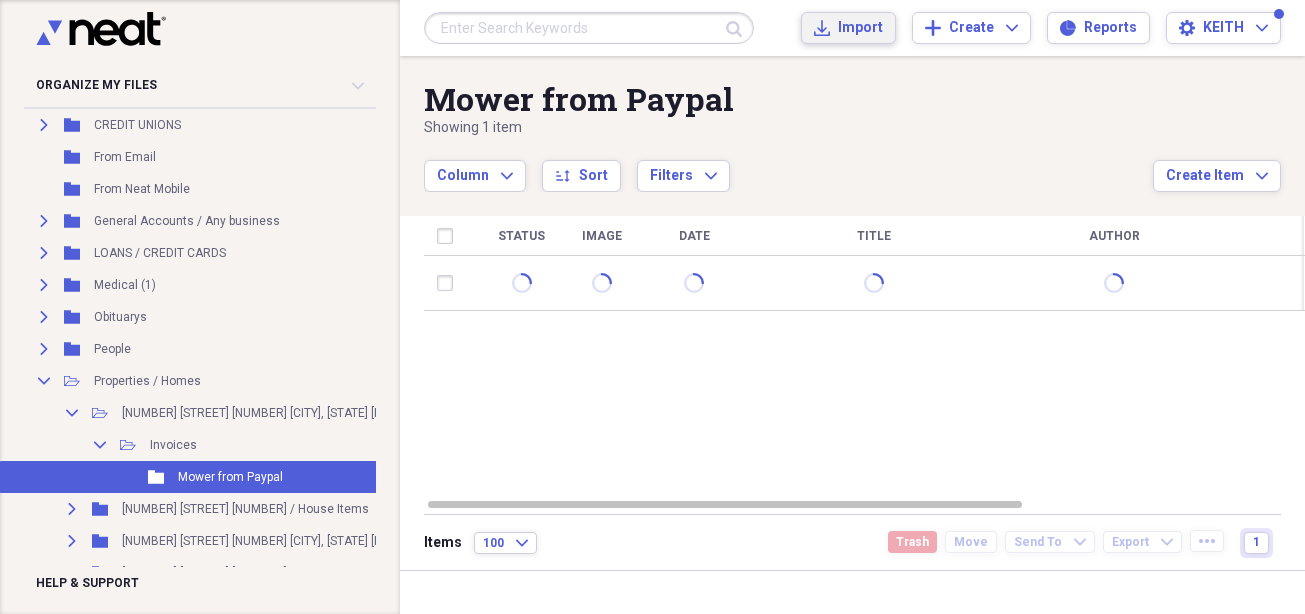 click on "Import" at bounding box center [860, 28] 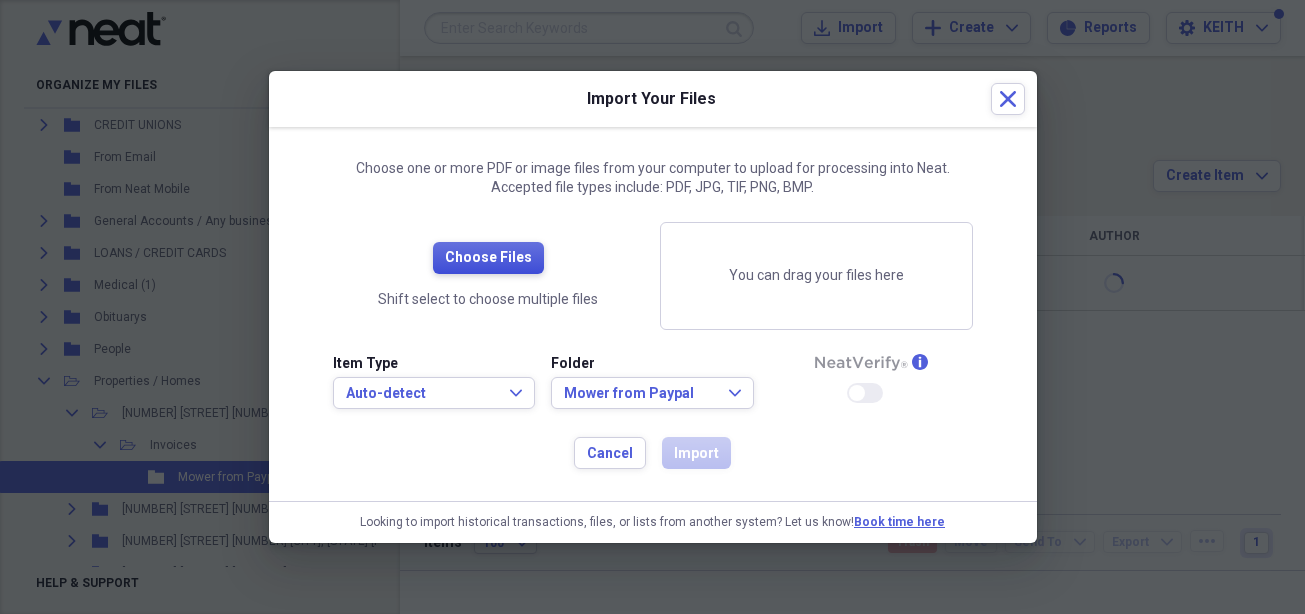 click on "Choose Files" at bounding box center (488, 258) 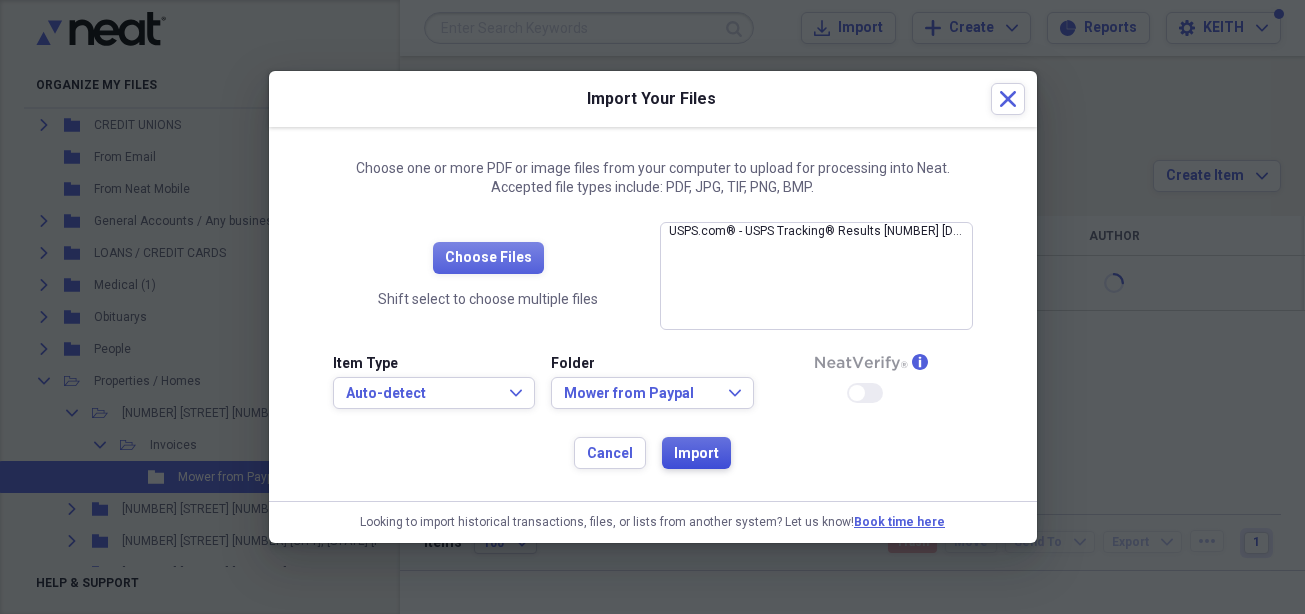click on "Import" at bounding box center [696, 454] 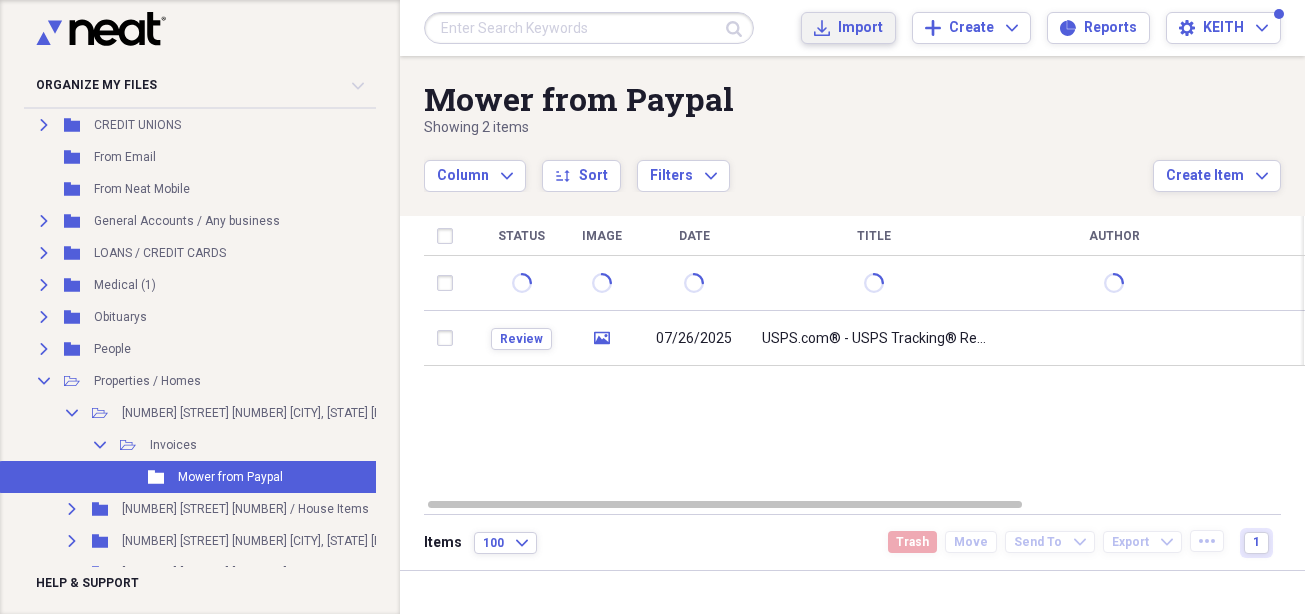 click on "Import Import" at bounding box center [848, 28] 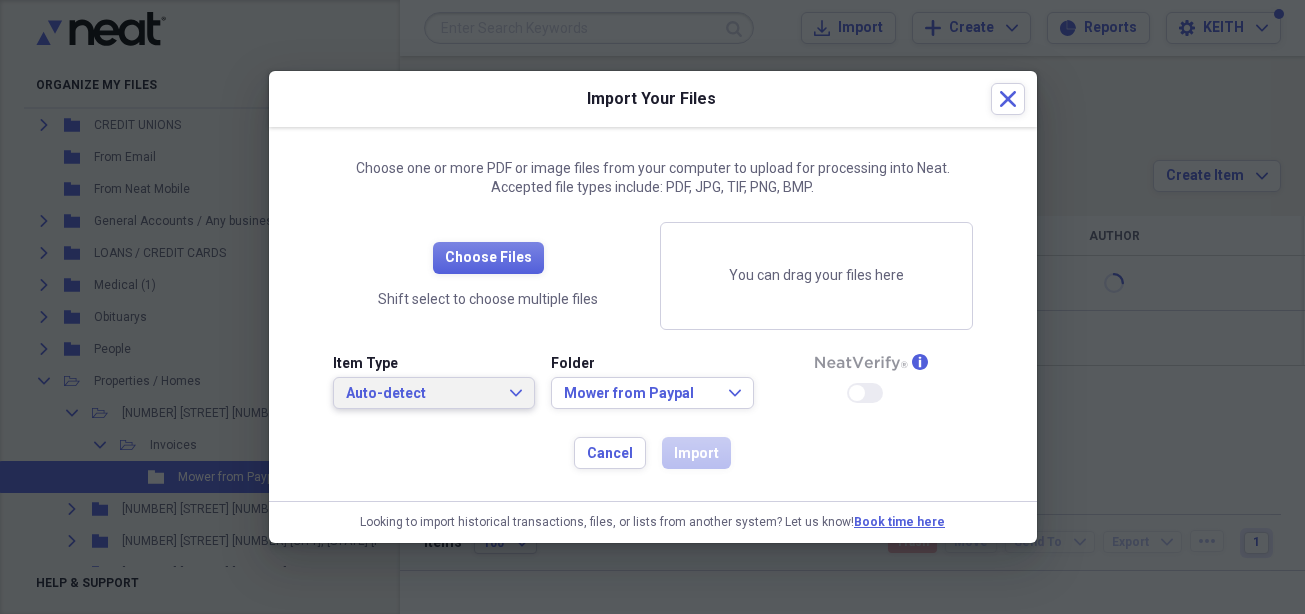 click on "Auto-detect Expand" at bounding box center (434, 394) 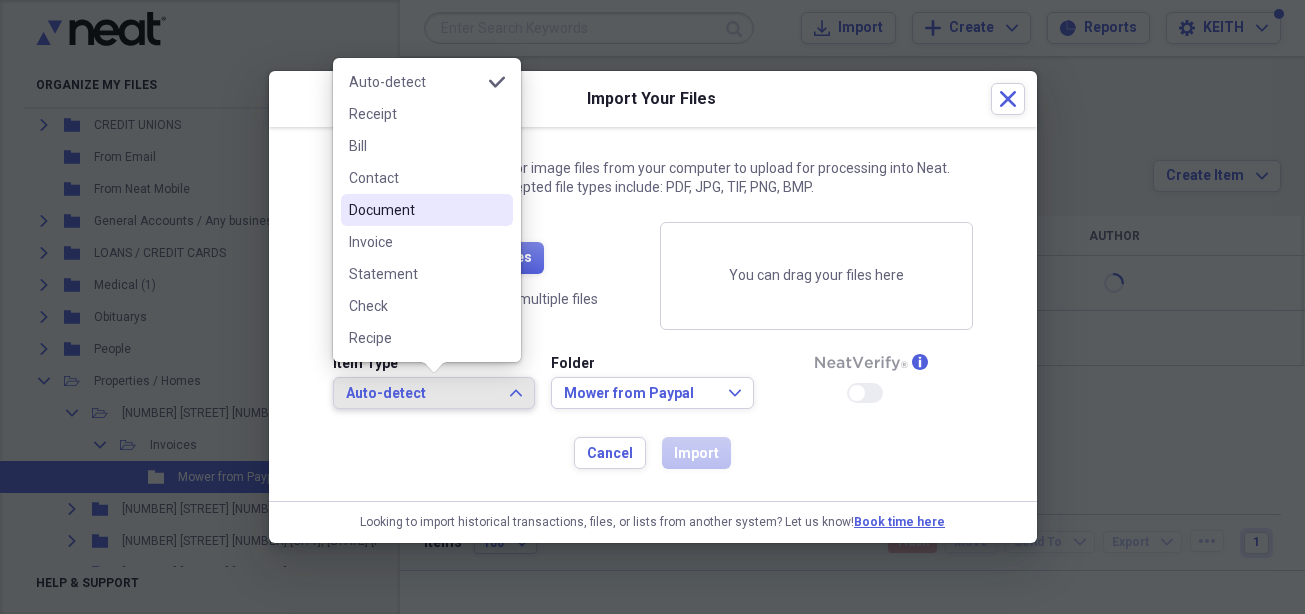 click on "Document" at bounding box center [415, 210] 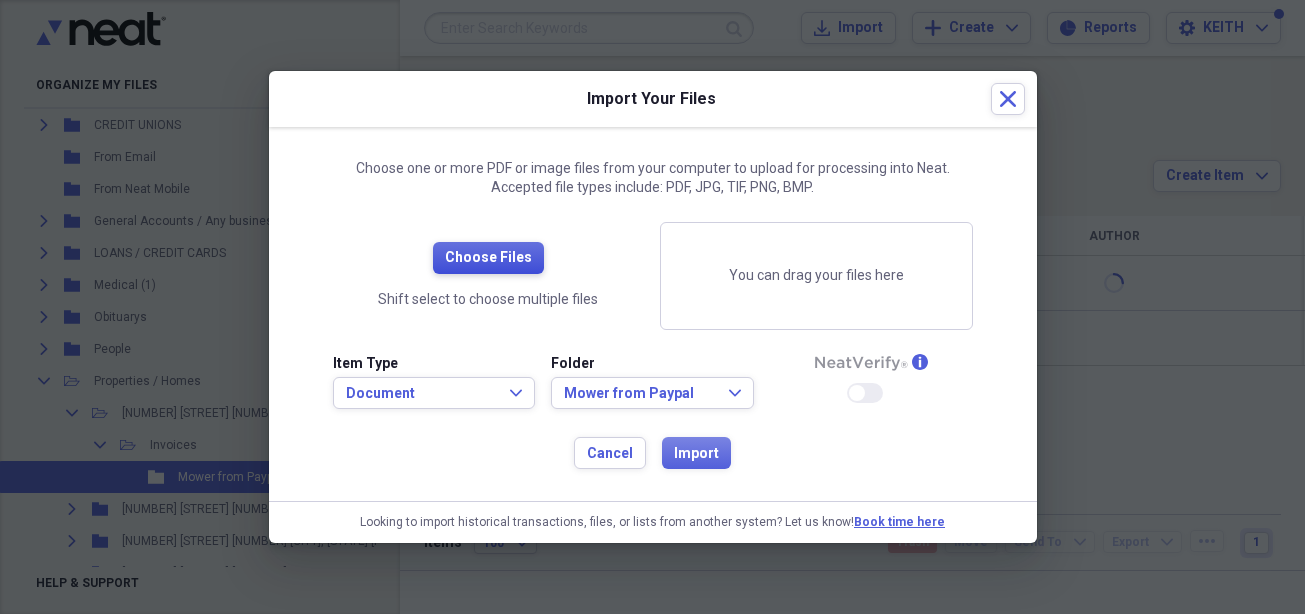 click on "Choose Files" at bounding box center (488, 258) 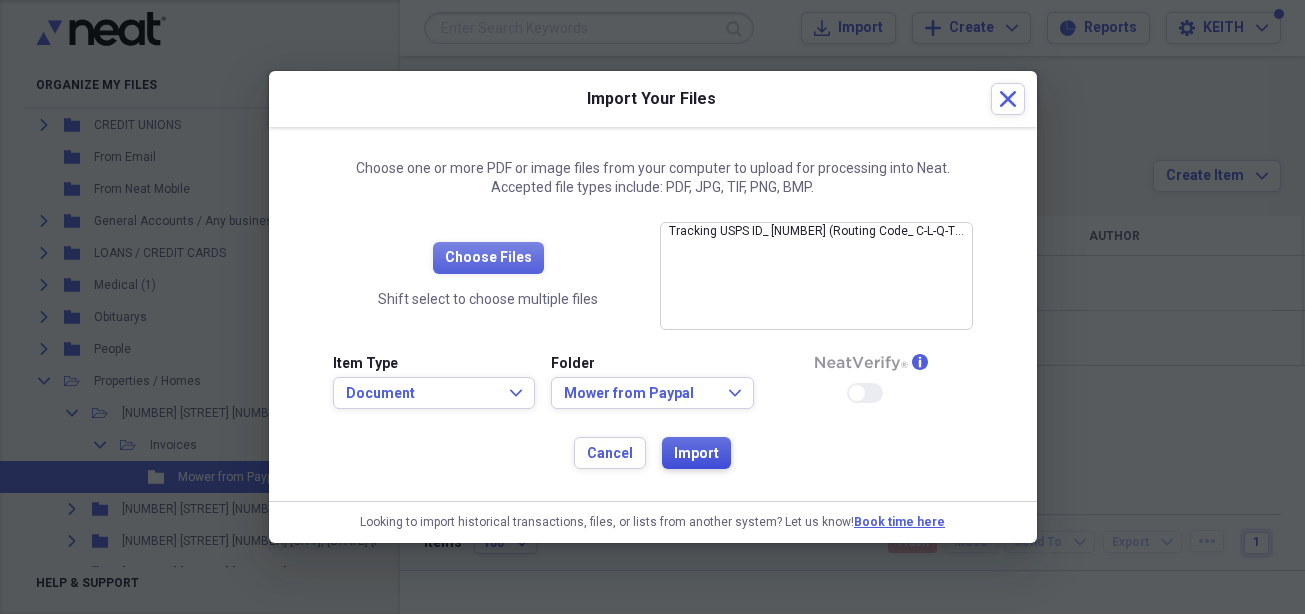 click on "Import" at bounding box center [696, 454] 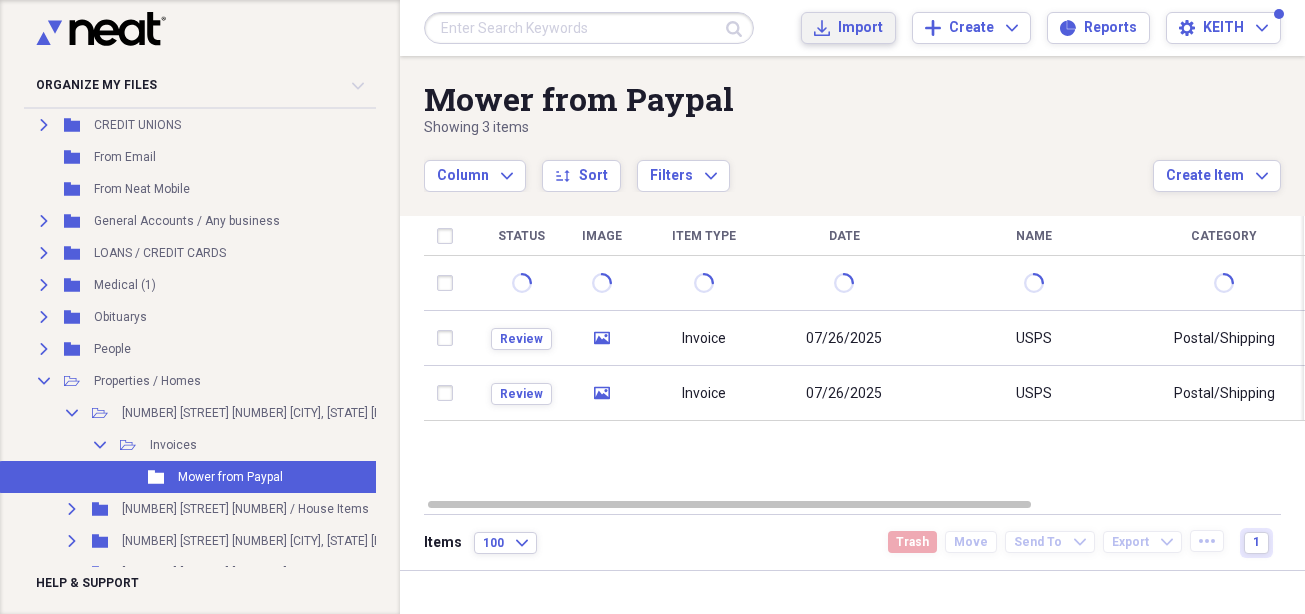 click on "Import" at bounding box center (860, 28) 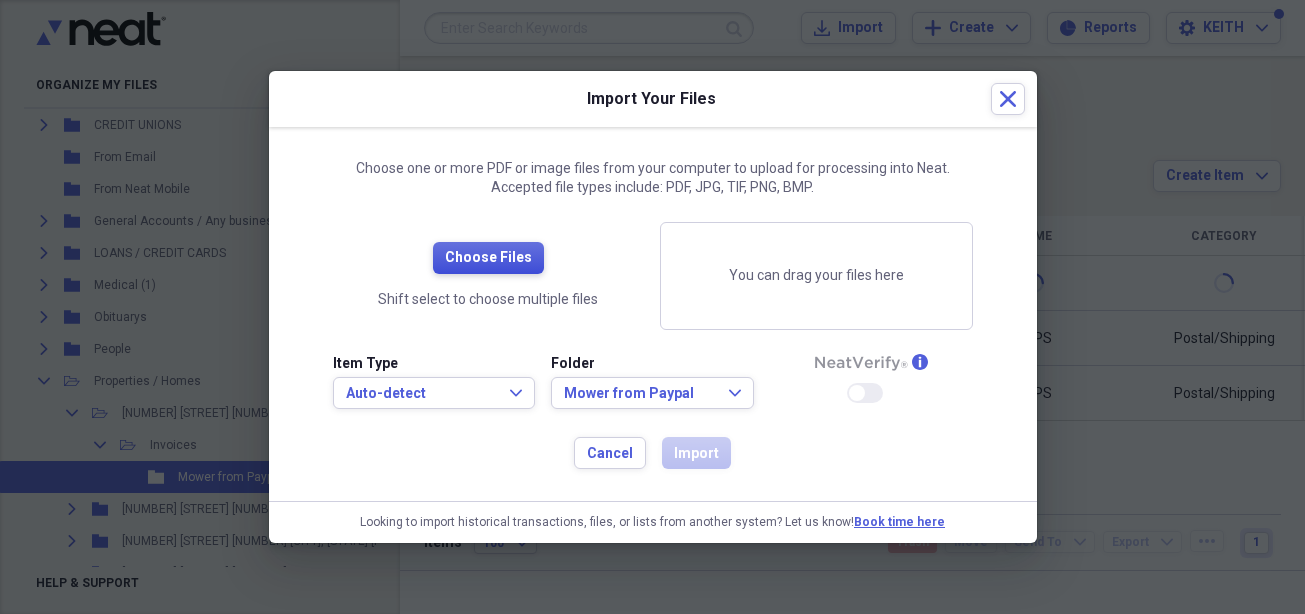 click on "Choose Files" at bounding box center [488, 258] 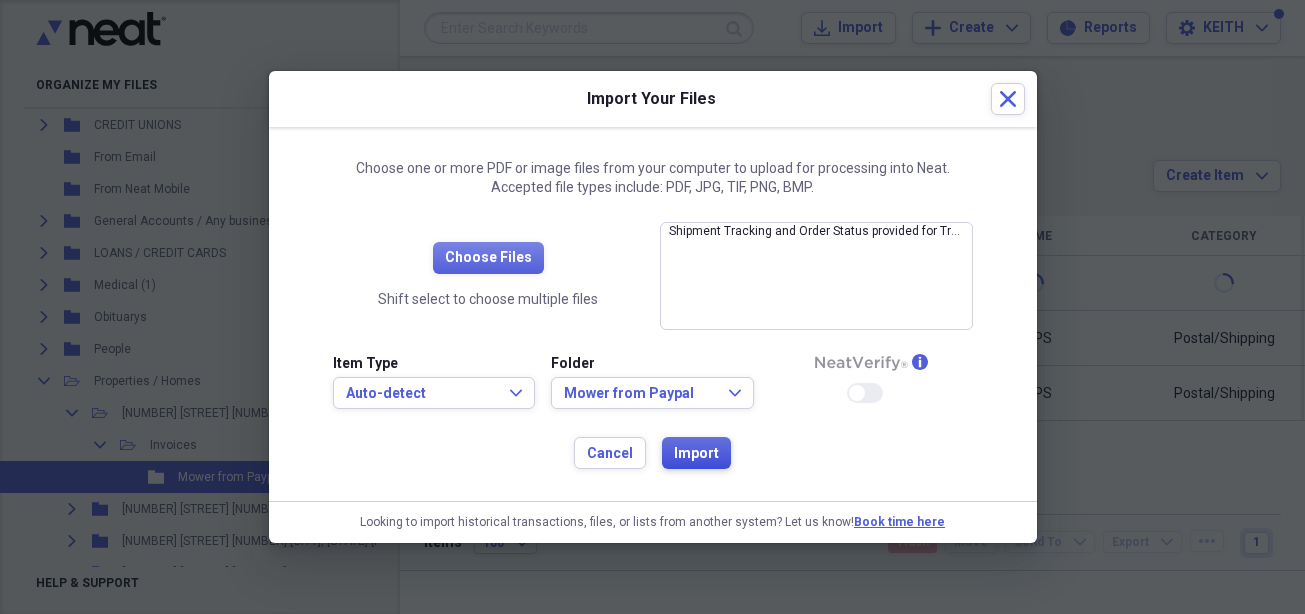 click on "Import" at bounding box center (696, 454) 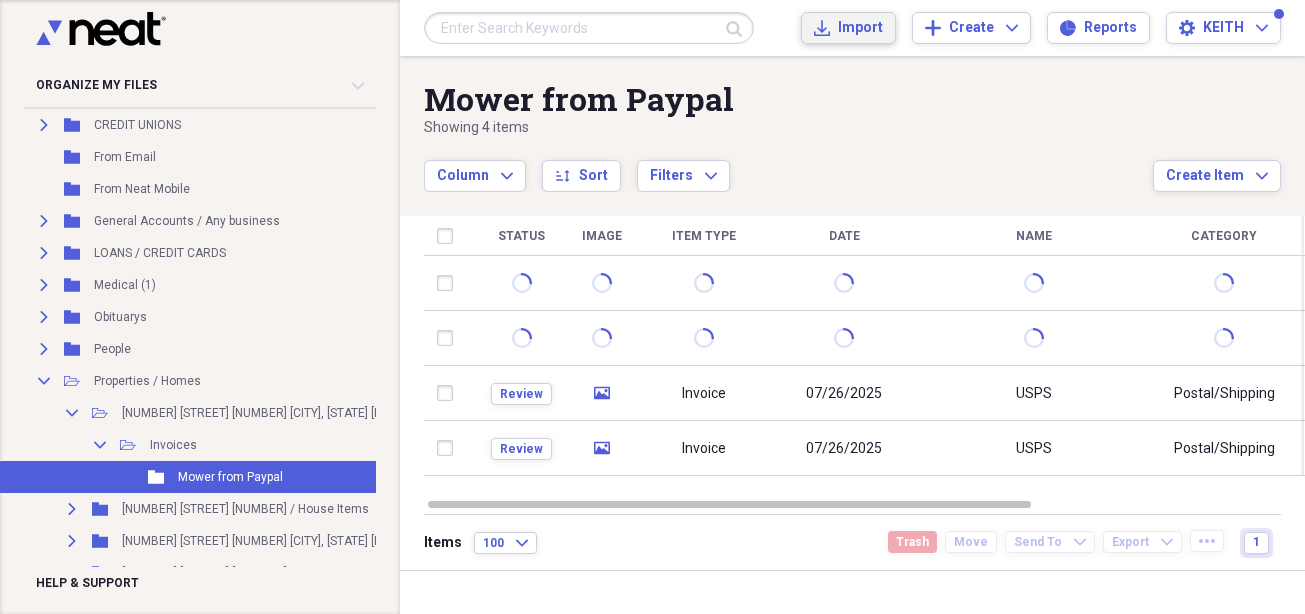 click on "Import Import" at bounding box center (848, 28) 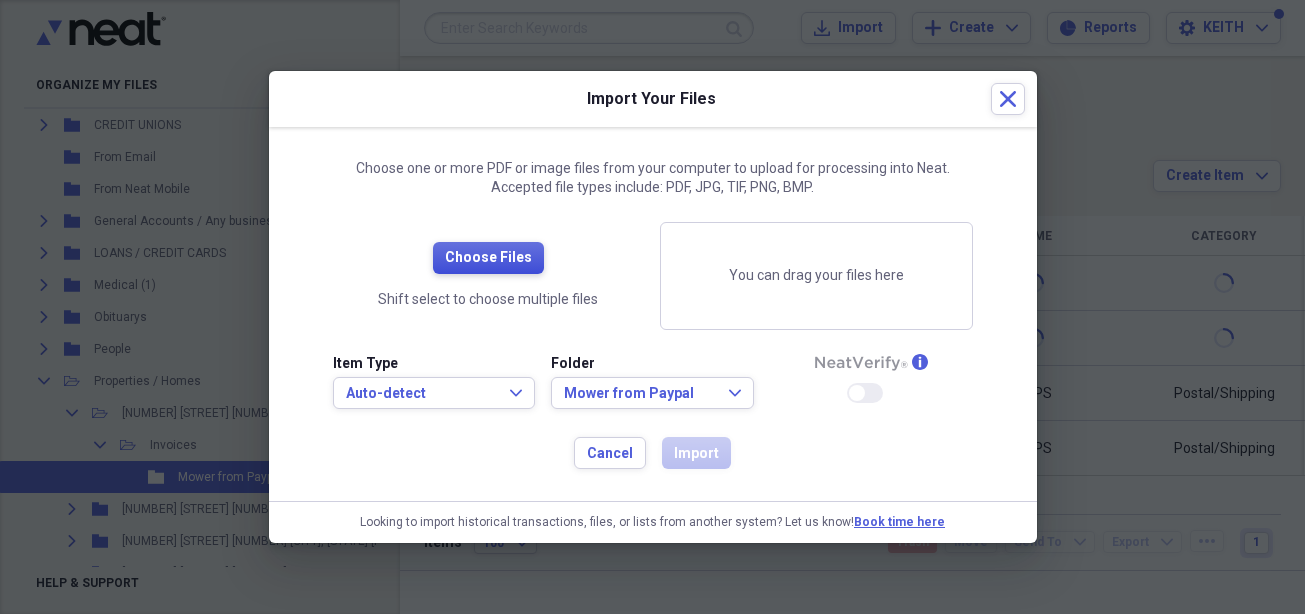 click on "Choose Files" at bounding box center [488, 258] 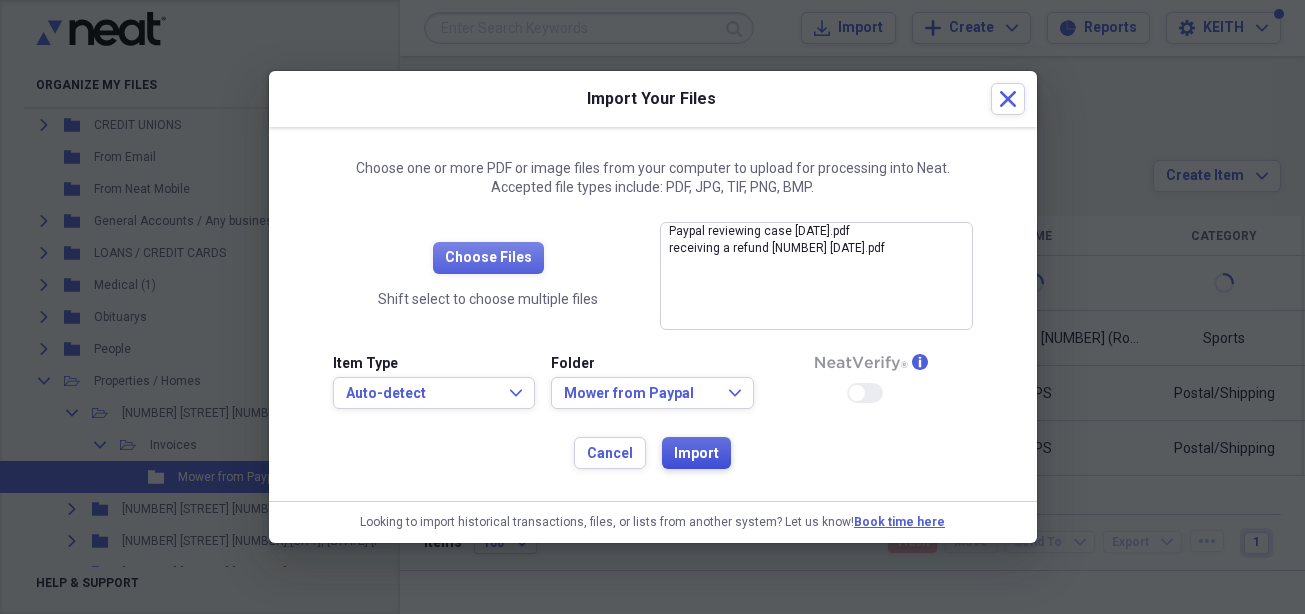 click on "Import" at bounding box center [696, 454] 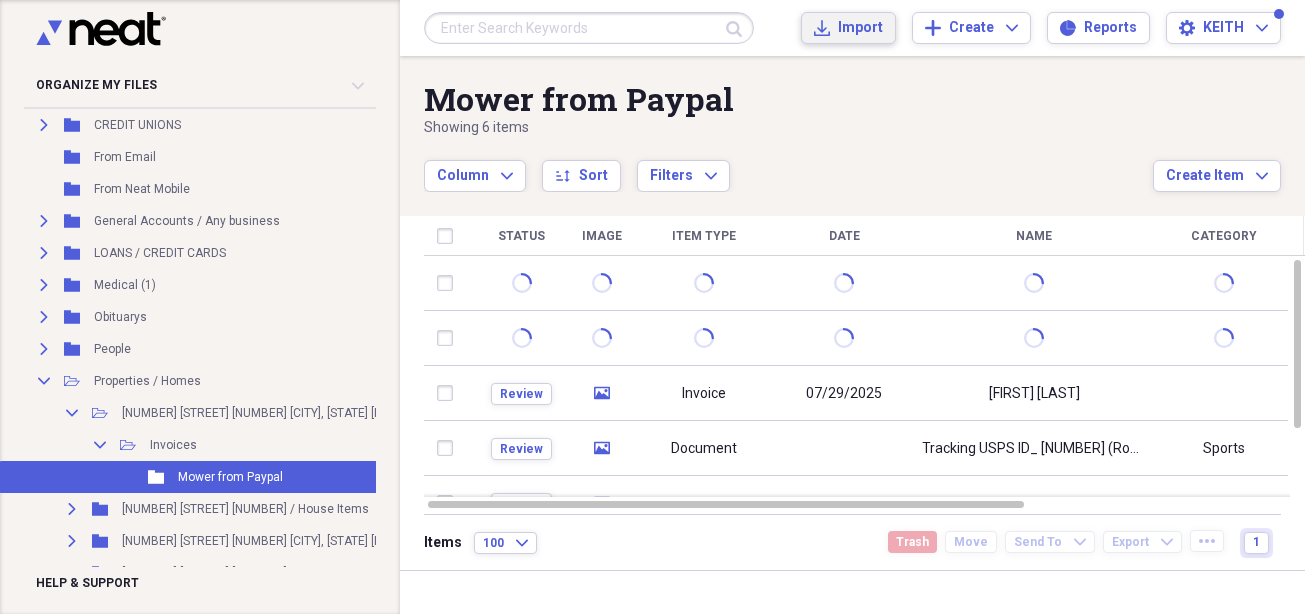 click on "Import" at bounding box center (860, 28) 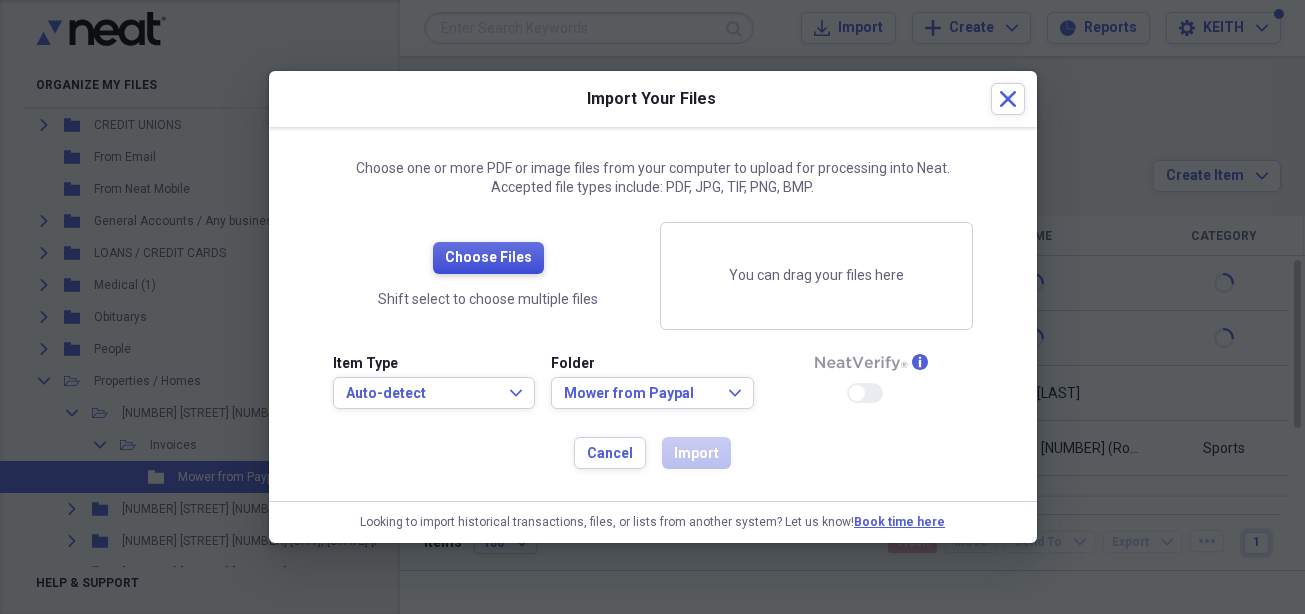 click on "Choose Files" at bounding box center [488, 258] 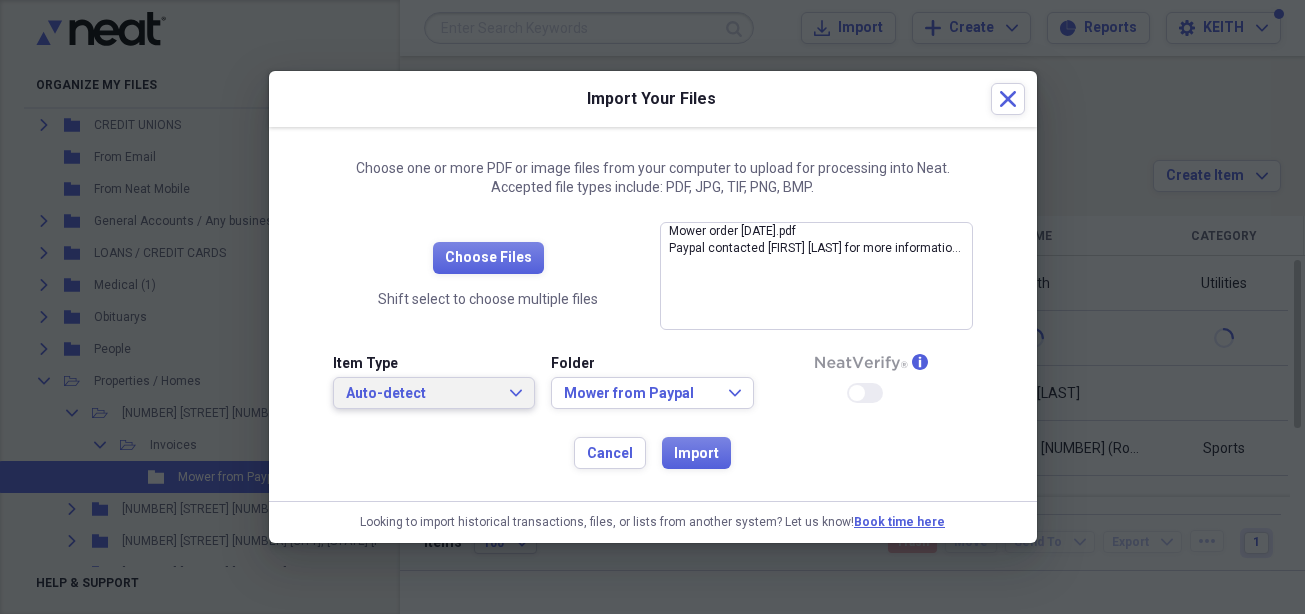 click on "Auto-detect Expand" at bounding box center [434, 394] 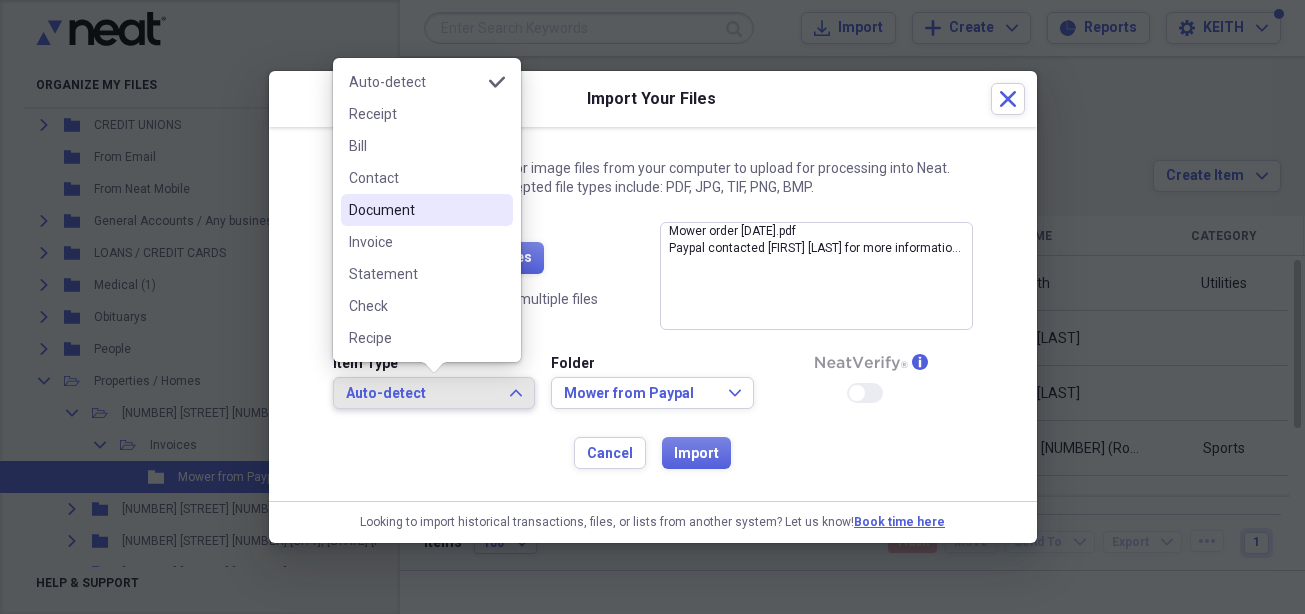 click on "Document" at bounding box center [415, 210] 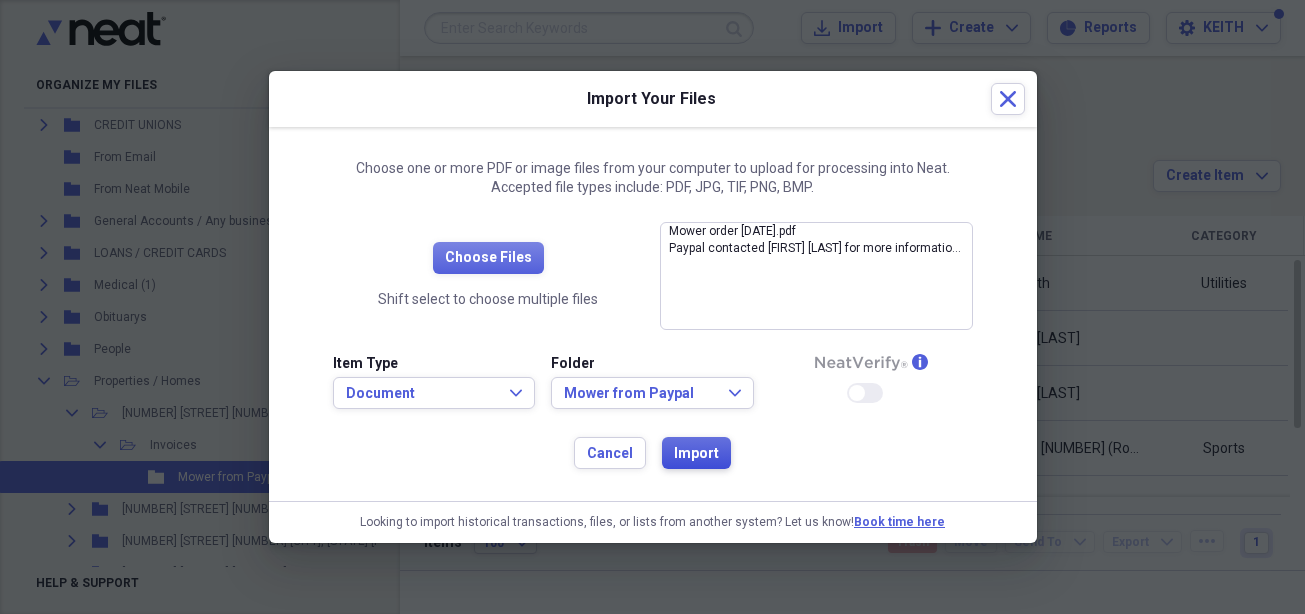 click on "Import" at bounding box center (696, 454) 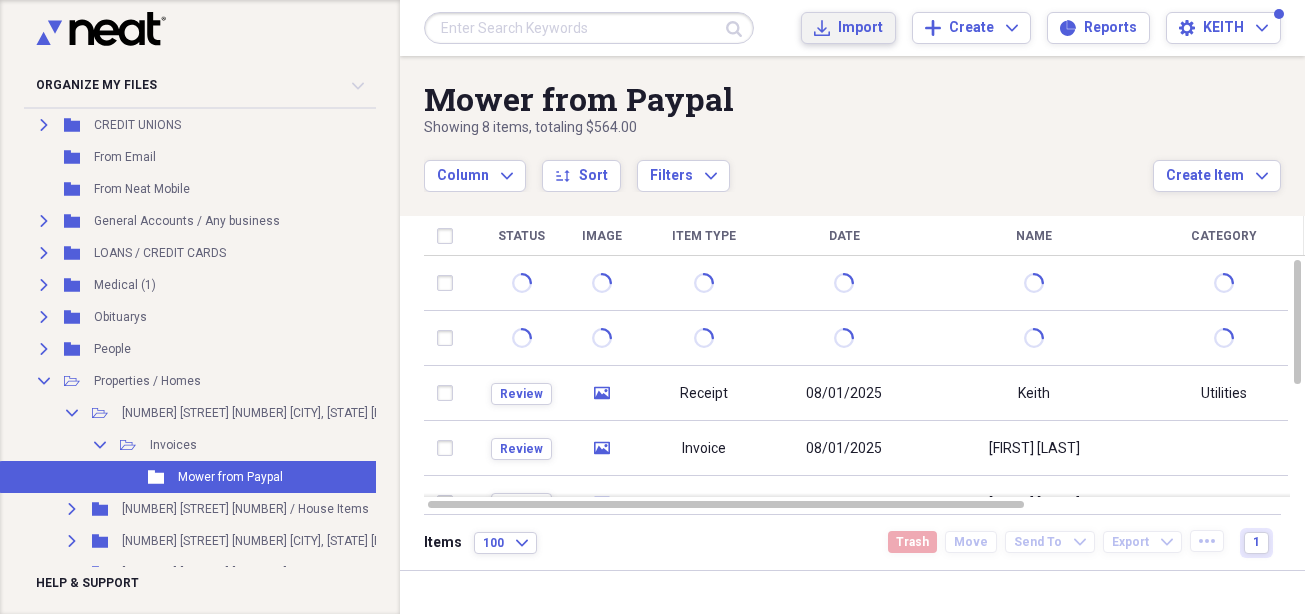 click on "Import" at bounding box center (860, 28) 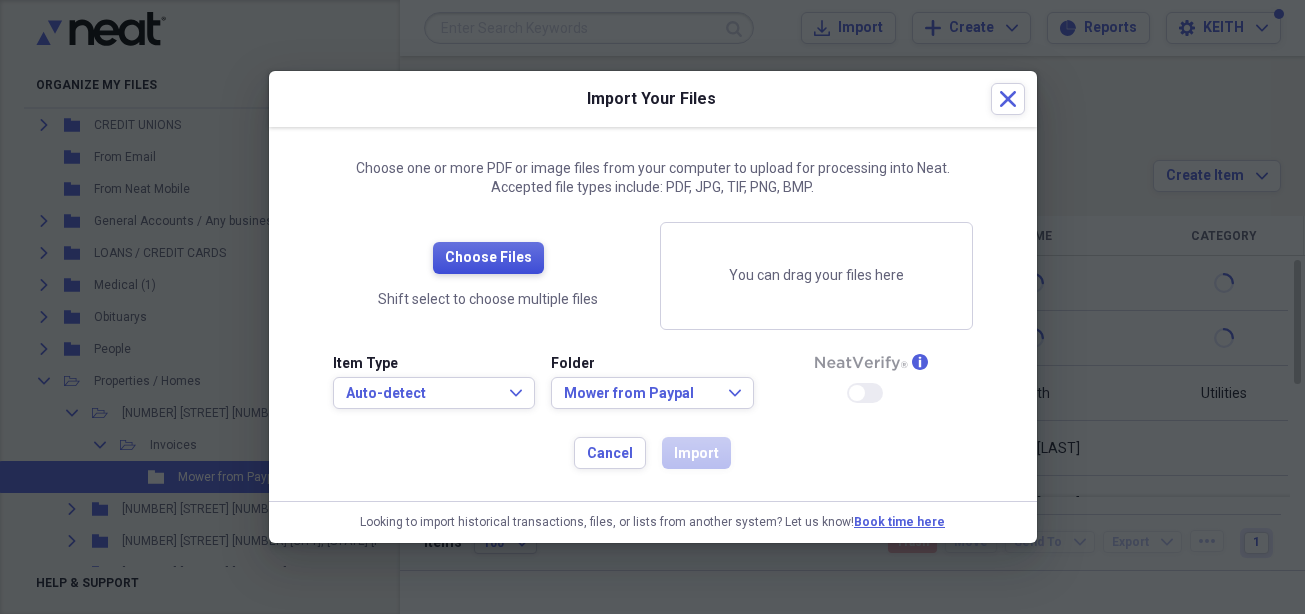 click on "Choose Files" at bounding box center (488, 258) 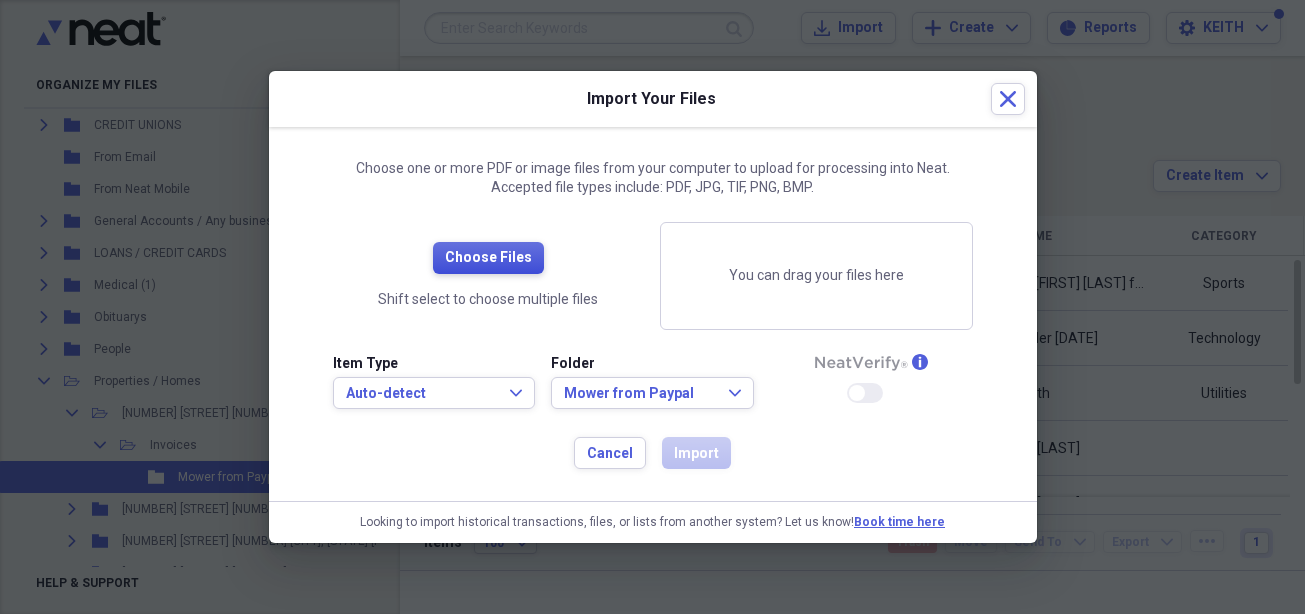 type 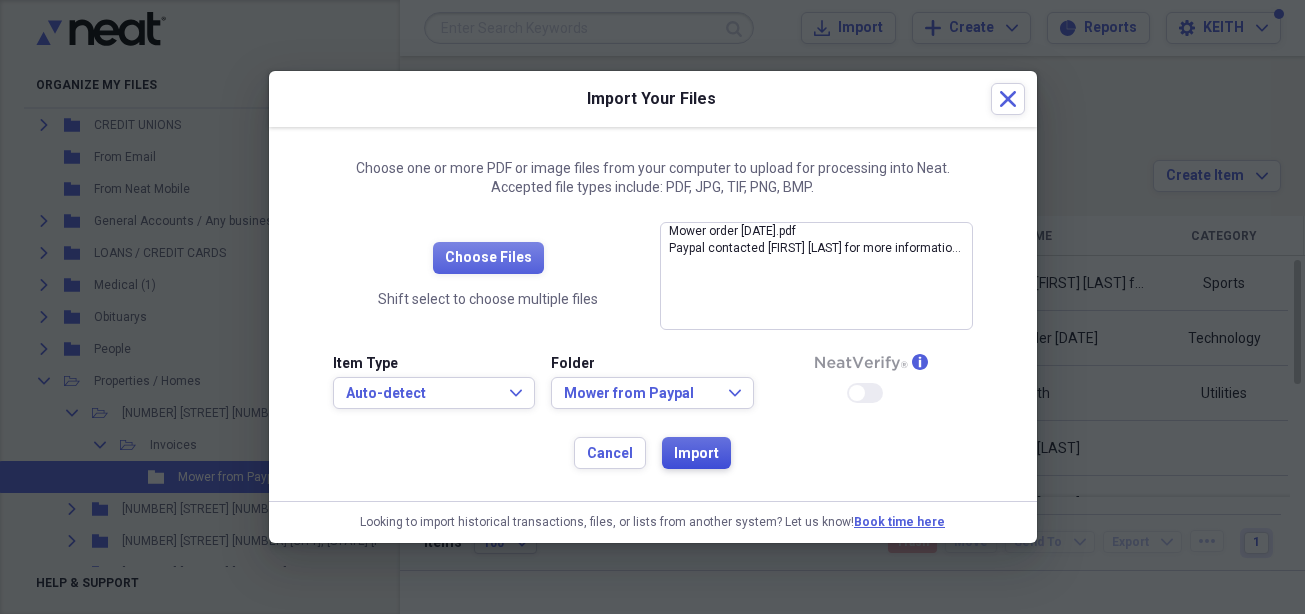 click on "Import" at bounding box center [696, 454] 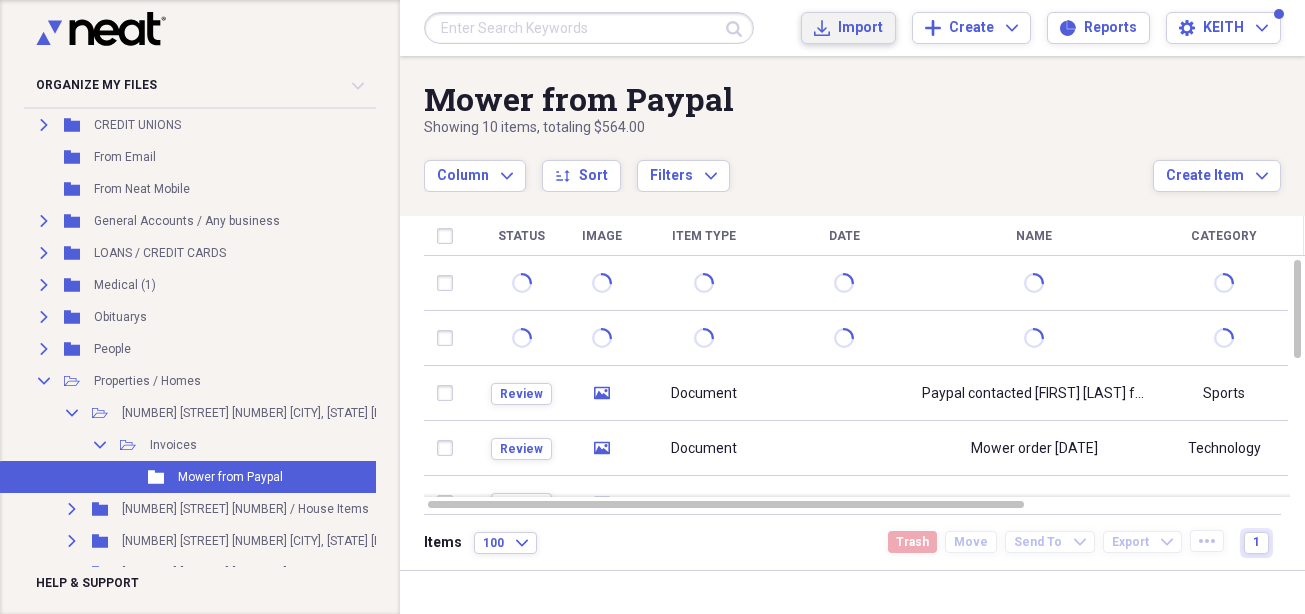 click on "Import" at bounding box center [860, 28] 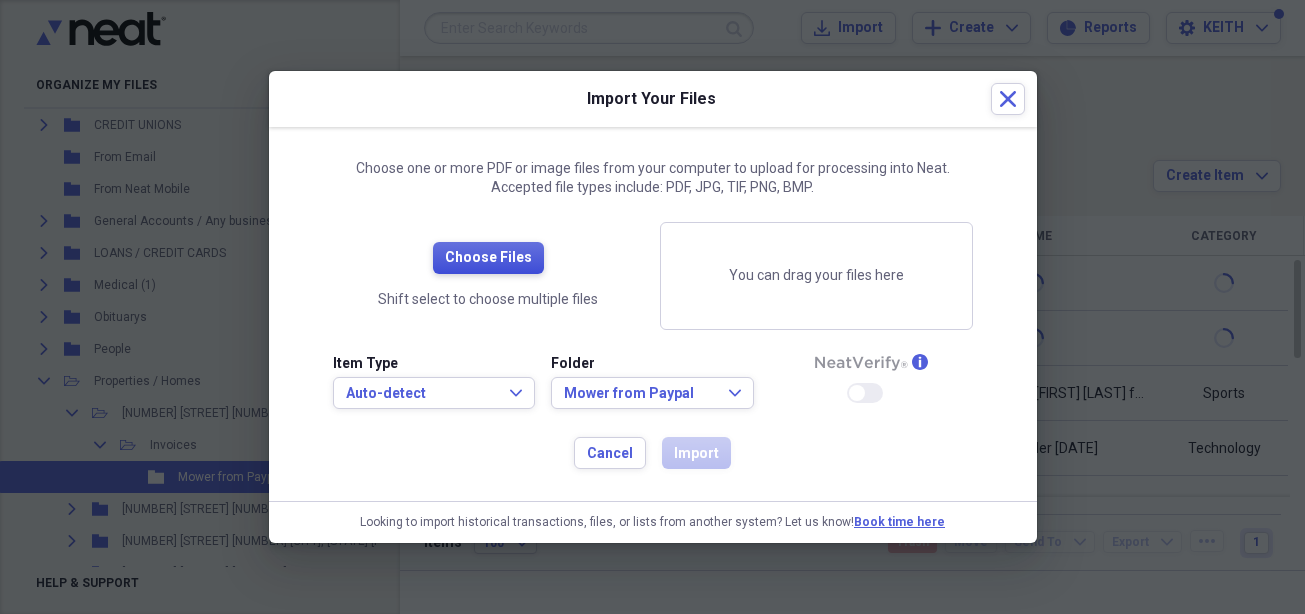 click on "Choose Files" at bounding box center [488, 258] 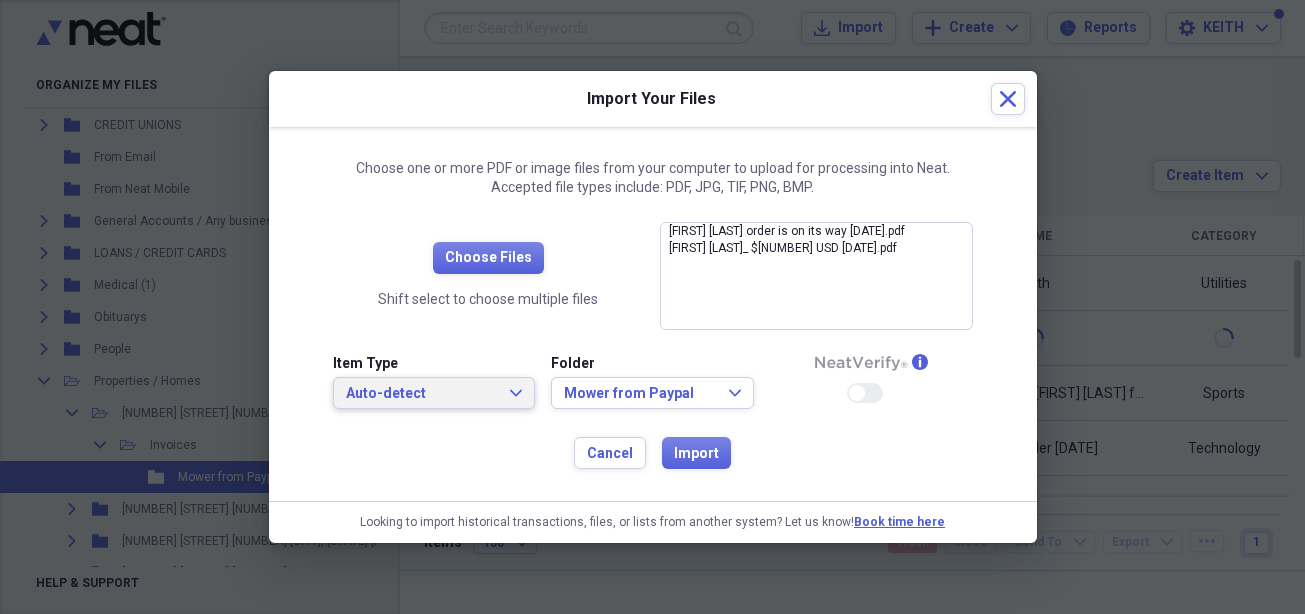 click on "Expand" 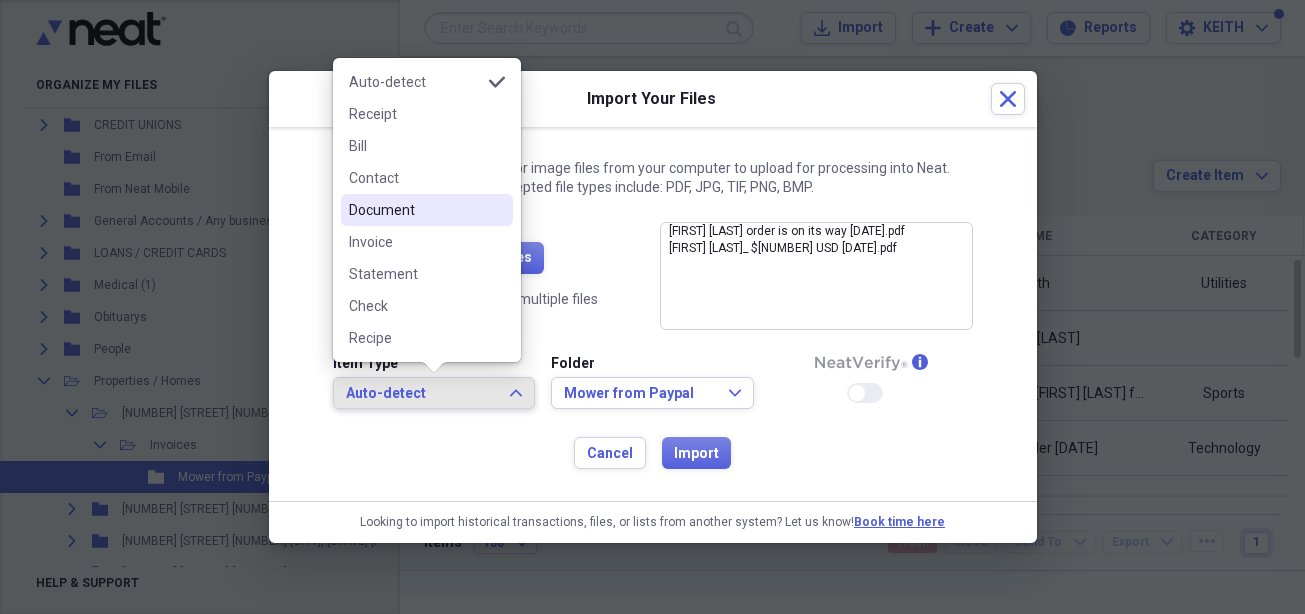 click on "Document" at bounding box center [415, 210] 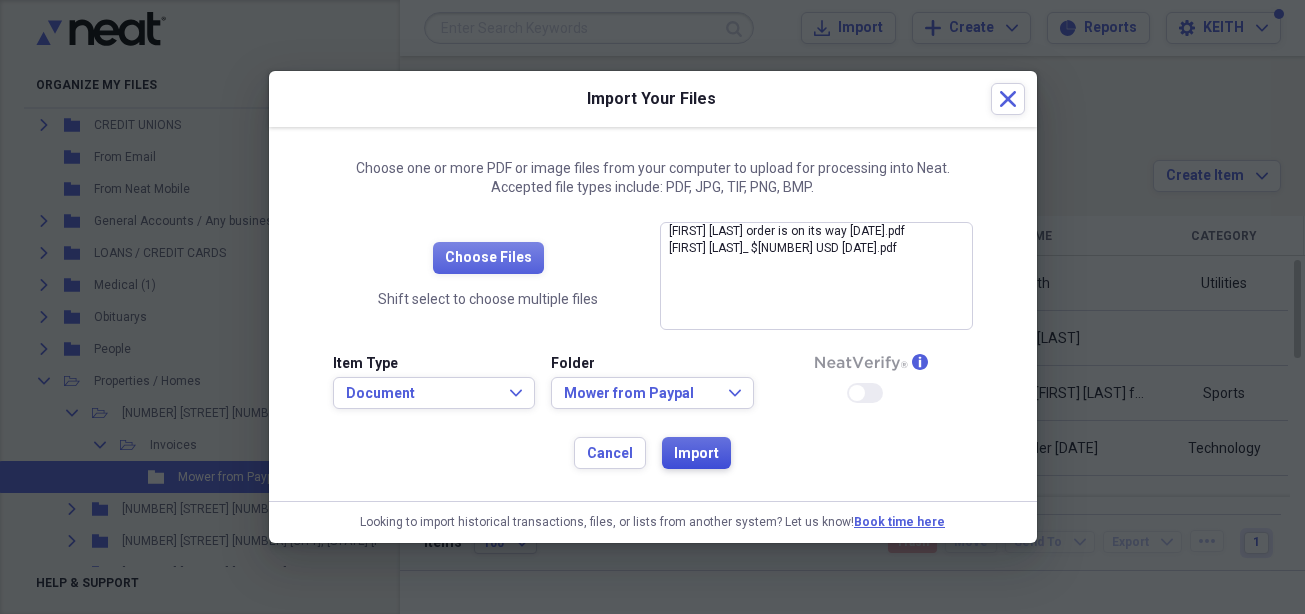 click on "Import" at bounding box center [696, 454] 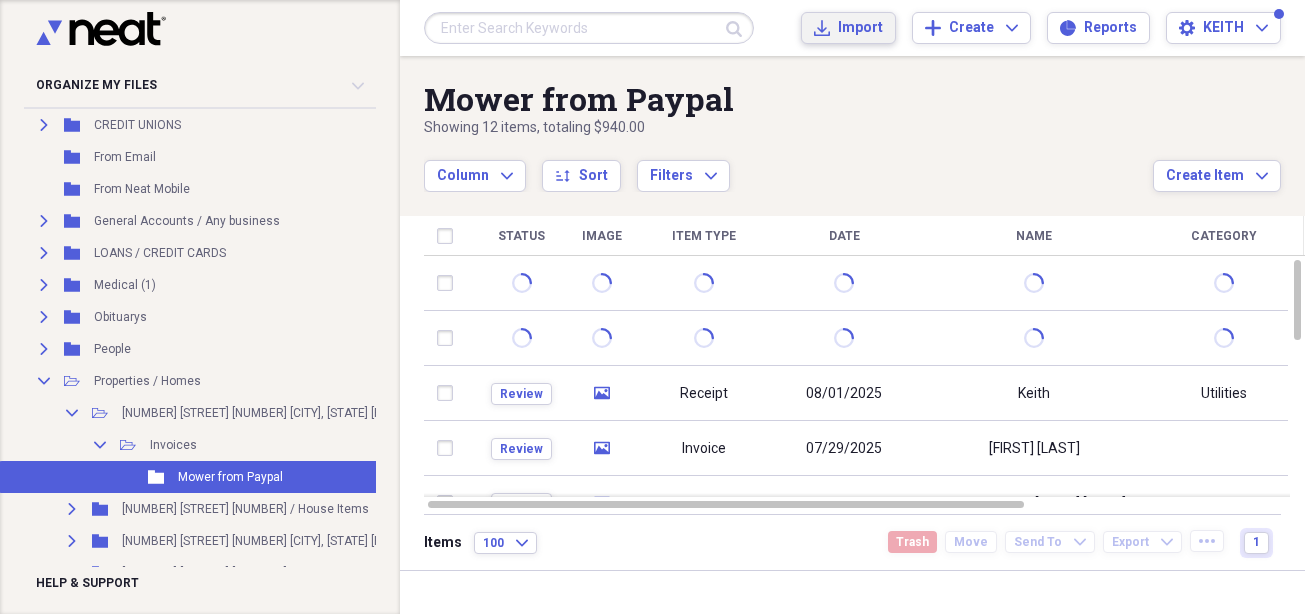 click on "Import" at bounding box center (860, 28) 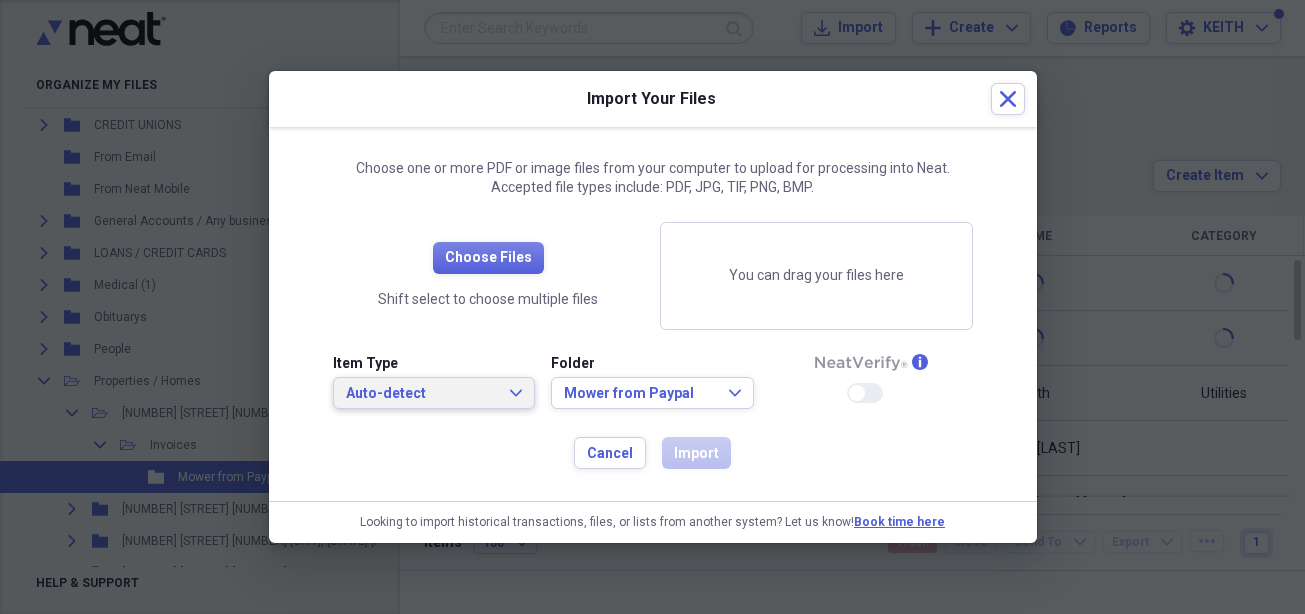 click on "Expand" 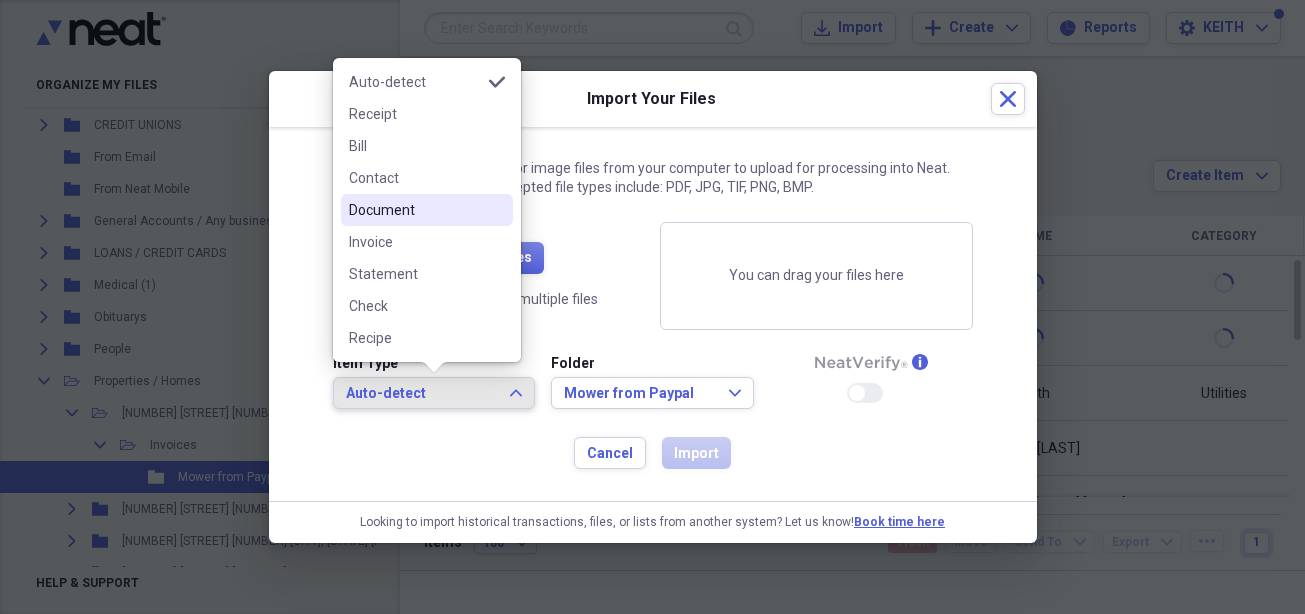 click on "Document" at bounding box center [415, 210] 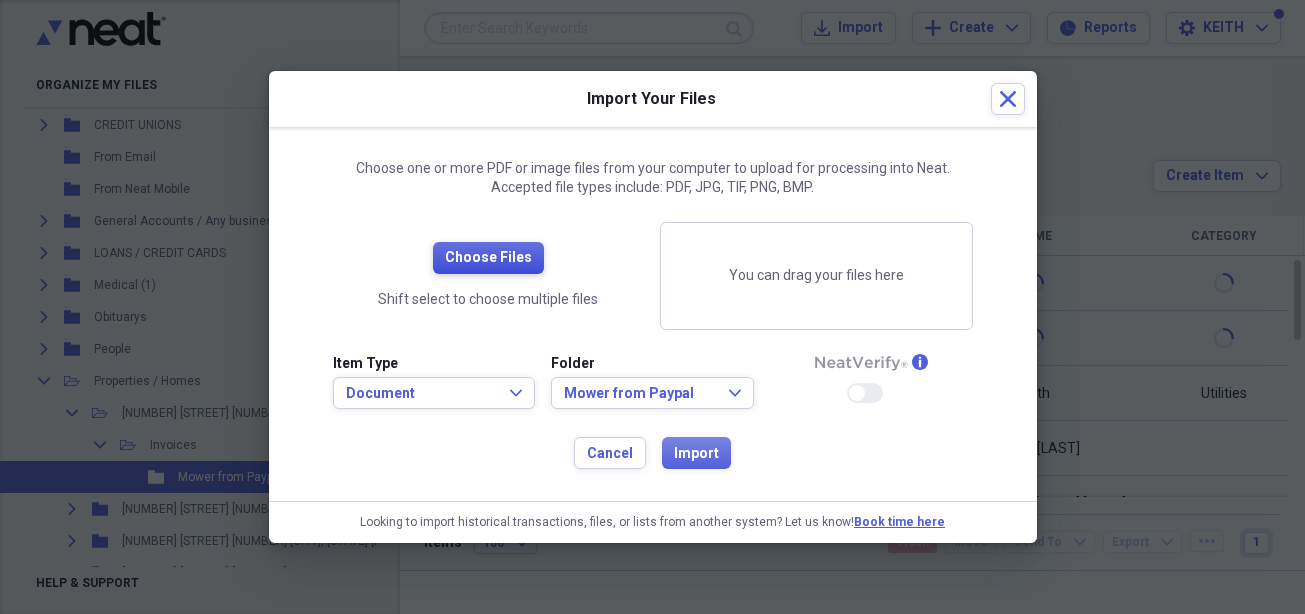 click on "Choose Files" at bounding box center [488, 258] 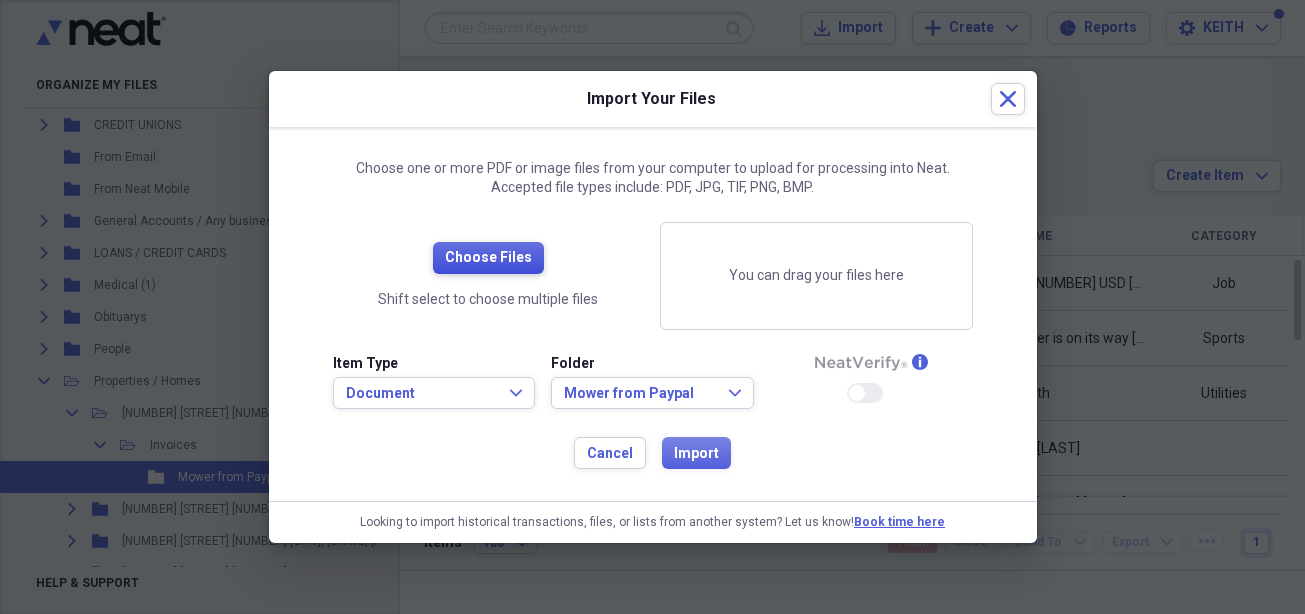 type 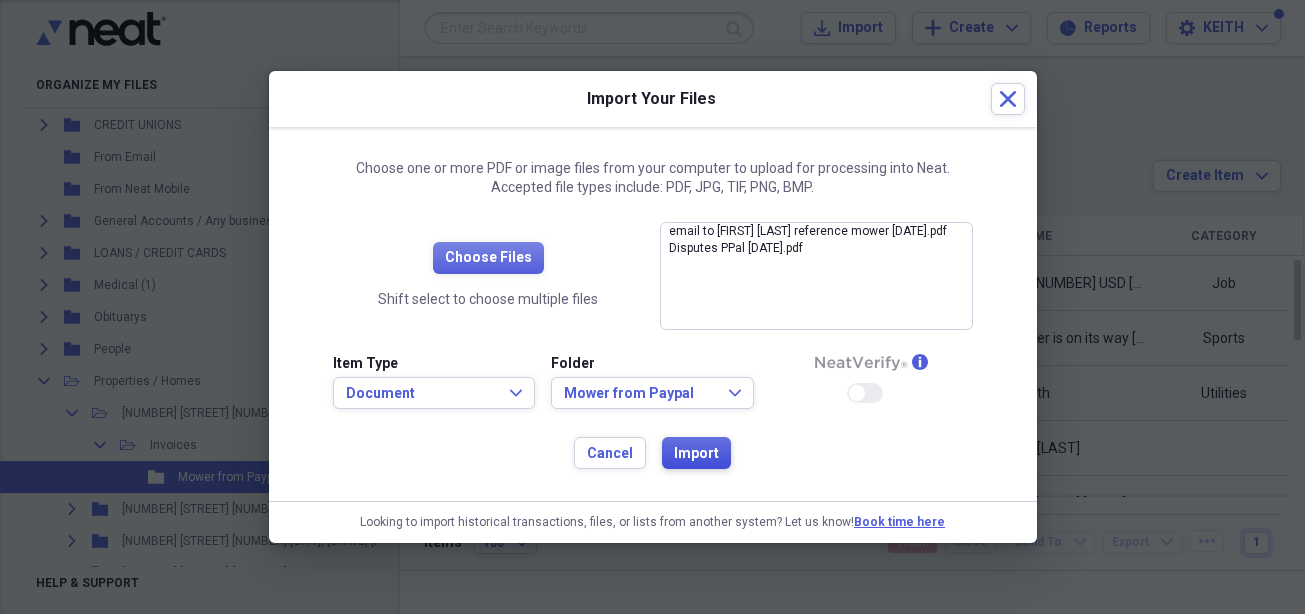 type 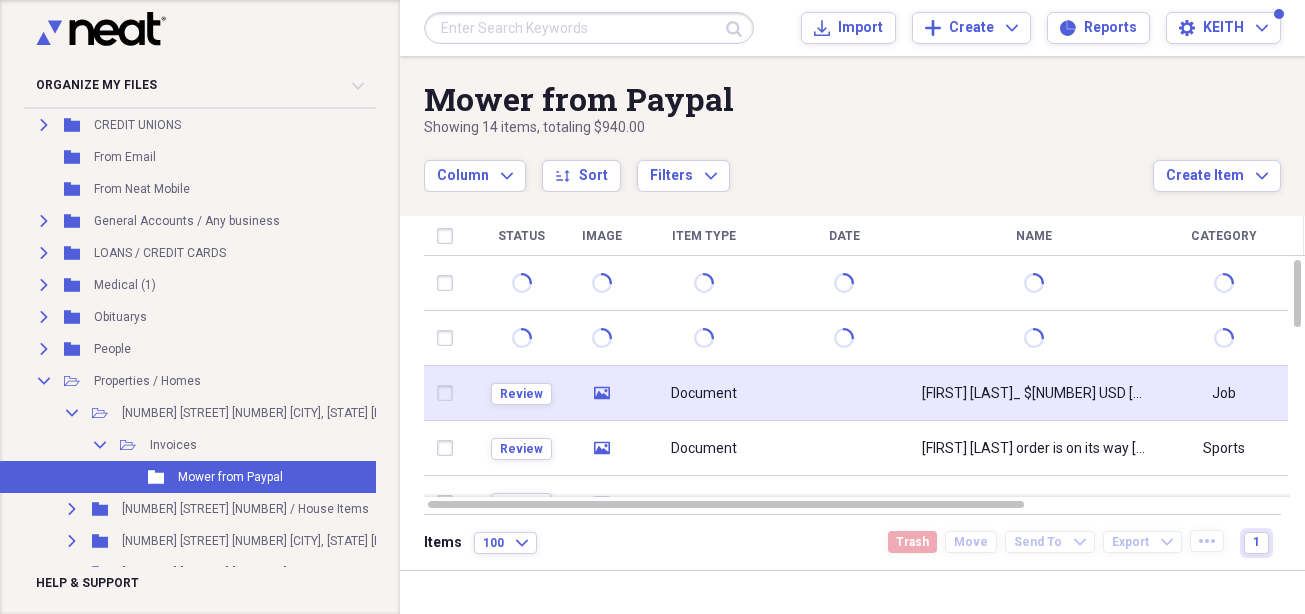 click on "Document" at bounding box center (704, 393) 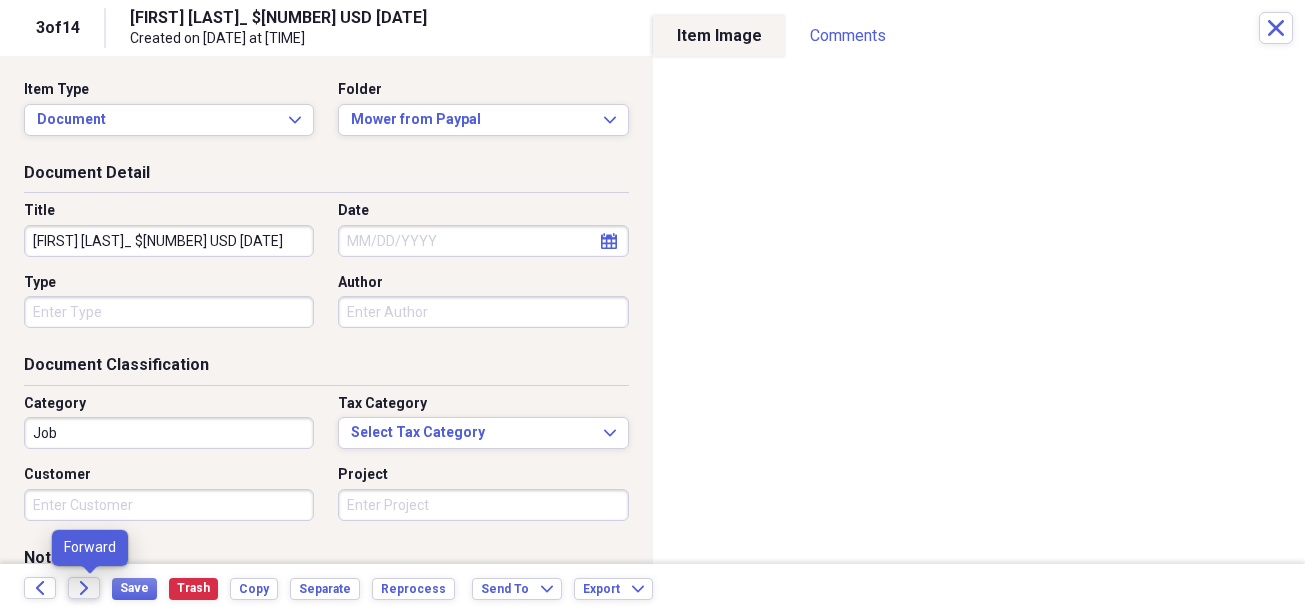 click on "Forward" 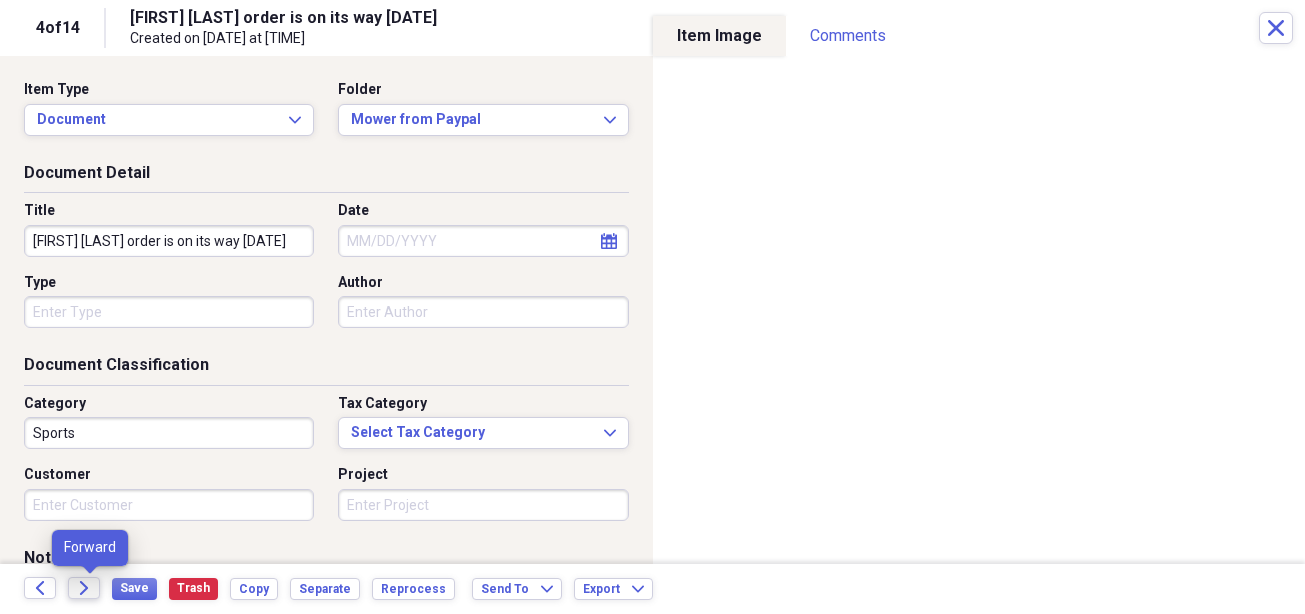 click on "Forward" at bounding box center [84, 588] 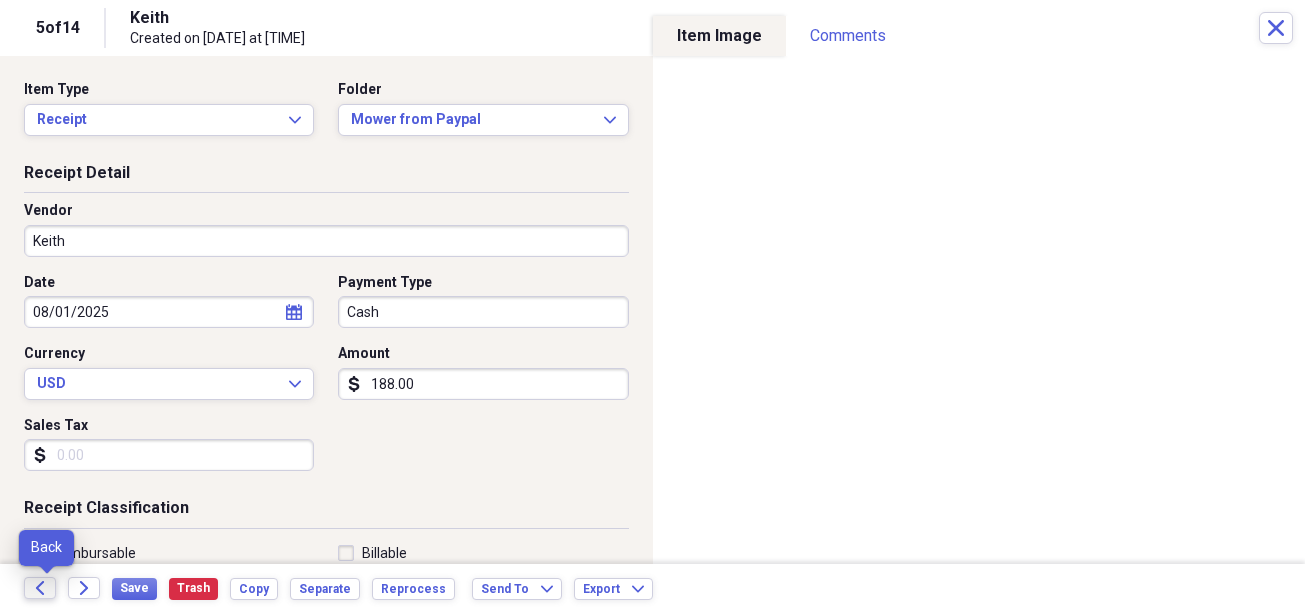 click on "Back" 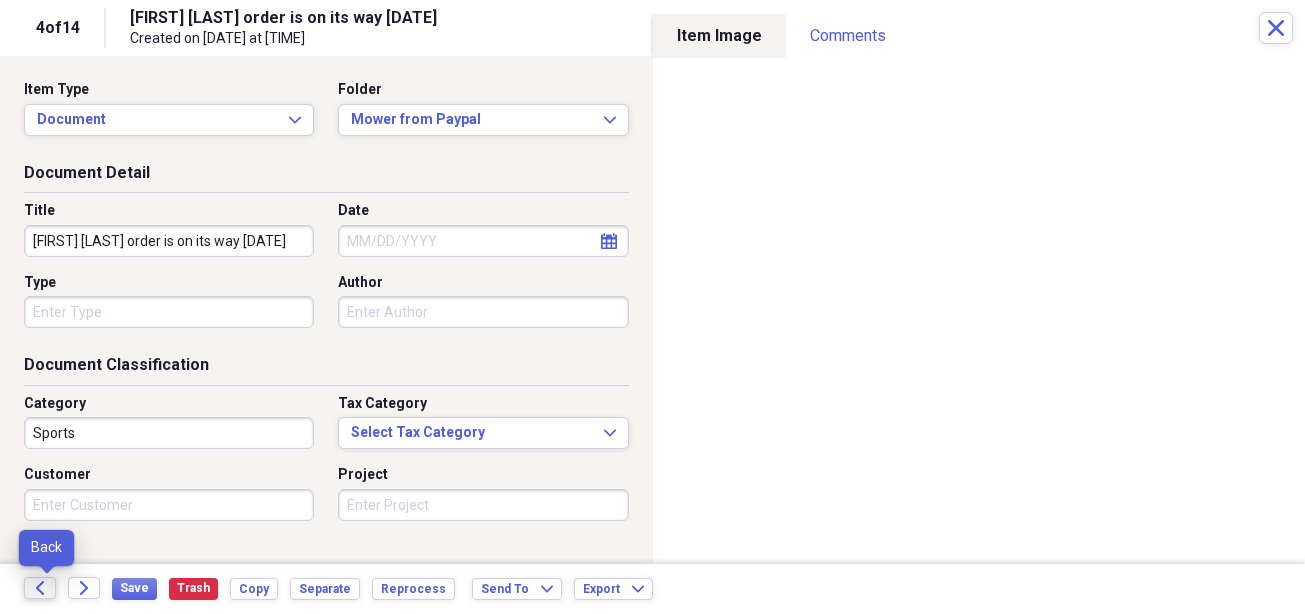 click on "Back" 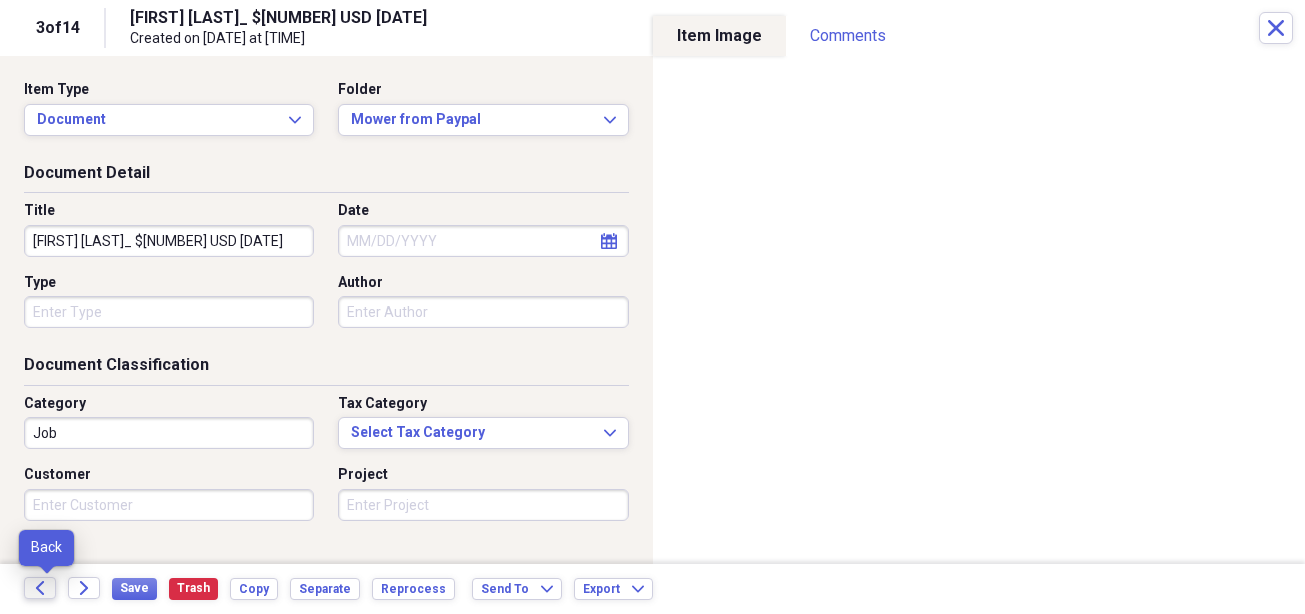 click on "Back" 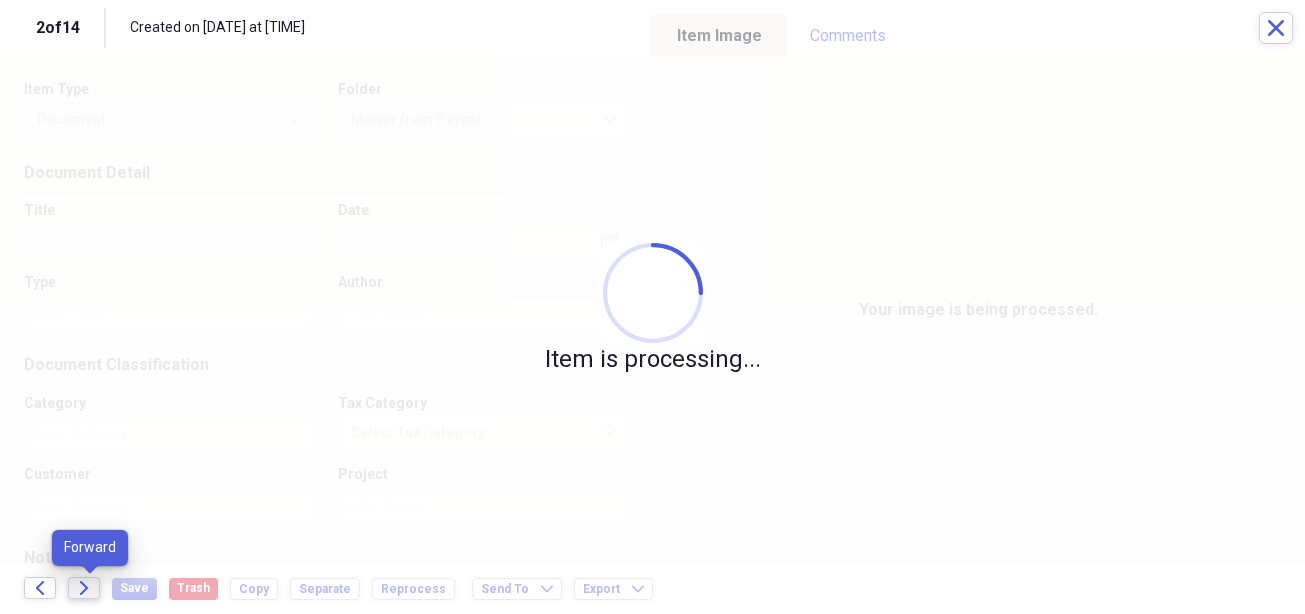 click on "Forward" 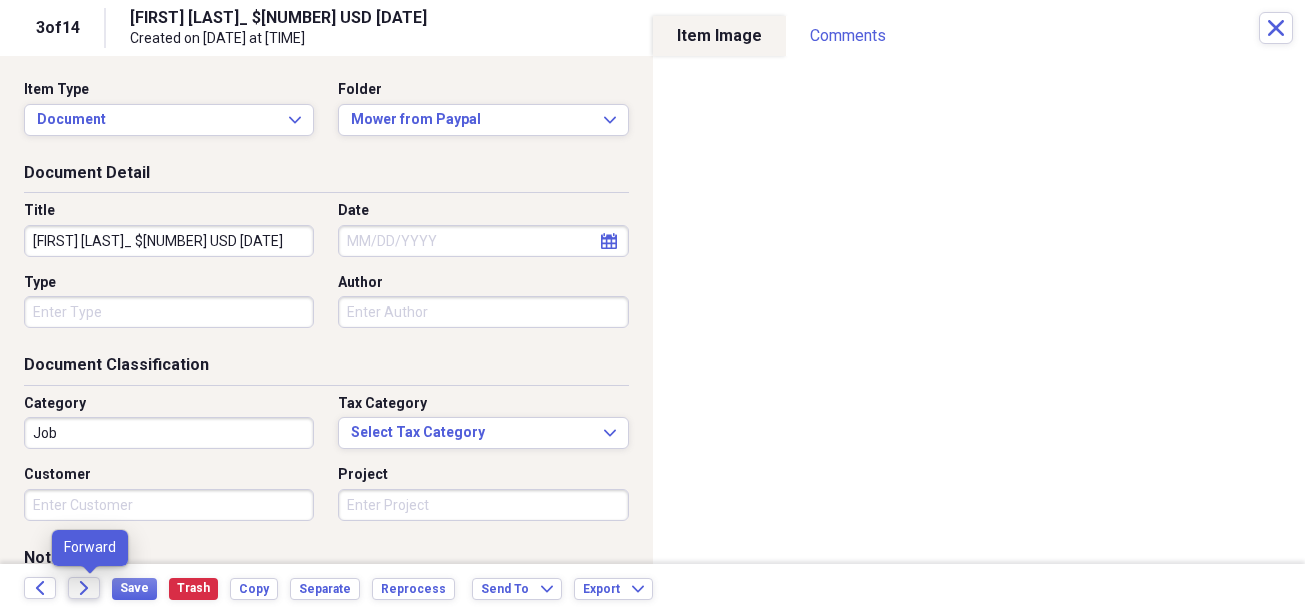 click on "Forward" 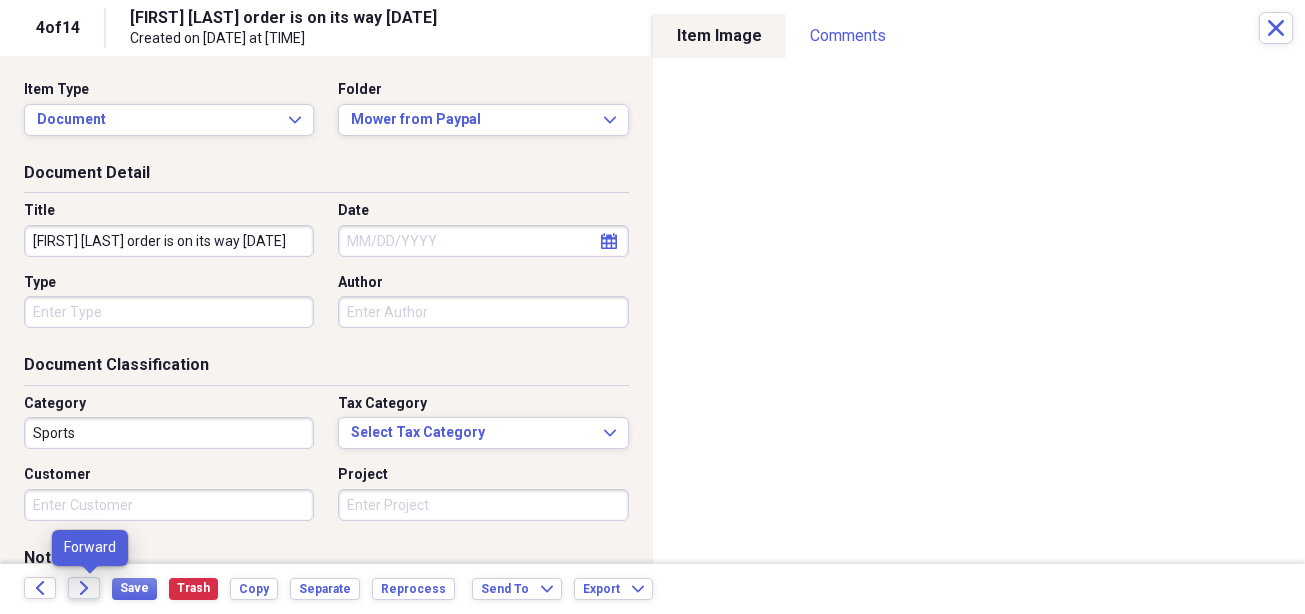 click on "Forward" 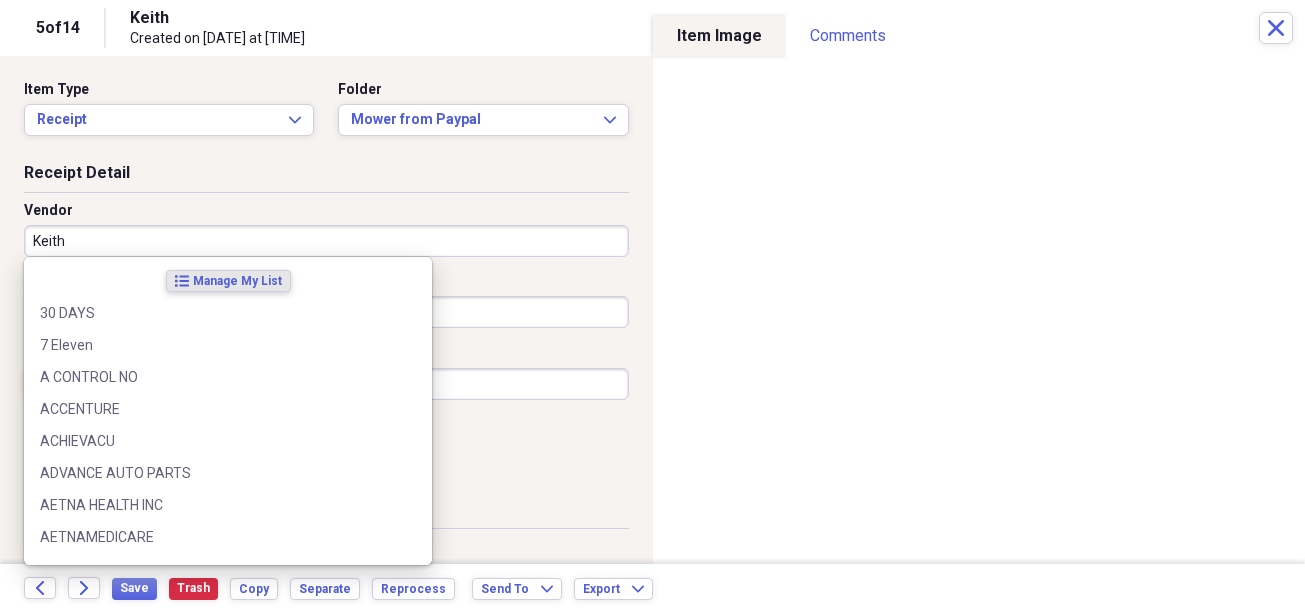 click on "Keith" at bounding box center [326, 241] 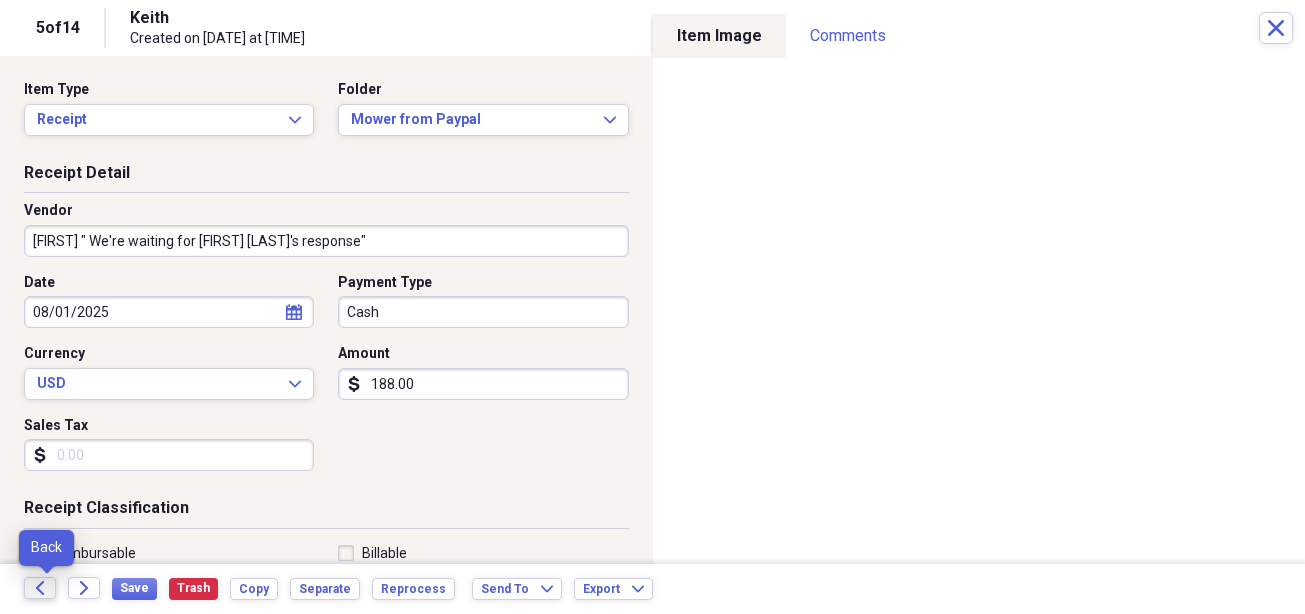 type on "[FIRST] " We're waiting for [FIRST] [LAST]'s response"" 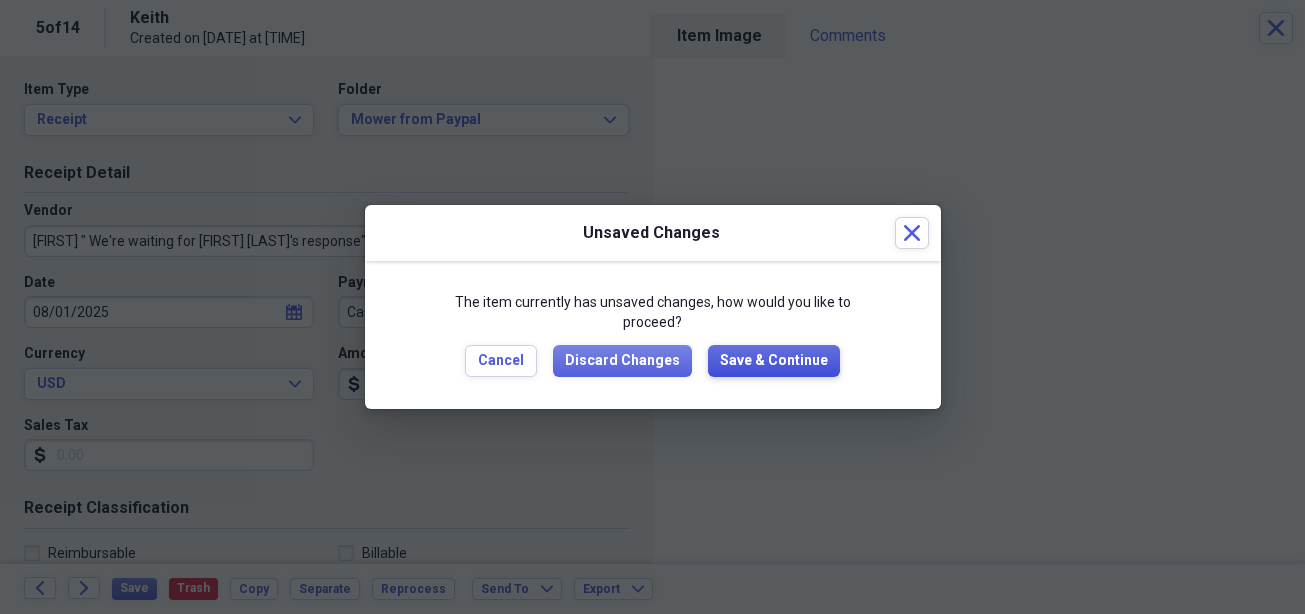 click on "Save & Continue" at bounding box center [774, 361] 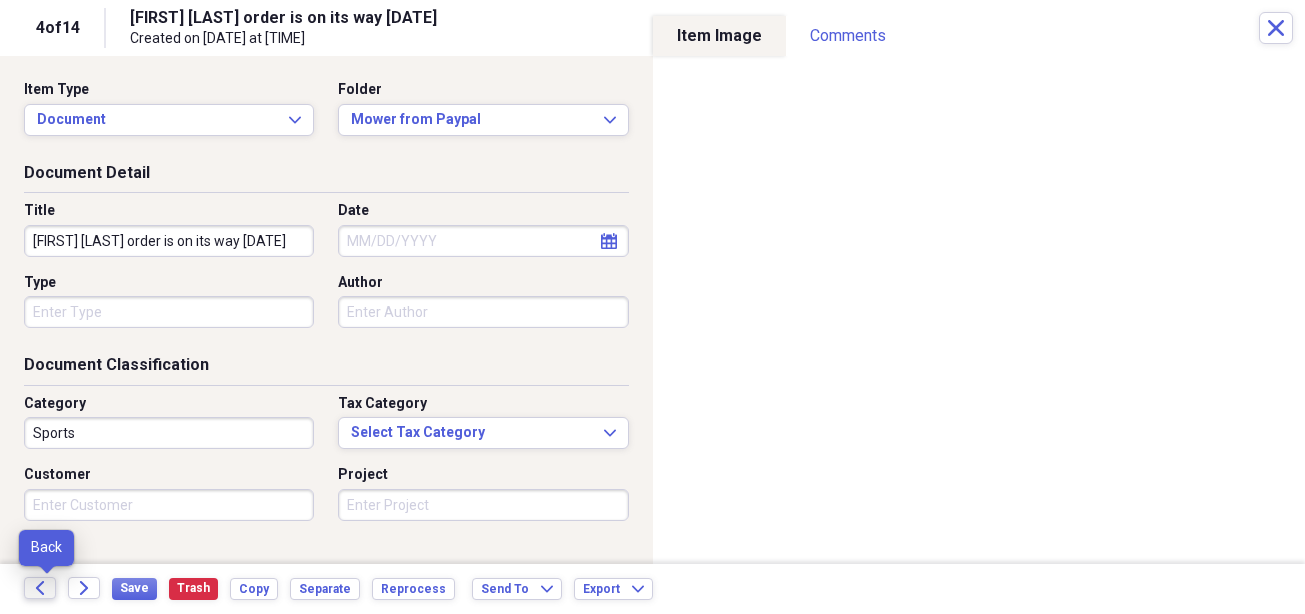 click on "Back" at bounding box center [40, 588] 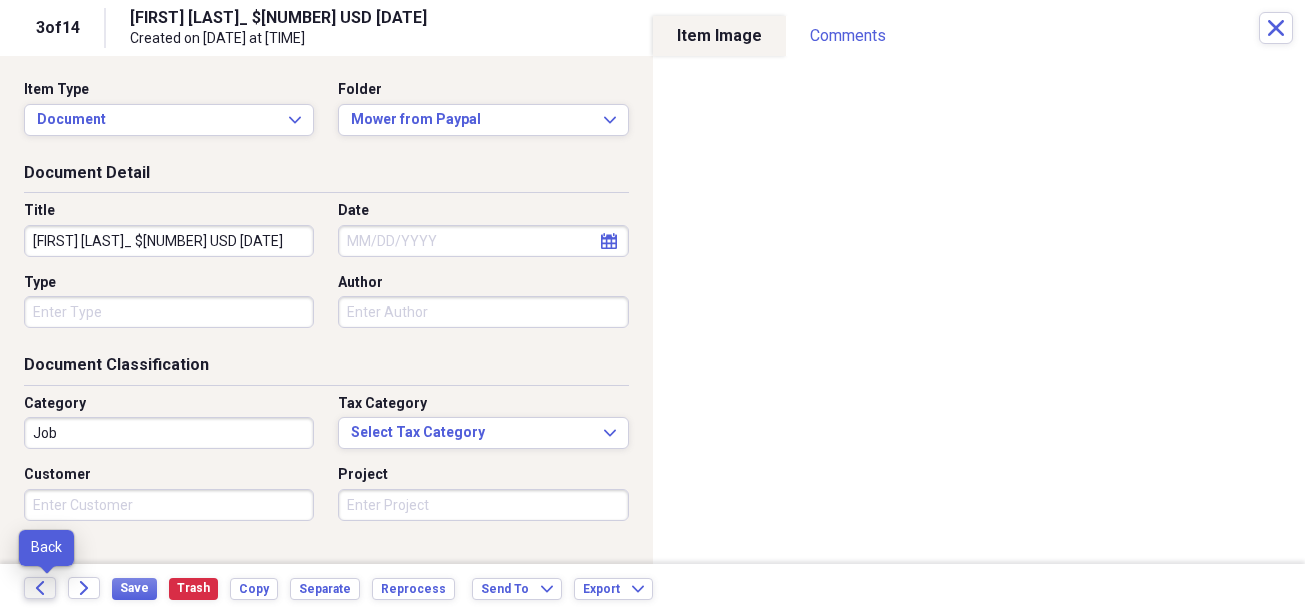 click on "Back" 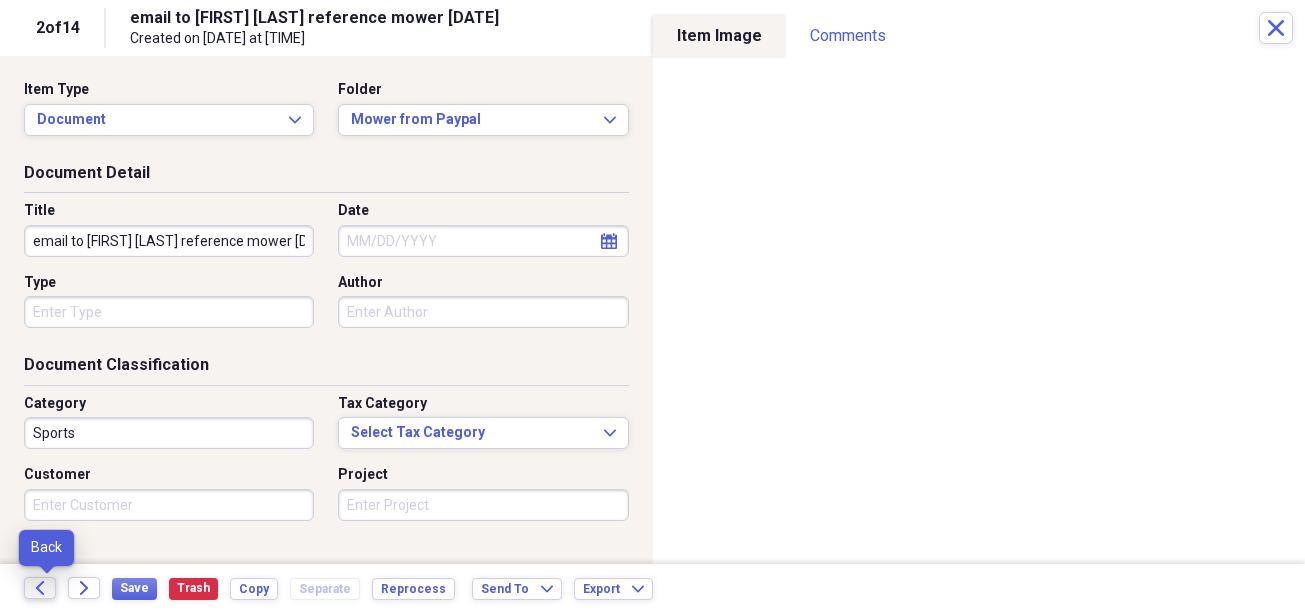 click on "Back" 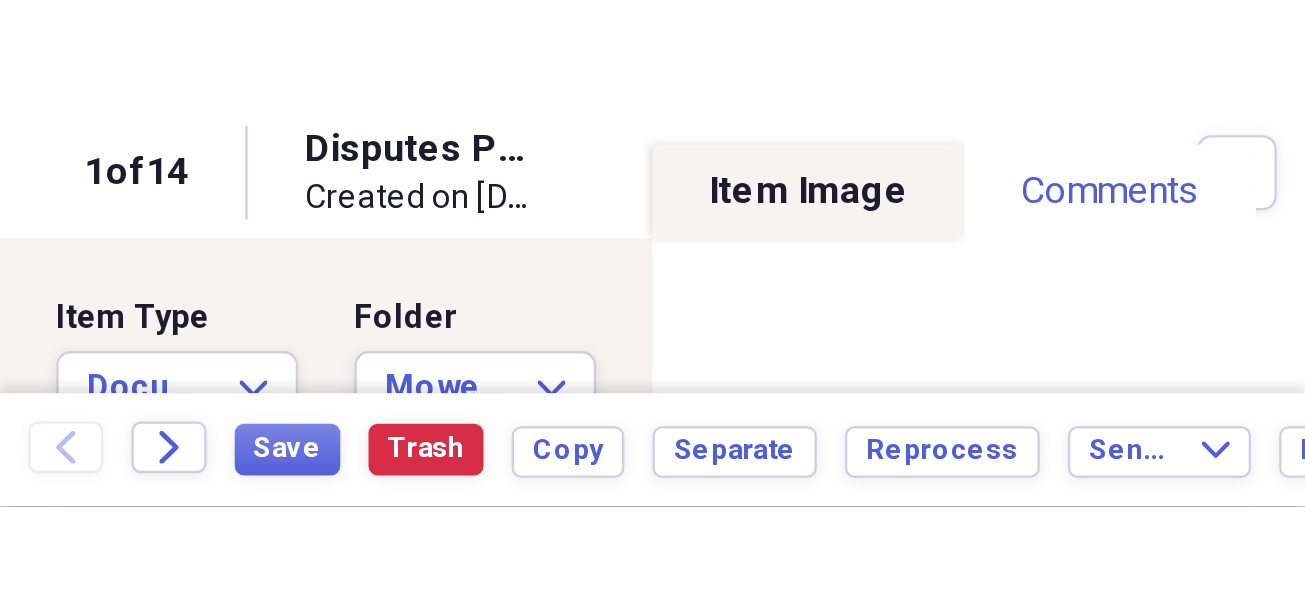 scroll, scrollTop: 0, scrollLeft: 0, axis: both 